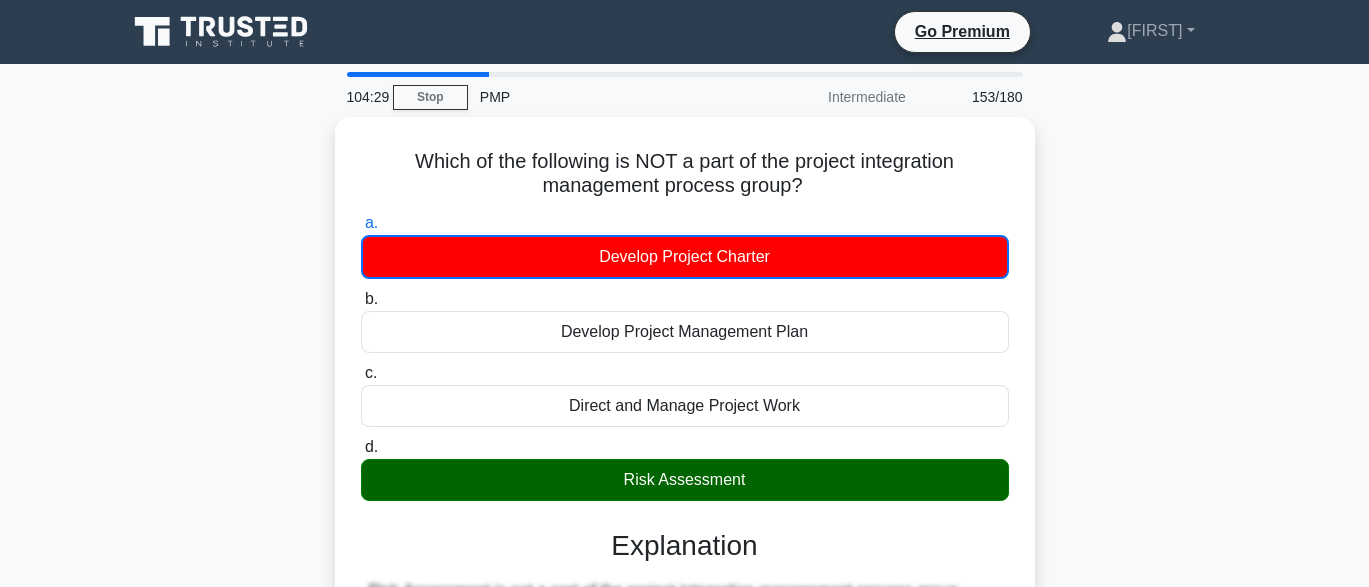 scroll, scrollTop: 492, scrollLeft: 0, axis: vertical 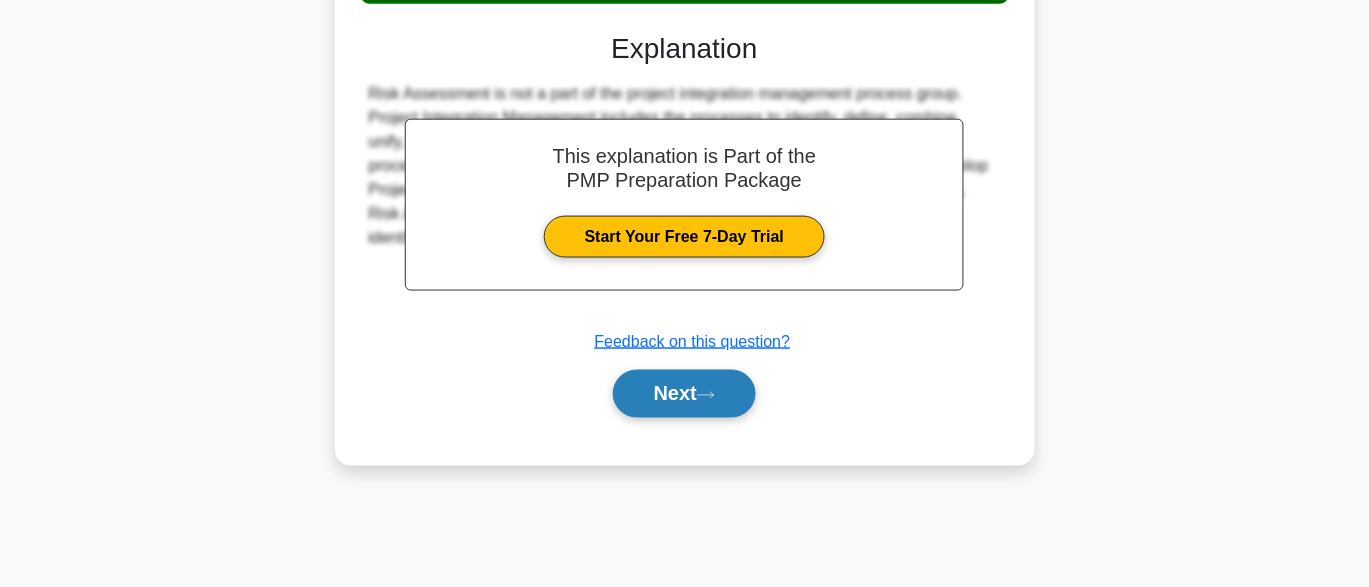click on "Next" at bounding box center [684, 394] 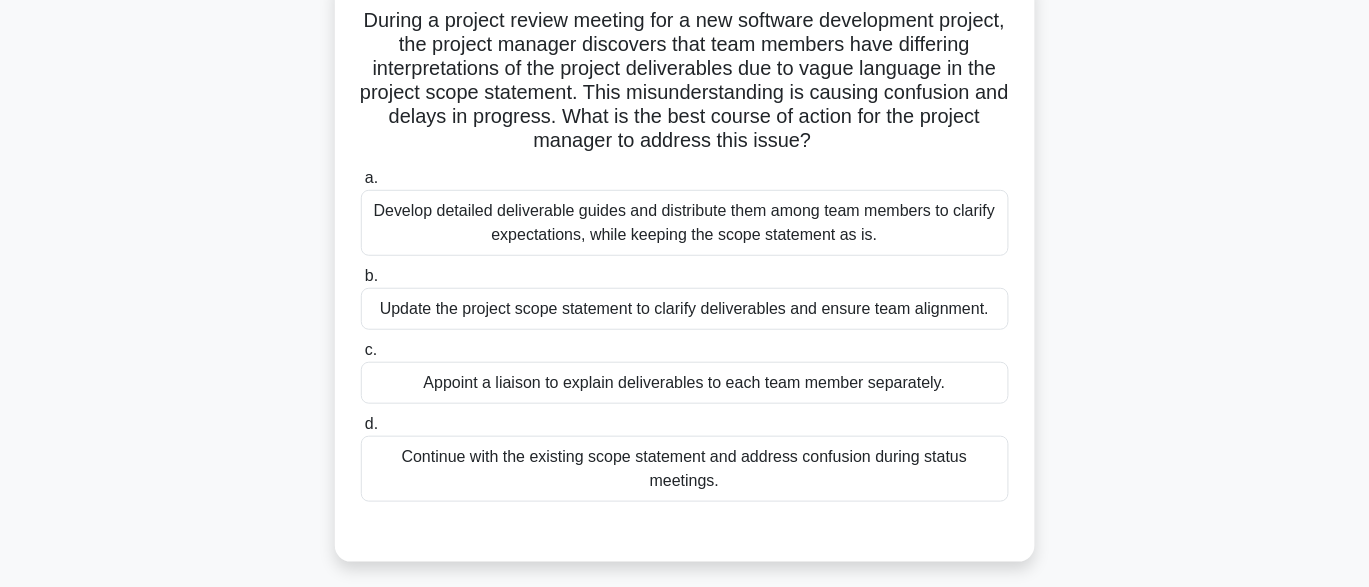 scroll, scrollTop: 179, scrollLeft: 0, axis: vertical 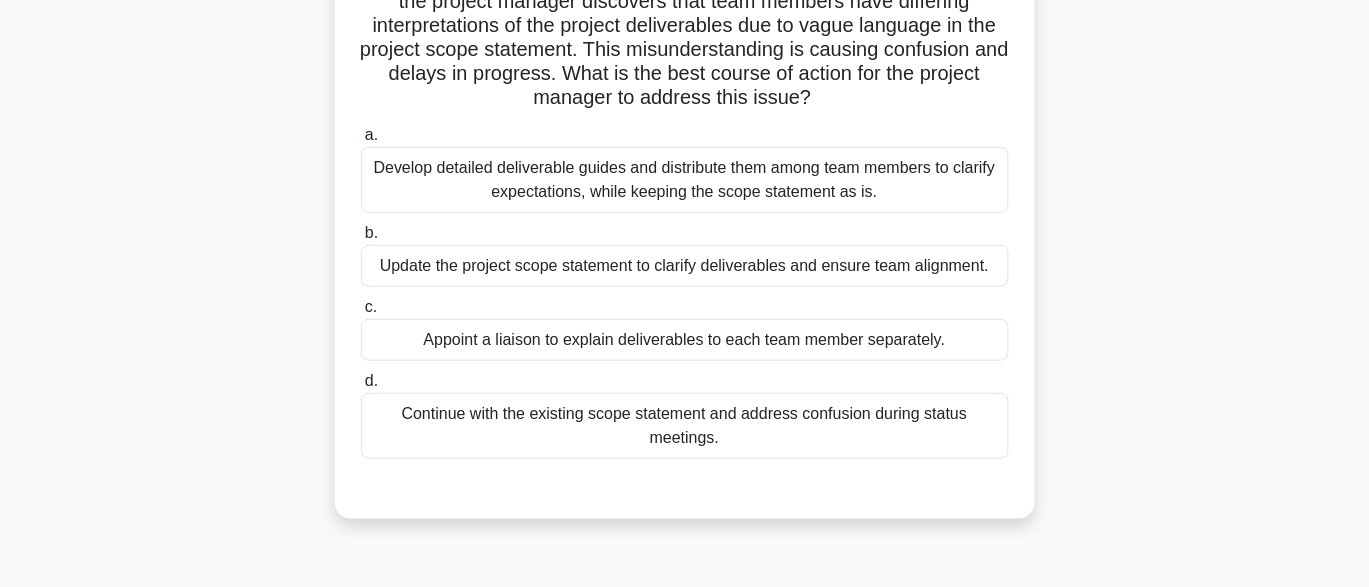 click on "Update the project scope statement to clarify deliverables and ensure team alignment." at bounding box center (685, 266) 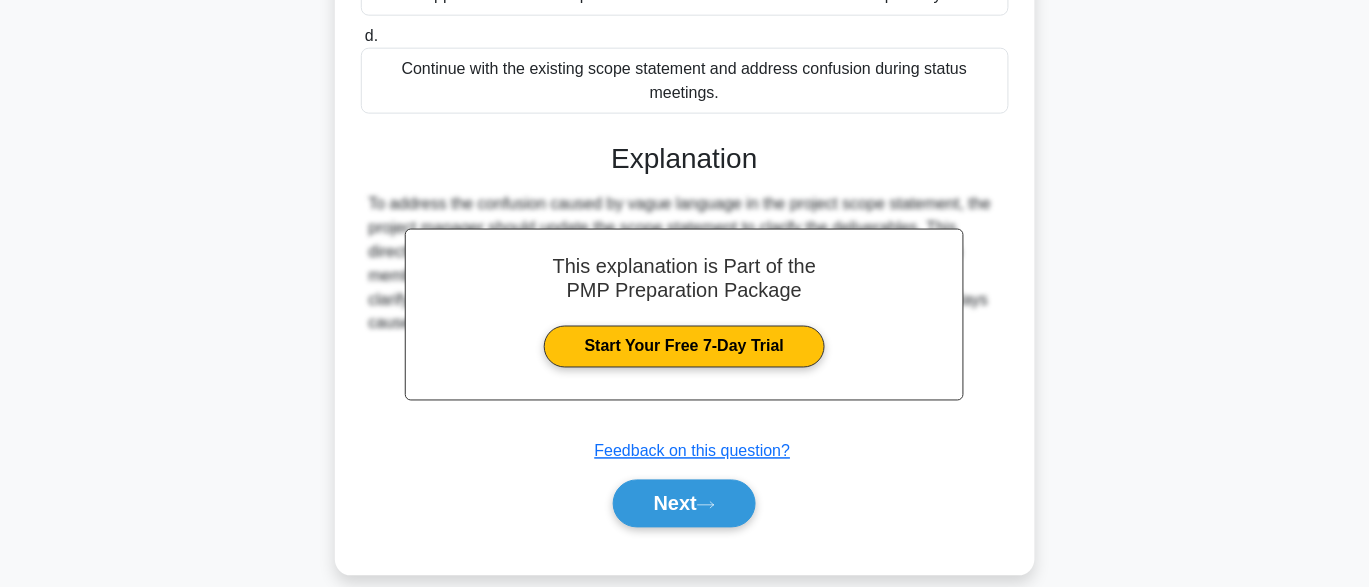 scroll, scrollTop: 548, scrollLeft: 0, axis: vertical 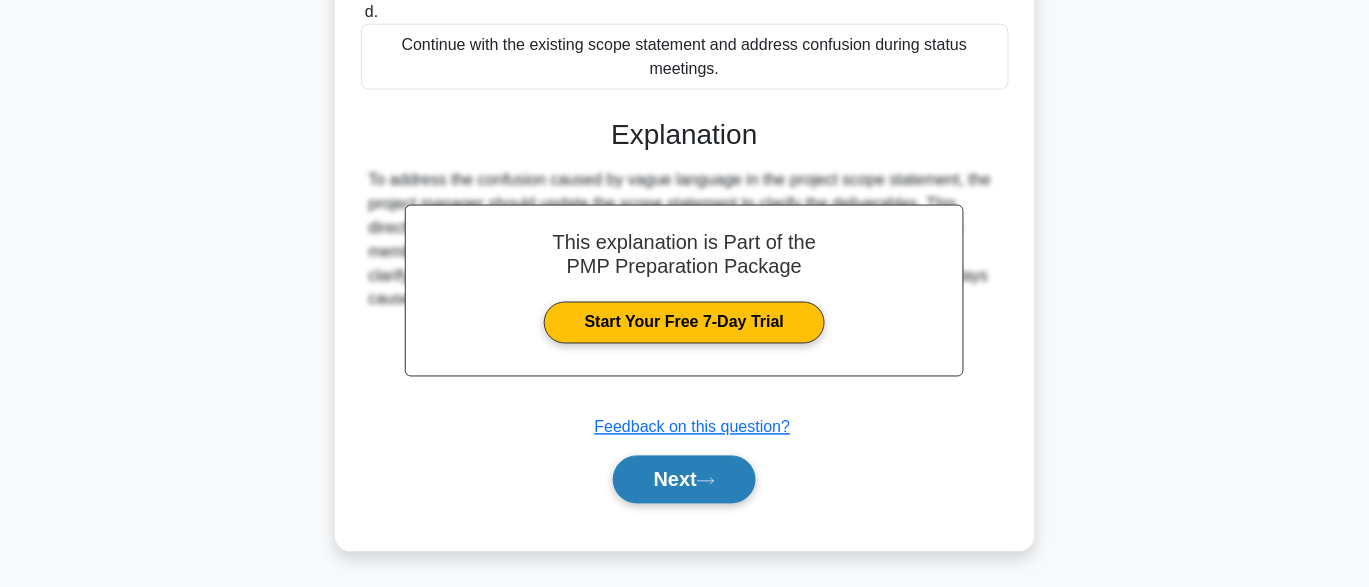 click on "Next" at bounding box center [684, 480] 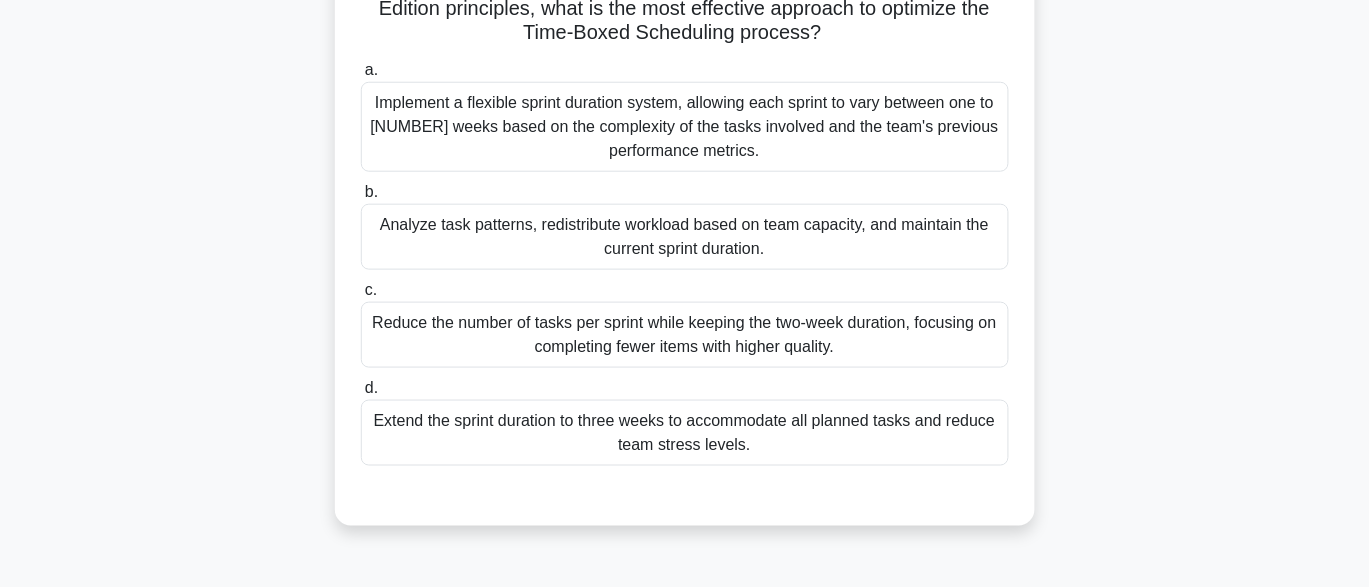 scroll, scrollTop: 351, scrollLeft: 0, axis: vertical 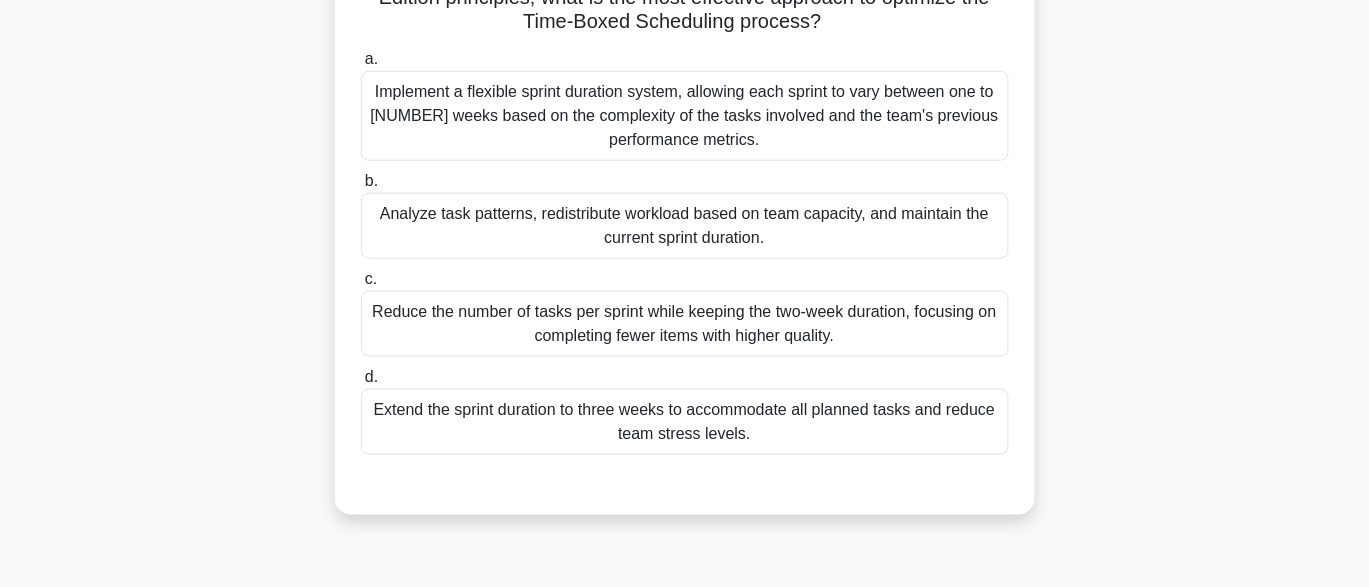 click on "Implement a flexible sprint duration system, allowing each sprint to vary between one to [NUMBER] weeks based on the complexity of the tasks involved and the team's previous performance metrics." at bounding box center [685, 116] 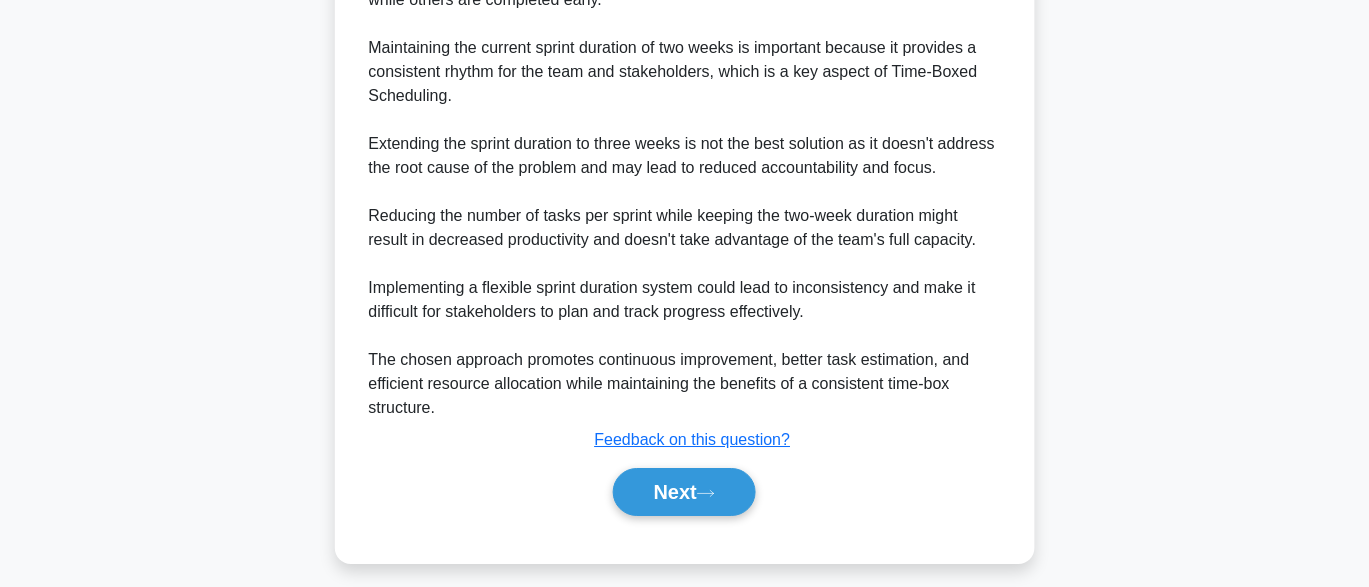 scroll, scrollTop: 1244, scrollLeft: 0, axis: vertical 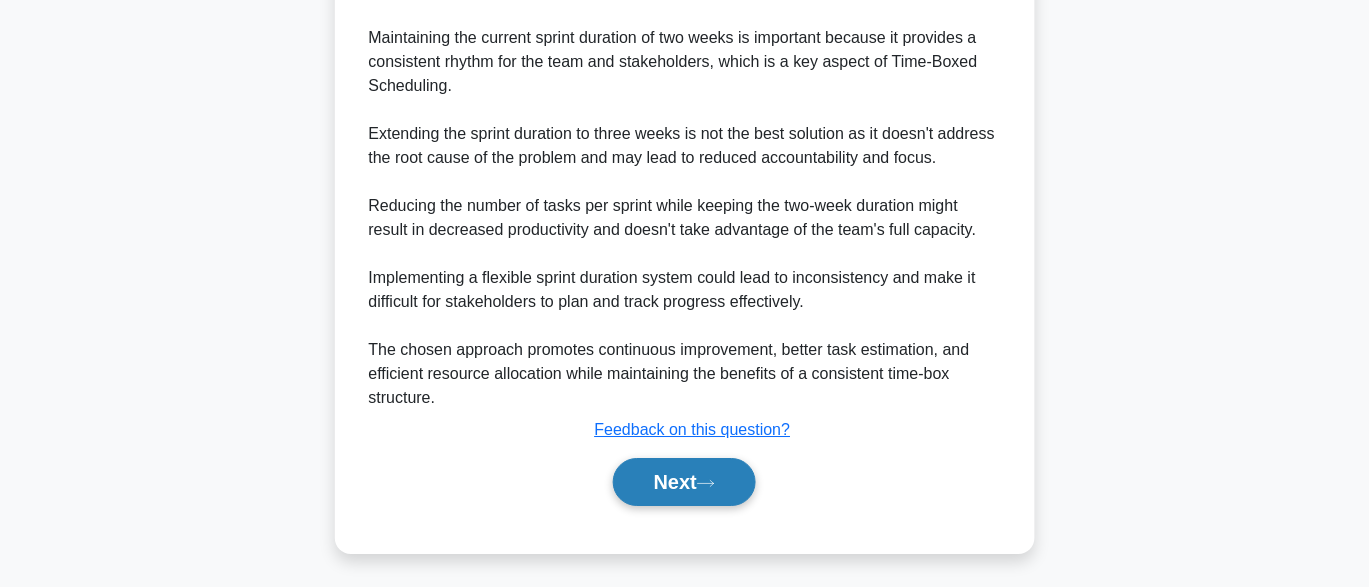 click on "Next" at bounding box center [684, 482] 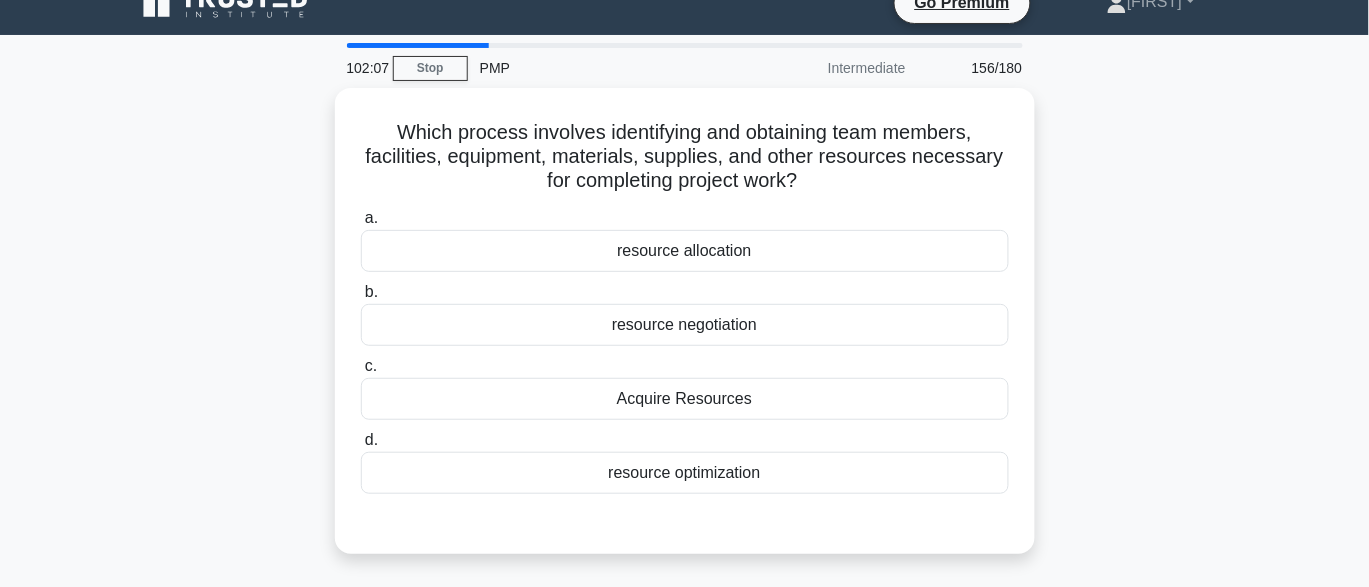 scroll, scrollTop: 32, scrollLeft: 0, axis: vertical 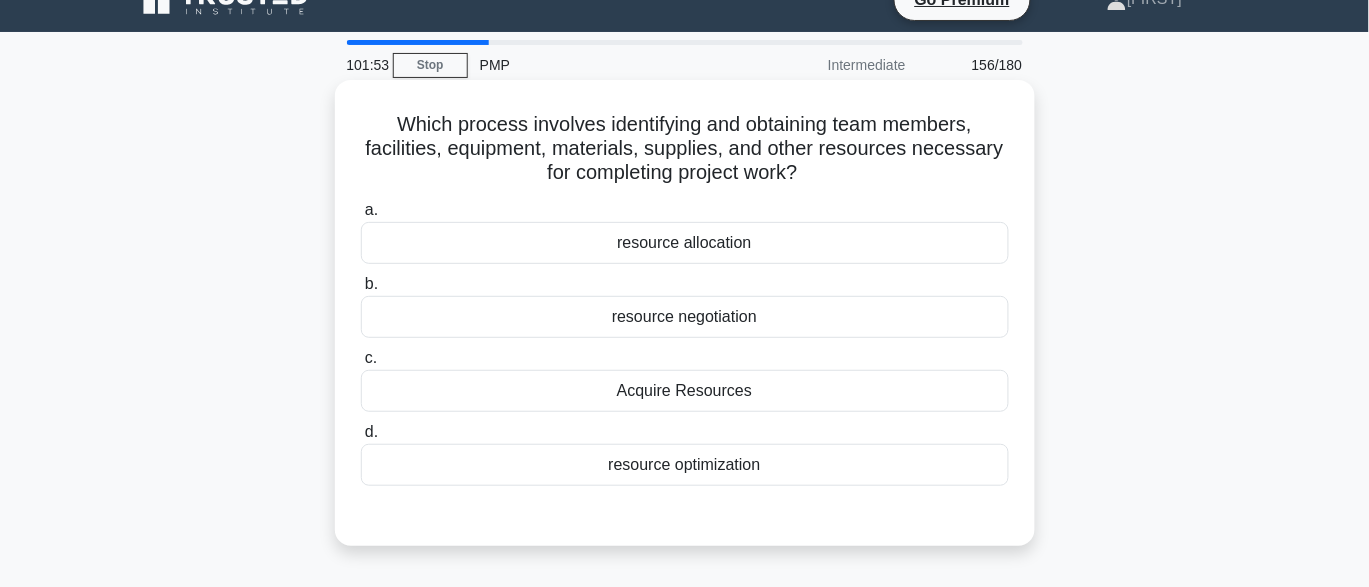 click on "Acquire Resources" at bounding box center (685, 391) 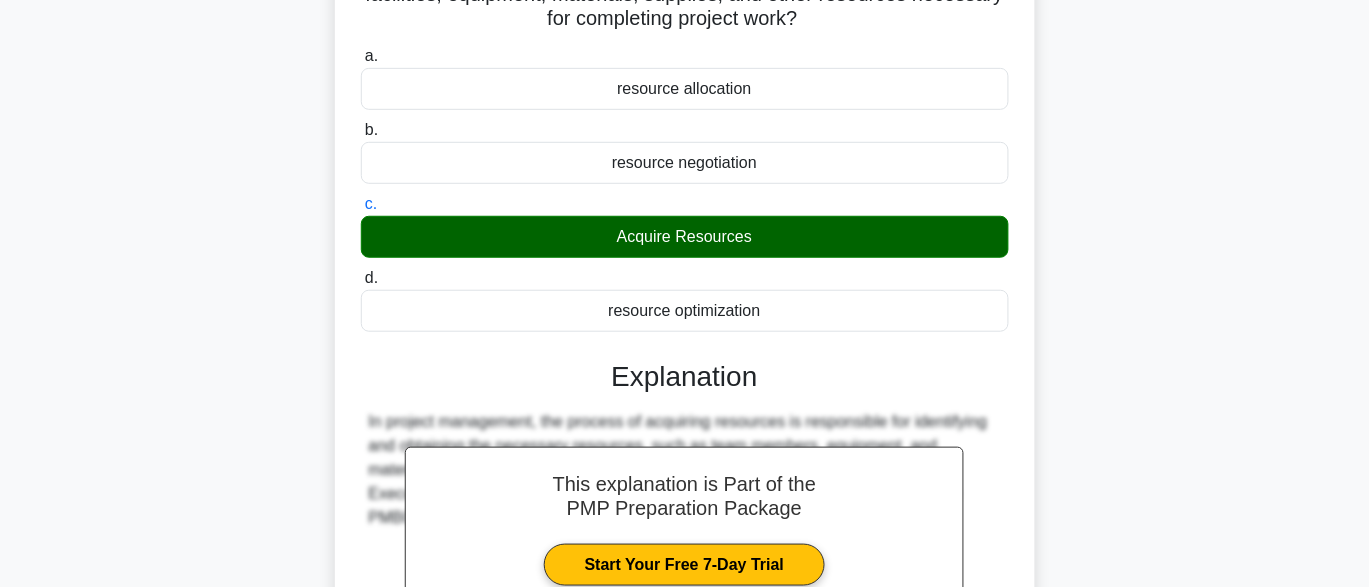 scroll, scrollTop: 492, scrollLeft: 0, axis: vertical 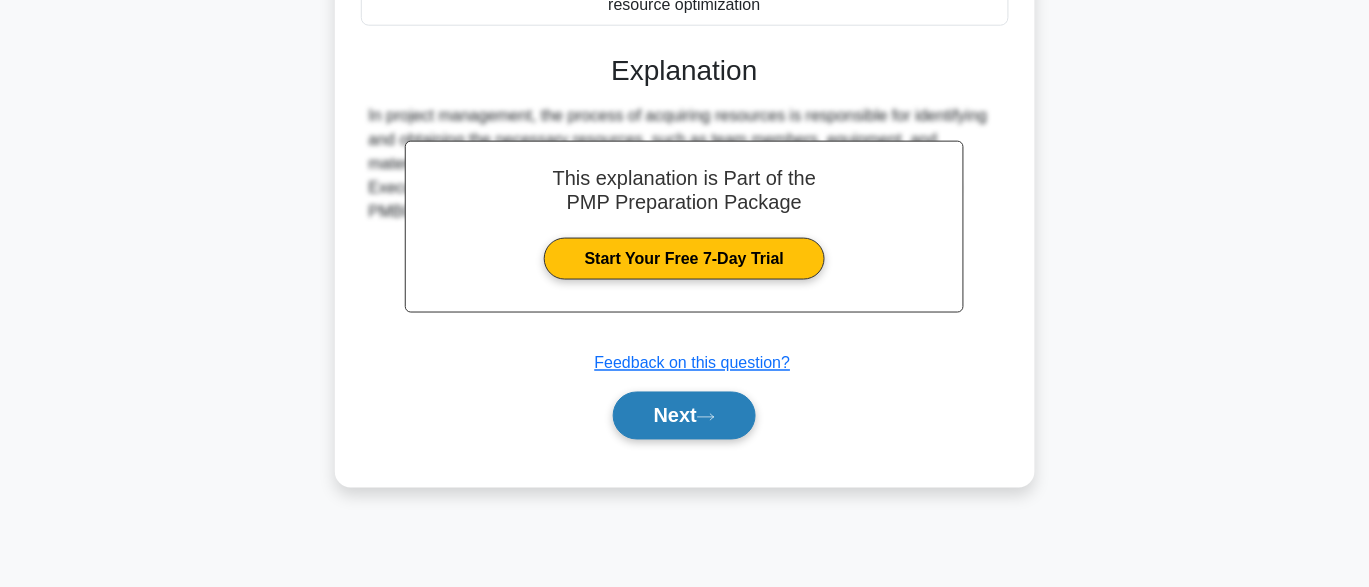 click on "Next" at bounding box center (684, 416) 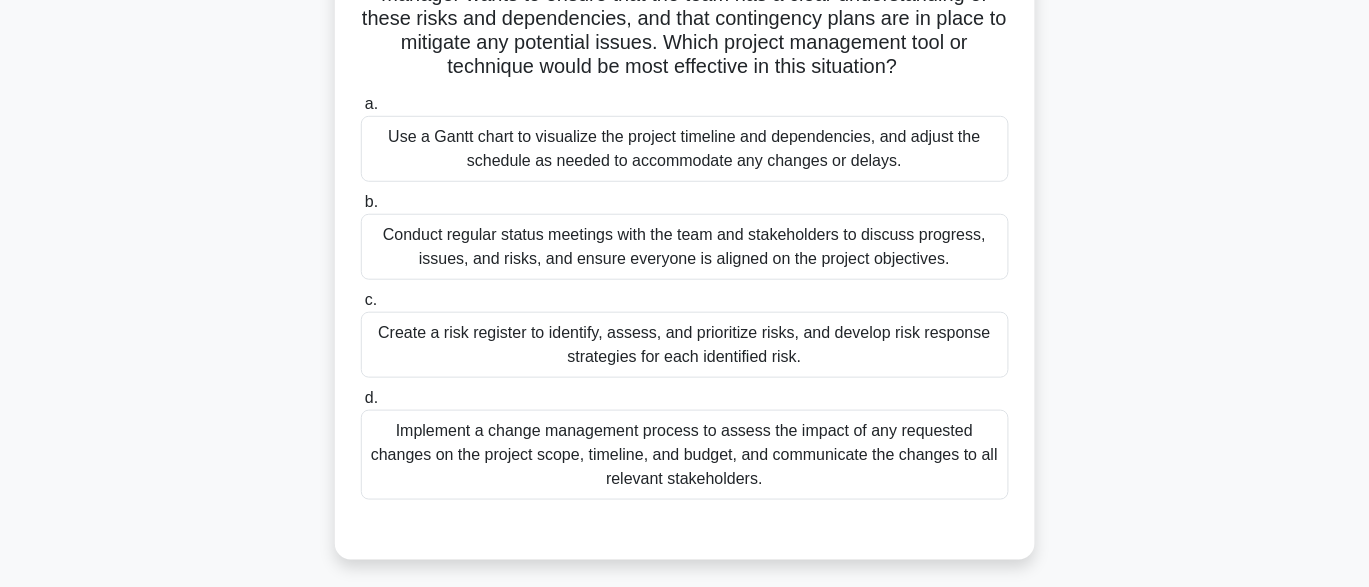 scroll, scrollTop: 237, scrollLeft: 0, axis: vertical 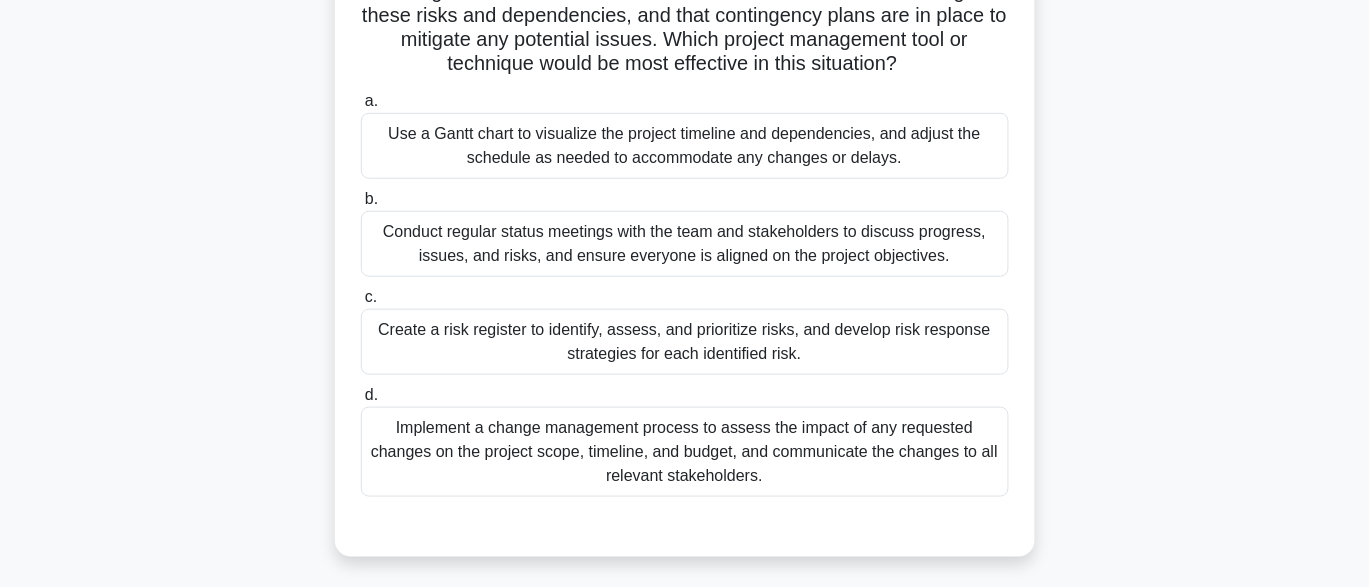 click on "Create a risk register to identify, assess, and prioritize risks, and develop risk response strategies for each identified risk." at bounding box center [685, 342] 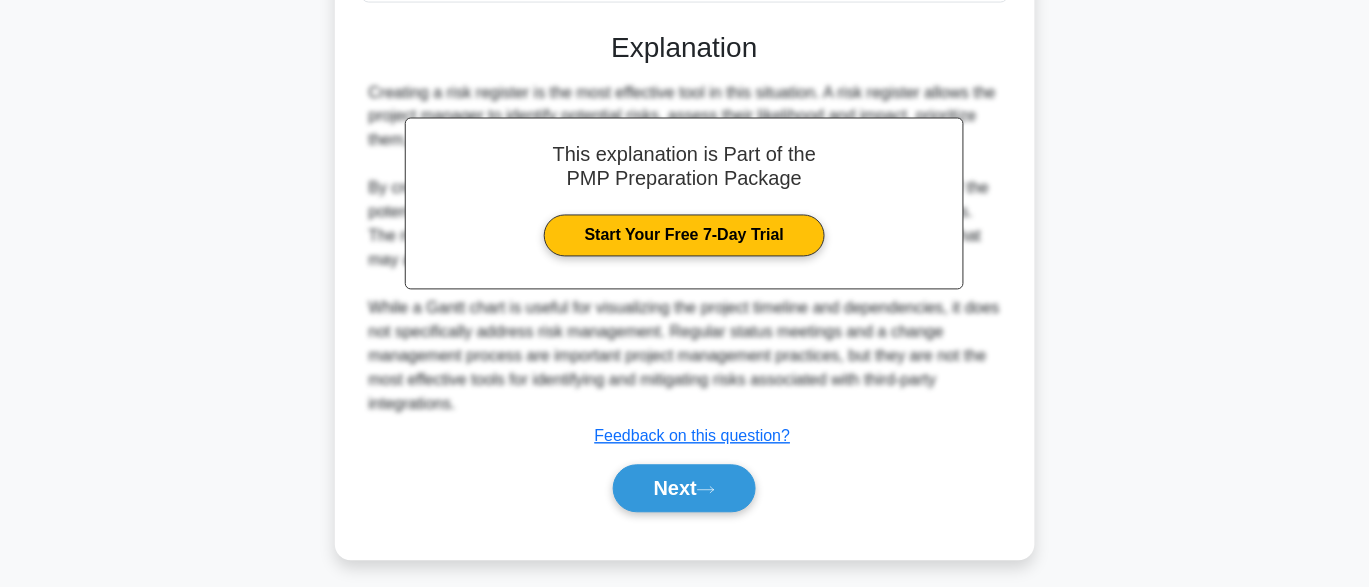 scroll, scrollTop: 739, scrollLeft: 0, axis: vertical 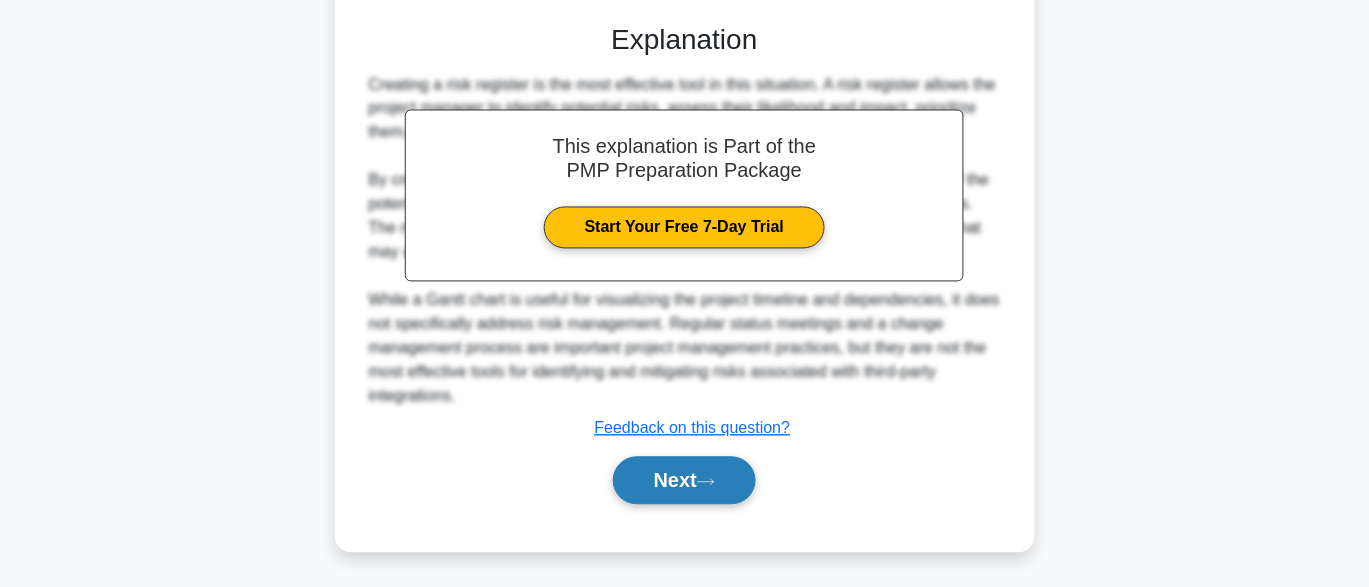 click on "Next" at bounding box center (684, 481) 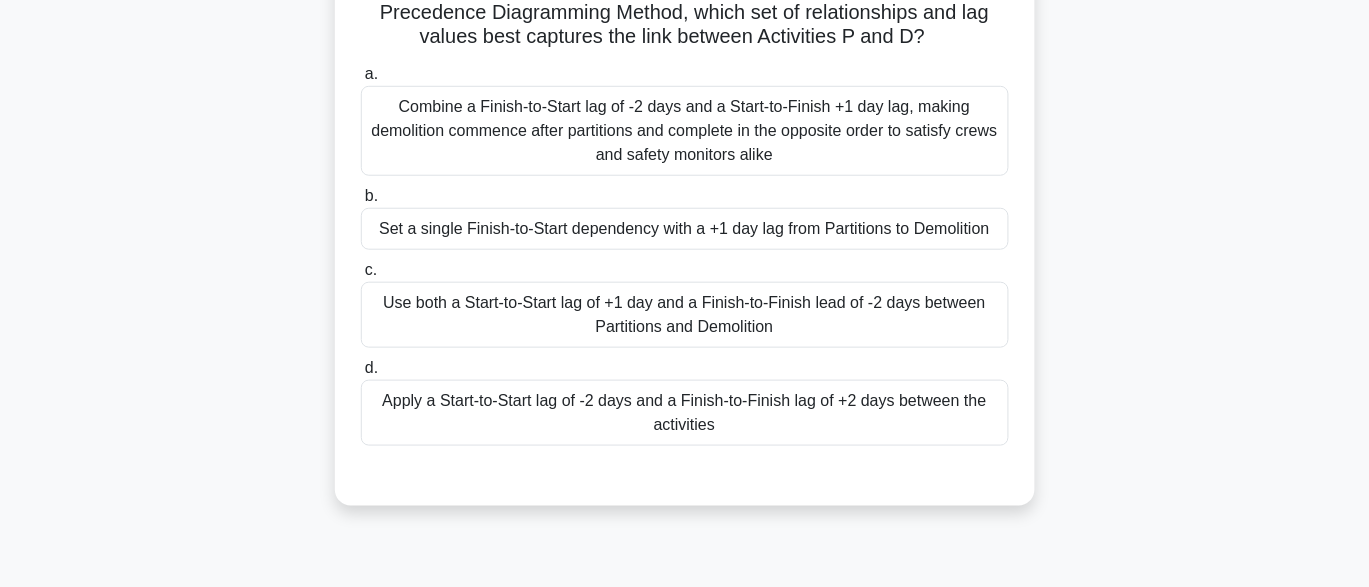 scroll, scrollTop: 265, scrollLeft: 0, axis: vertical 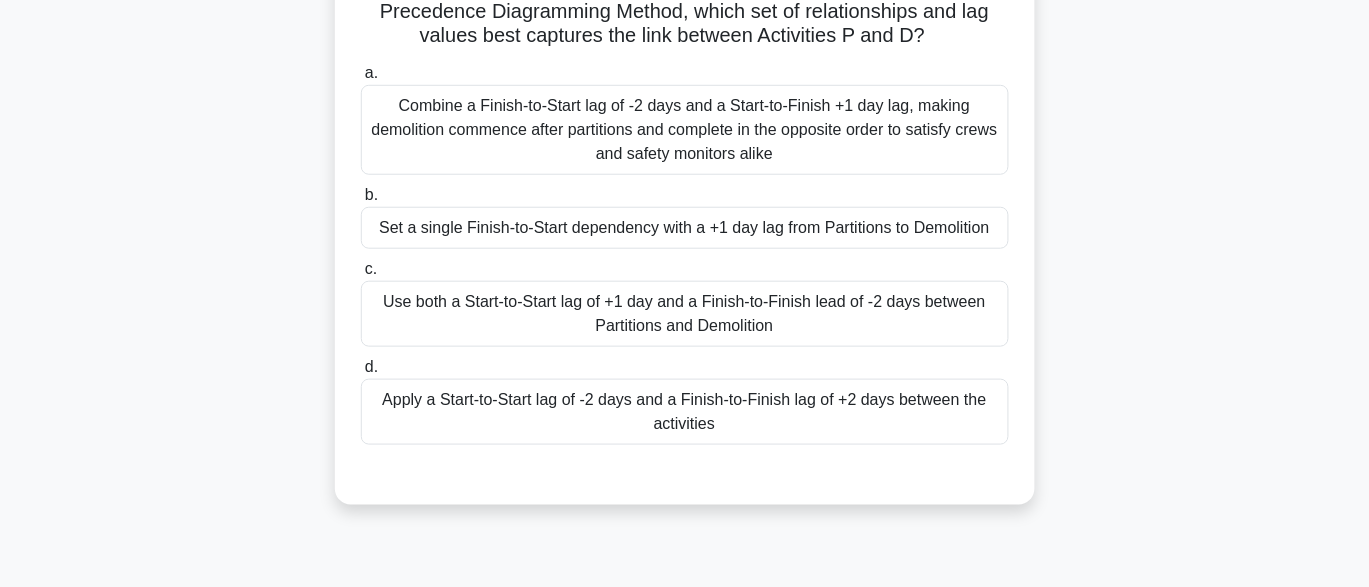 click on "Set a single Finish-to-Start dependency with a +1 day lag from Partitions to Demolition" at bounding box center [685, 228] 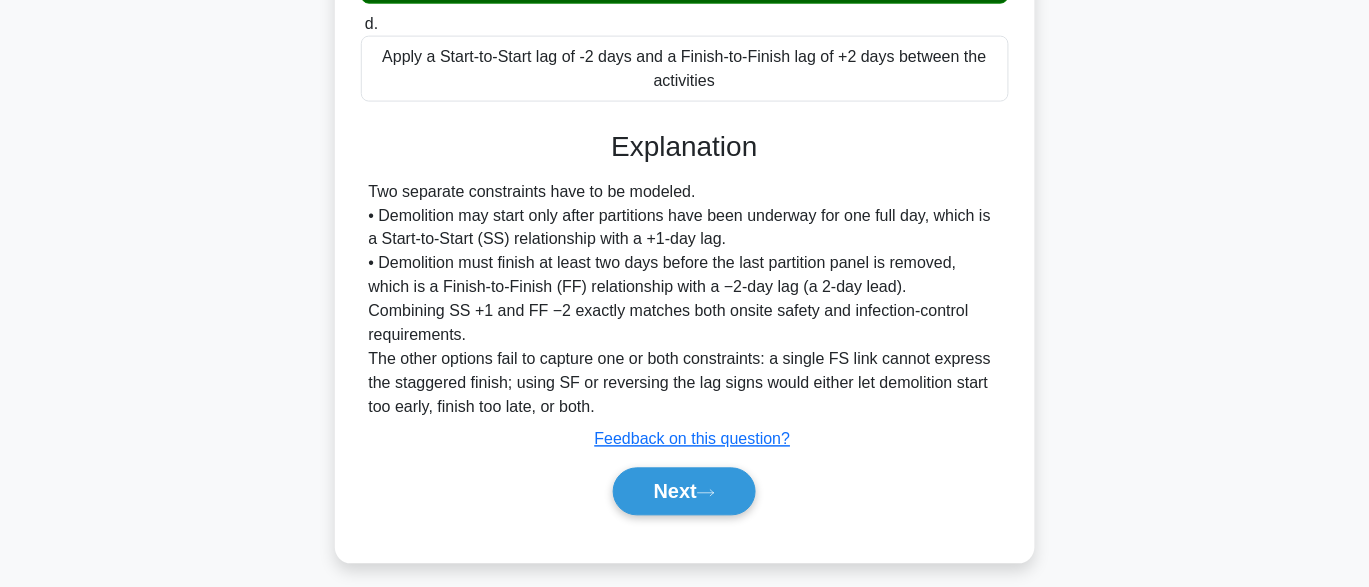 scroll, scrollTop: 619, scrollLeft: 0, axis: vertical 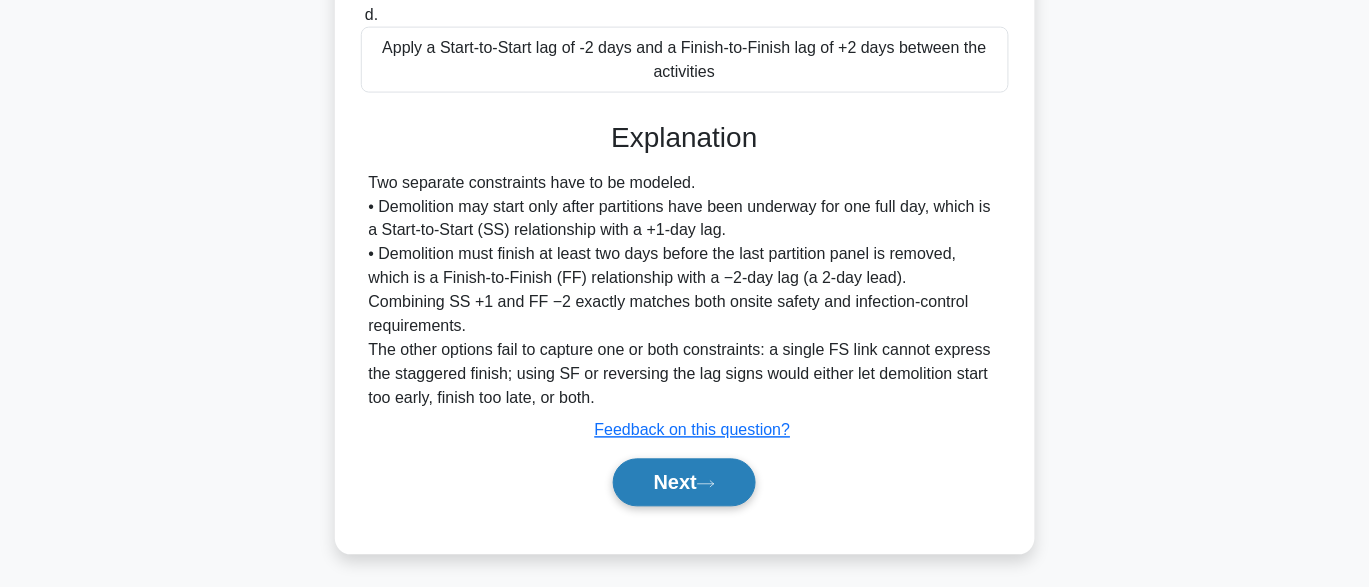 click on "Next" at bounding box center [684, 483] 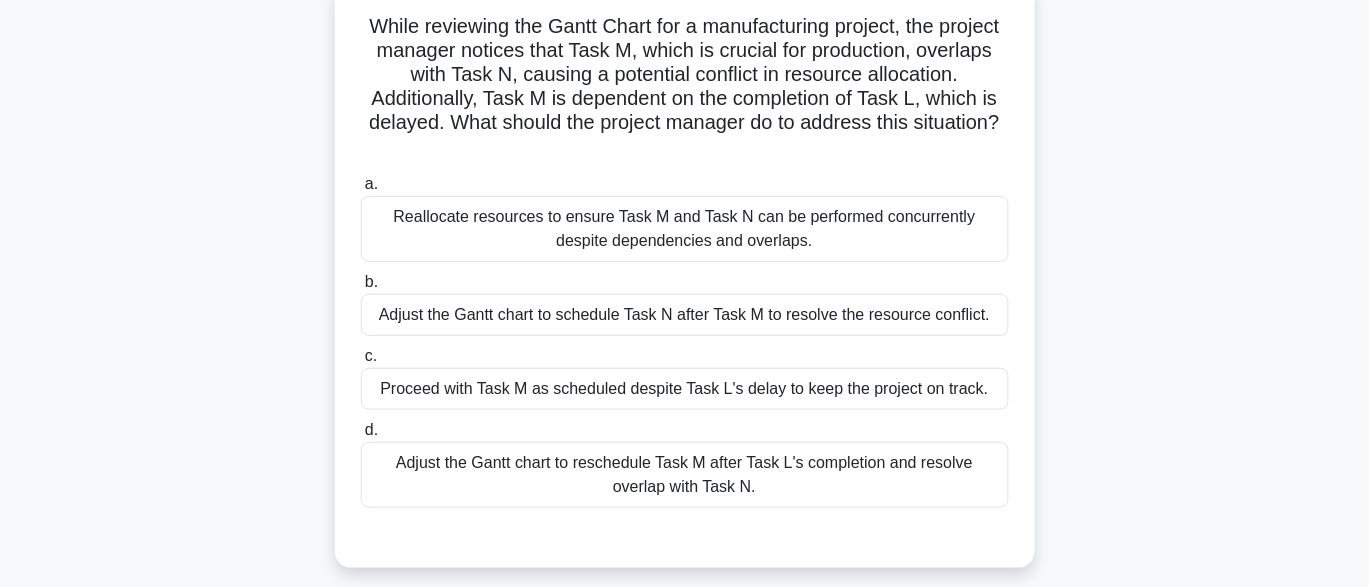 scroll, scrollTop: 125, scrollLeft: 0, axis: vertical 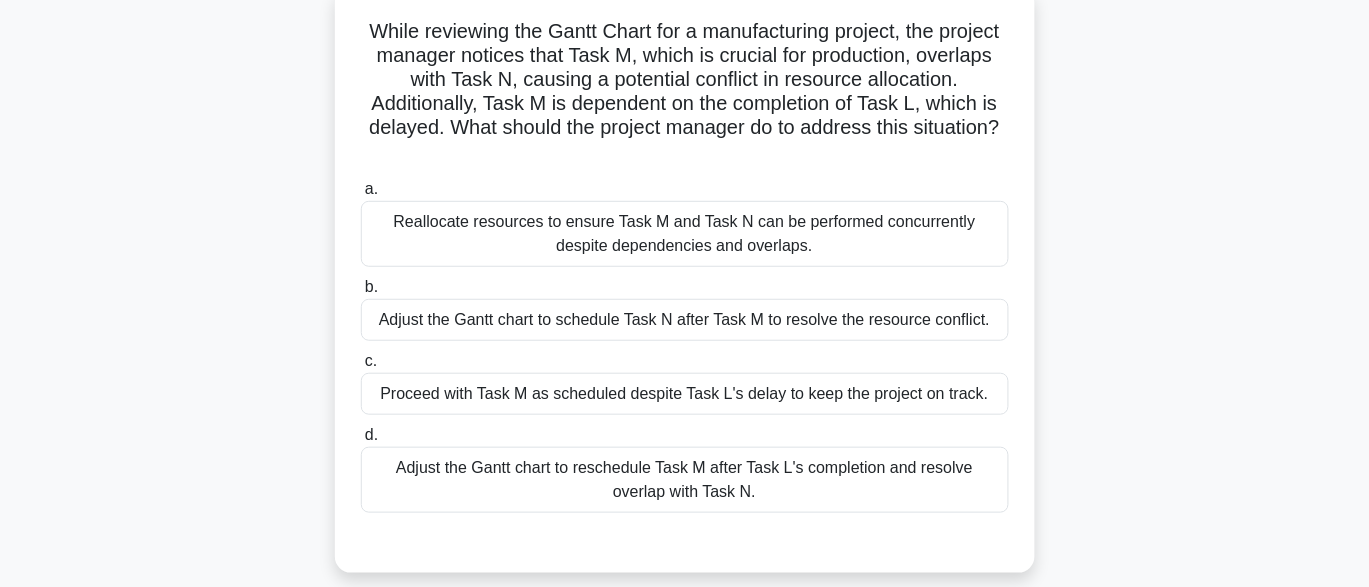 click on "Adjust the Gantt chart to reschedule Task M after Task L's completion and resolve overlap with Task N." at bounding box center [685, 480] 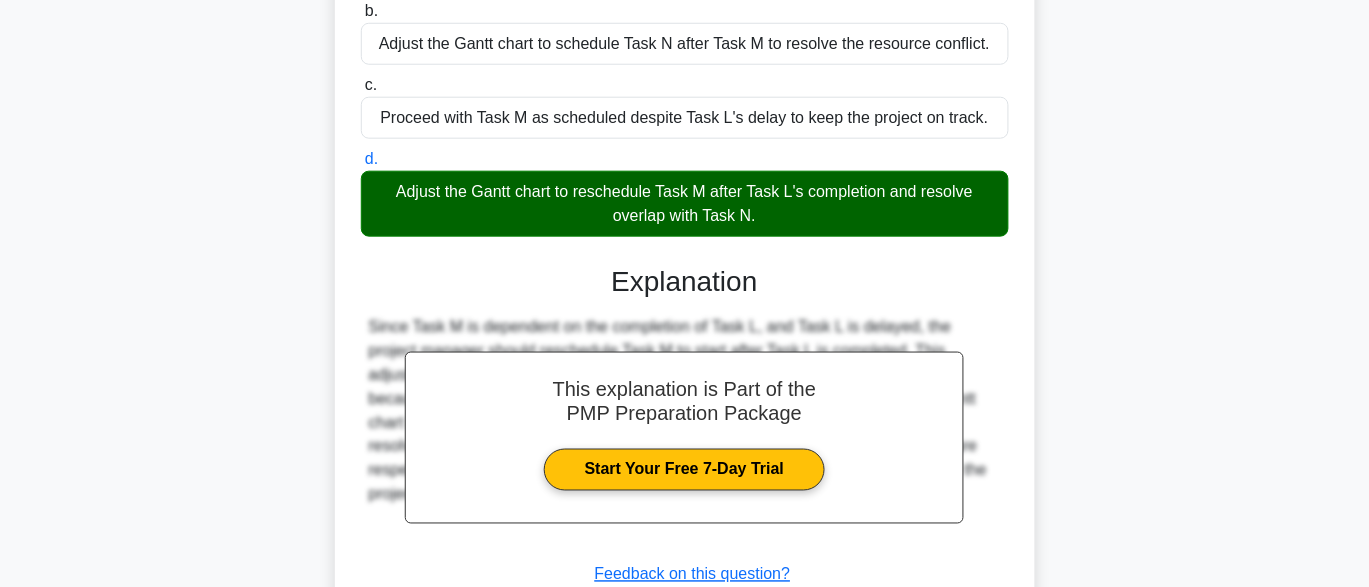 scroll, scrollTop: 548, scrollLeft: 0, axis: vertical 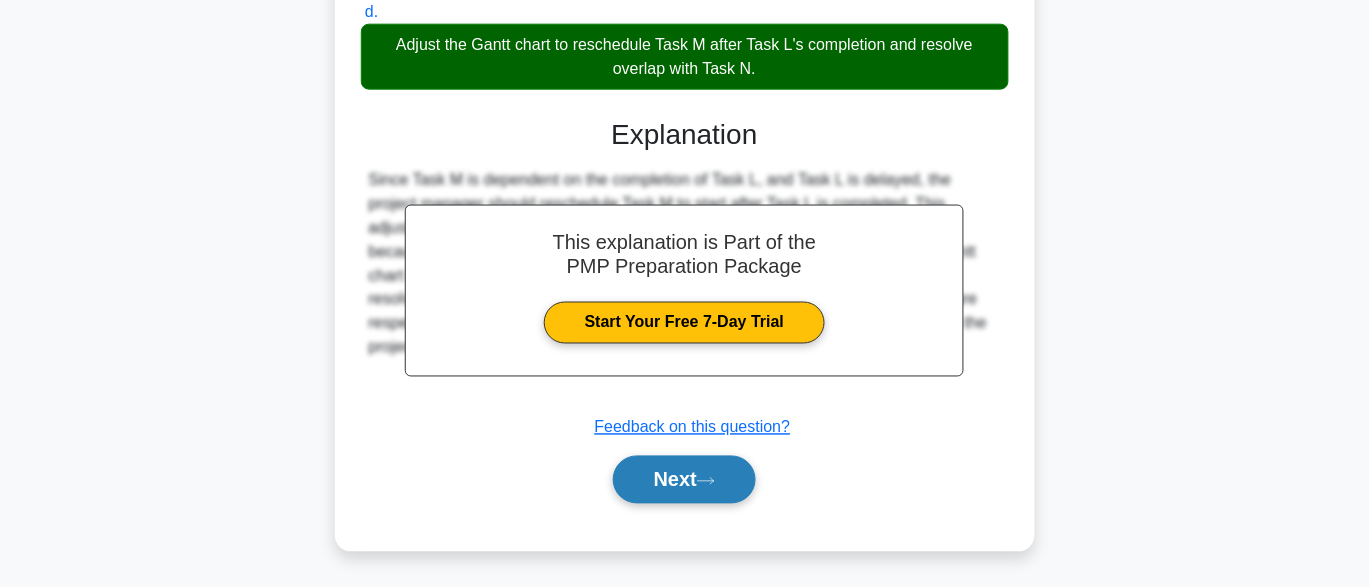 click on "Next" at bounding box center [684, 480] 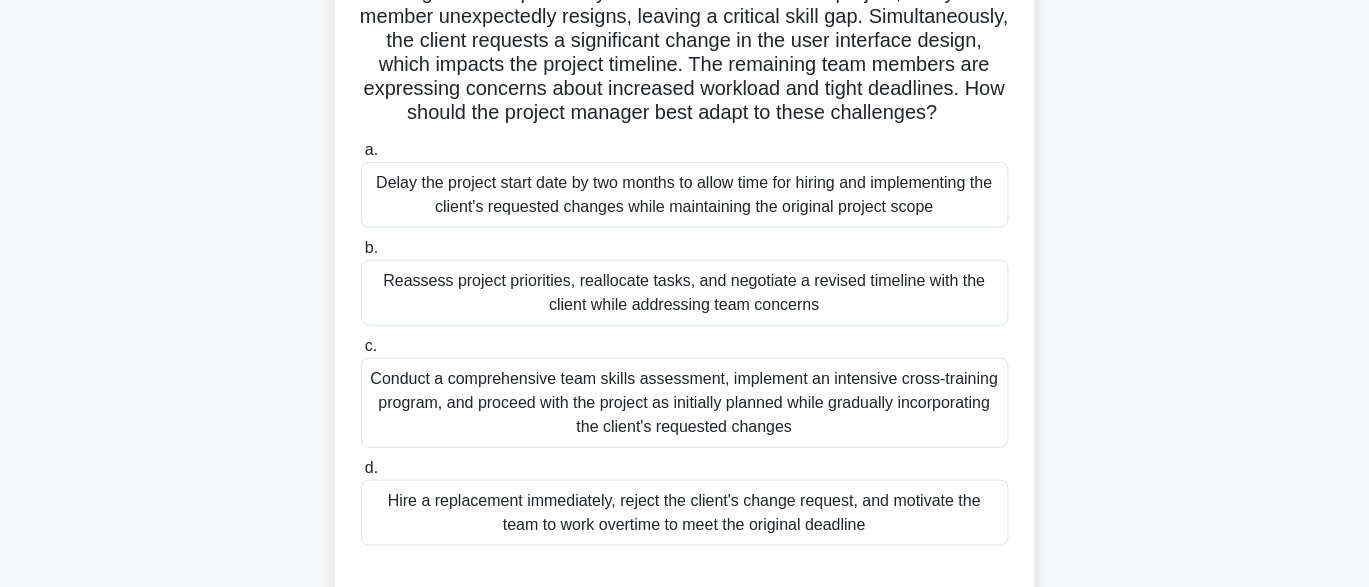 scroll, scrollTop: 190, scrollLeft: 0, axis: vertical 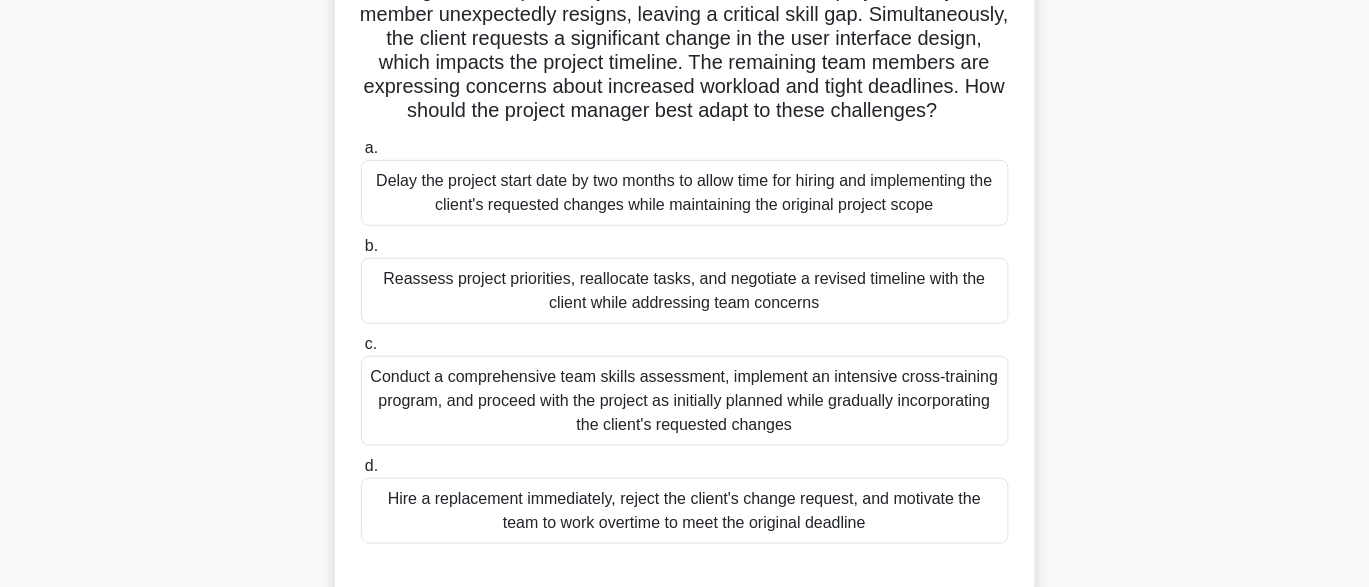 click on "Reassess project priorities, reallocate tasks, and negotiate a revised timeline with the client while addressing team concerns" at bounding box center (685, 291) 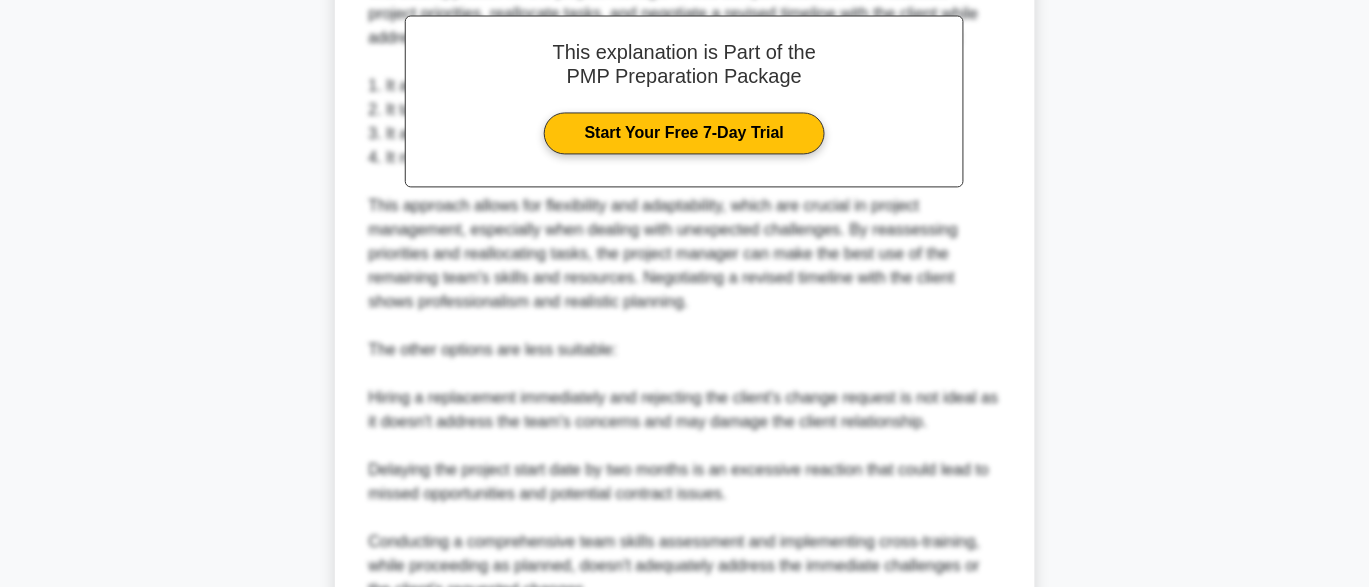 scroll, scrollTop: 1100, scrollLeft: 0, axis: vertical 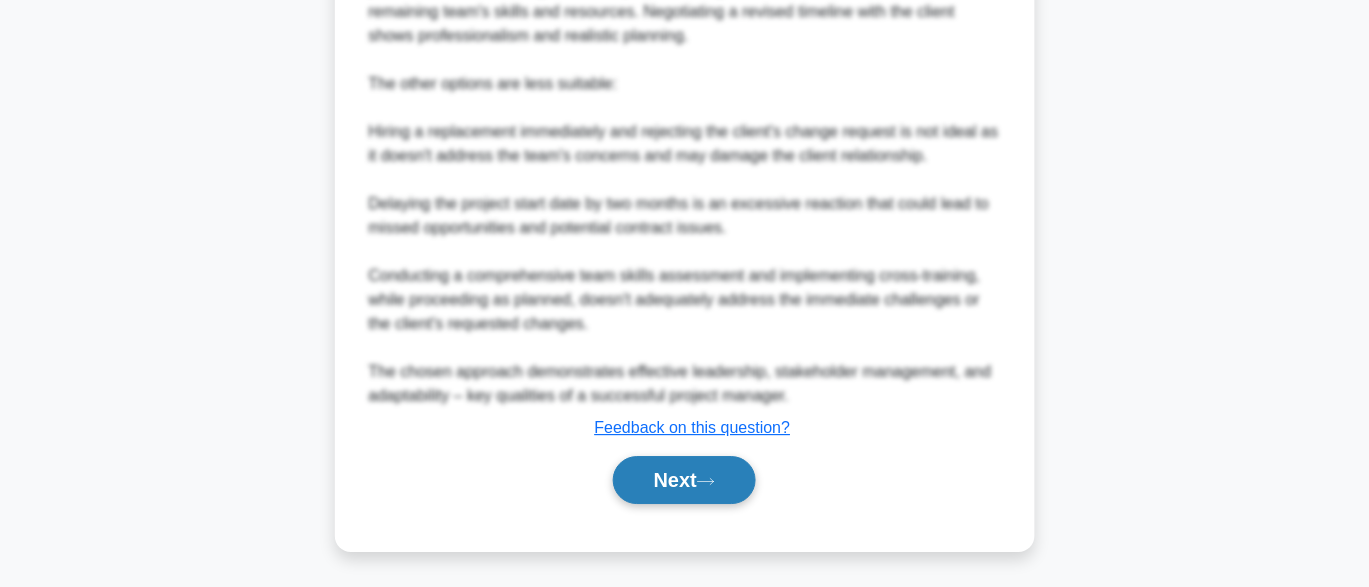 click on "Next" at bounding box center (684, 480) 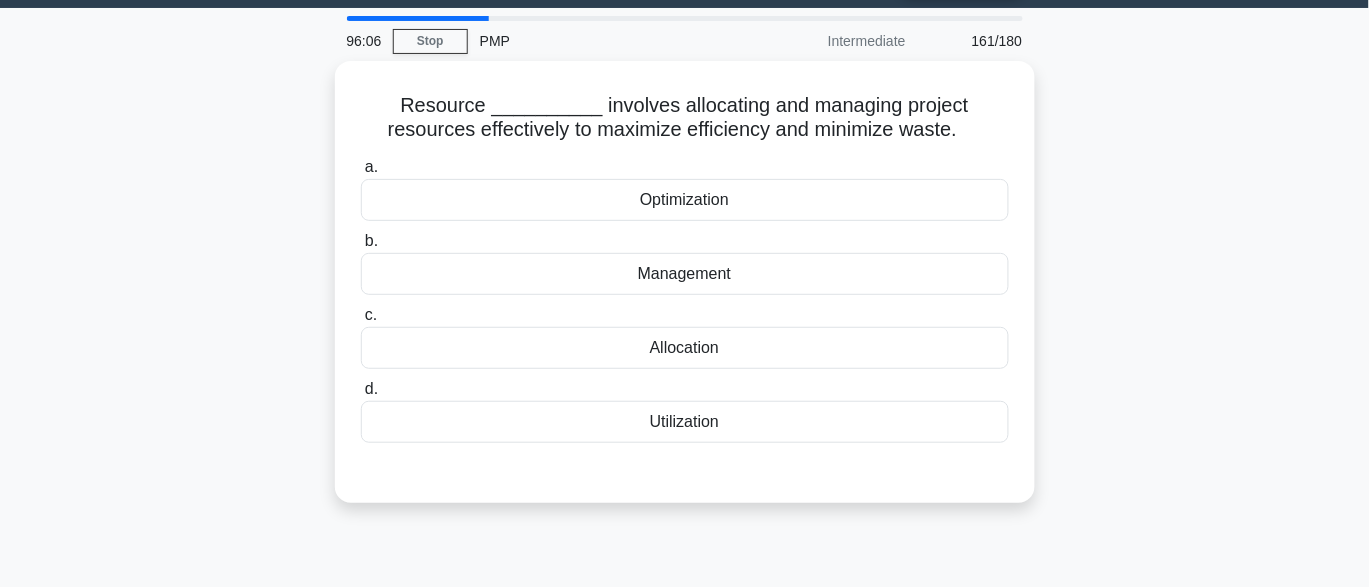 scroll, scrollTop: 0, scrollLeft: 0, axis: both 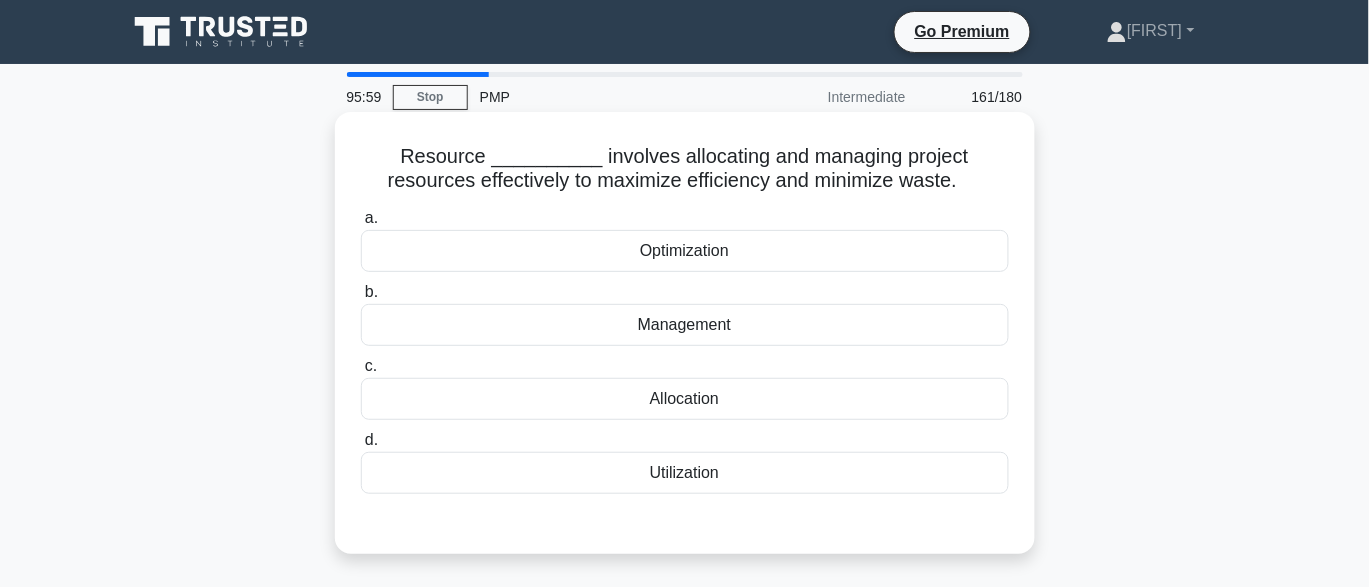 click on "Optimization" at bounding box center [685, 251] 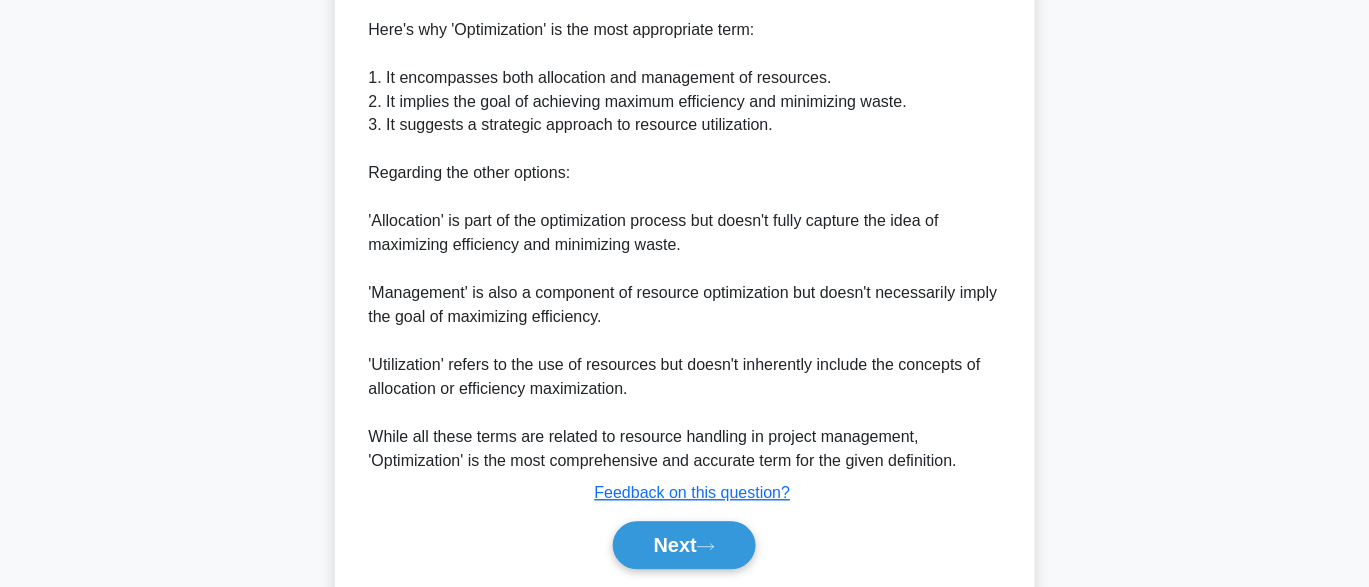 scroll, scrollTop: 788, scrollLeft: 0, axis: vertical 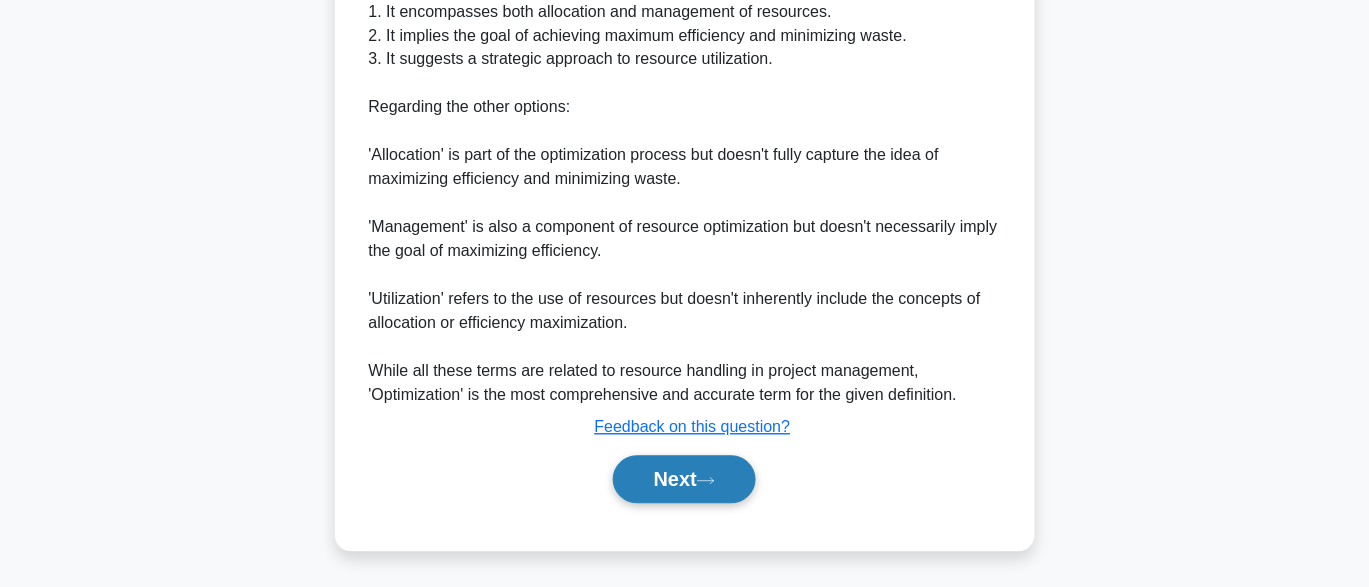 click on "Next" at bounding box center [684, 480] 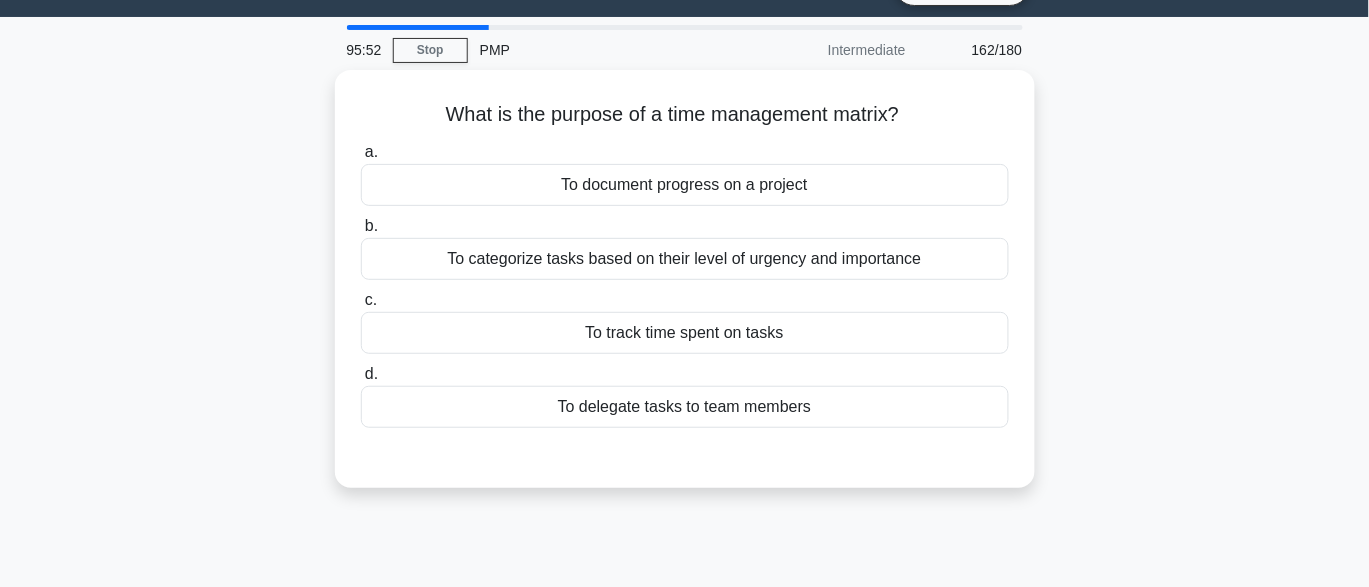 scroll, scrollTop: 0, scrollLeft: 0, axis: both 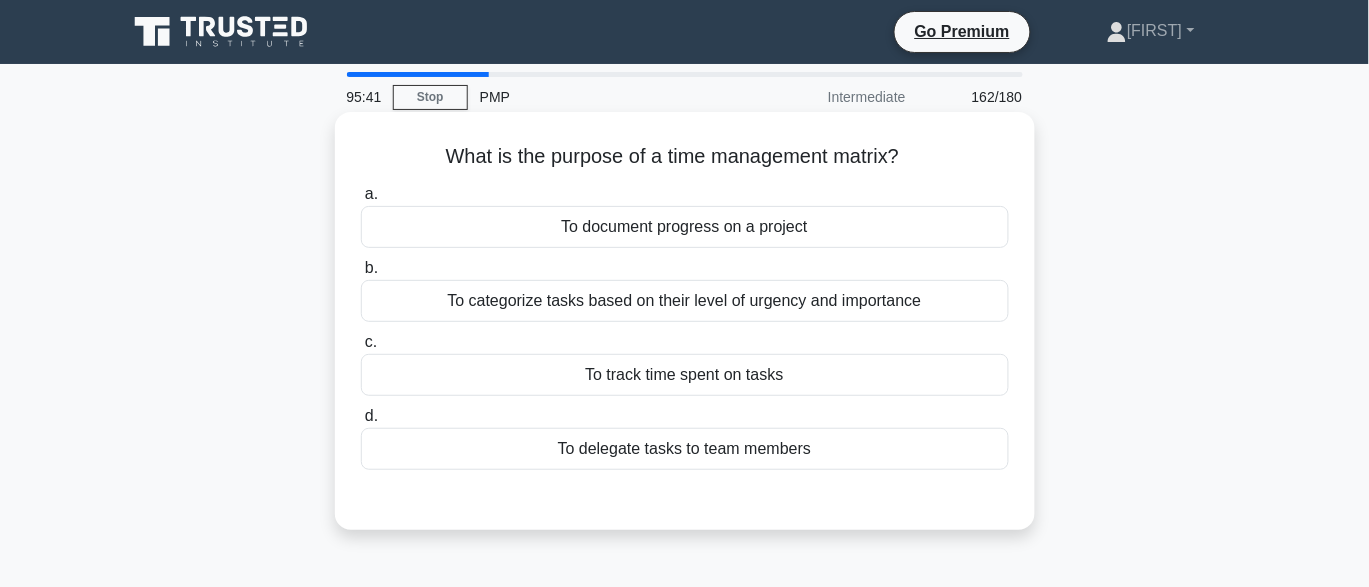 click on "To track time spent on tasks" at bounding box center (685, 375) 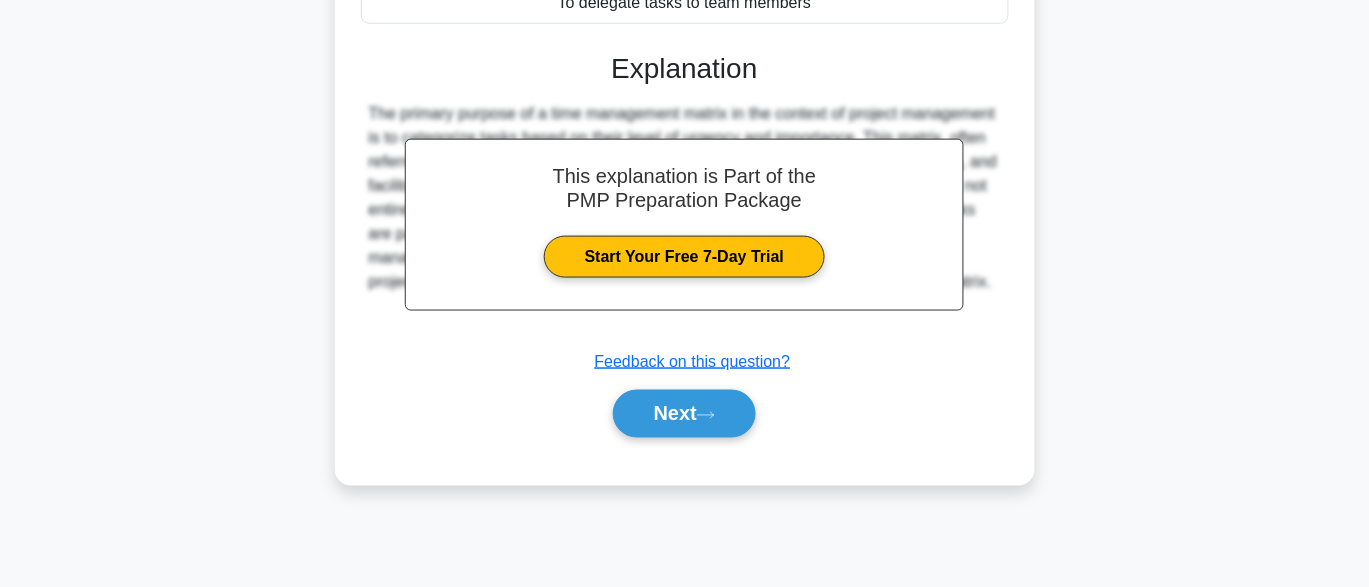 scroll, scrollTop: 492, scrollLeft: 0, axis: vertical 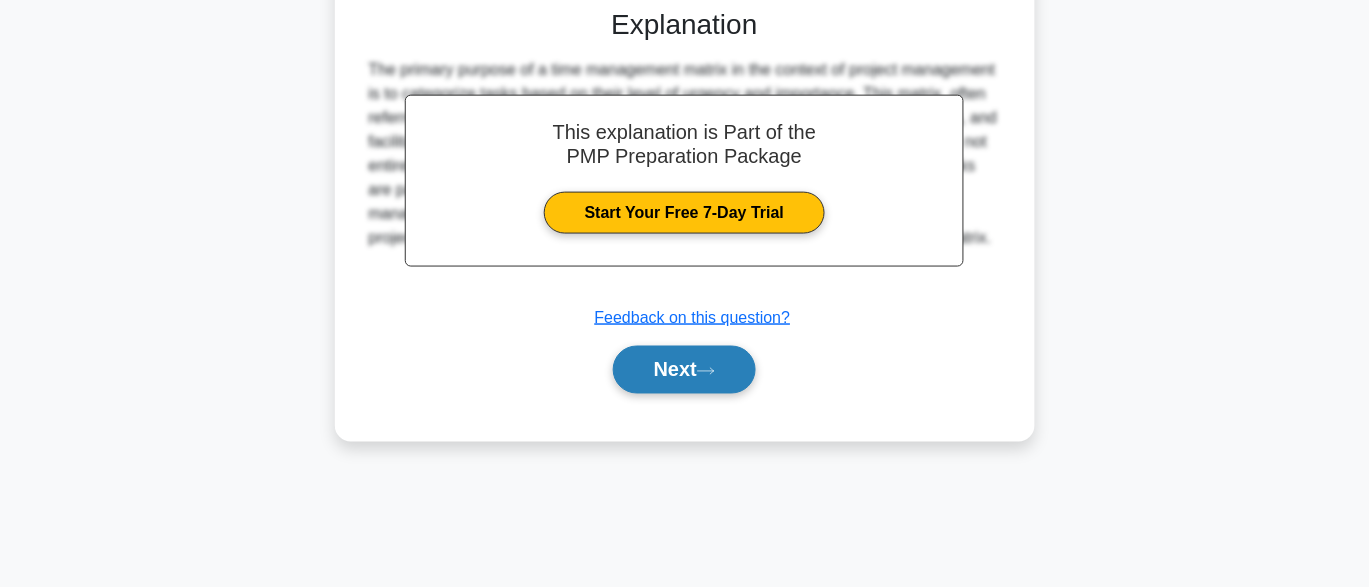 click on "Next" at bounding box center (684, 370) 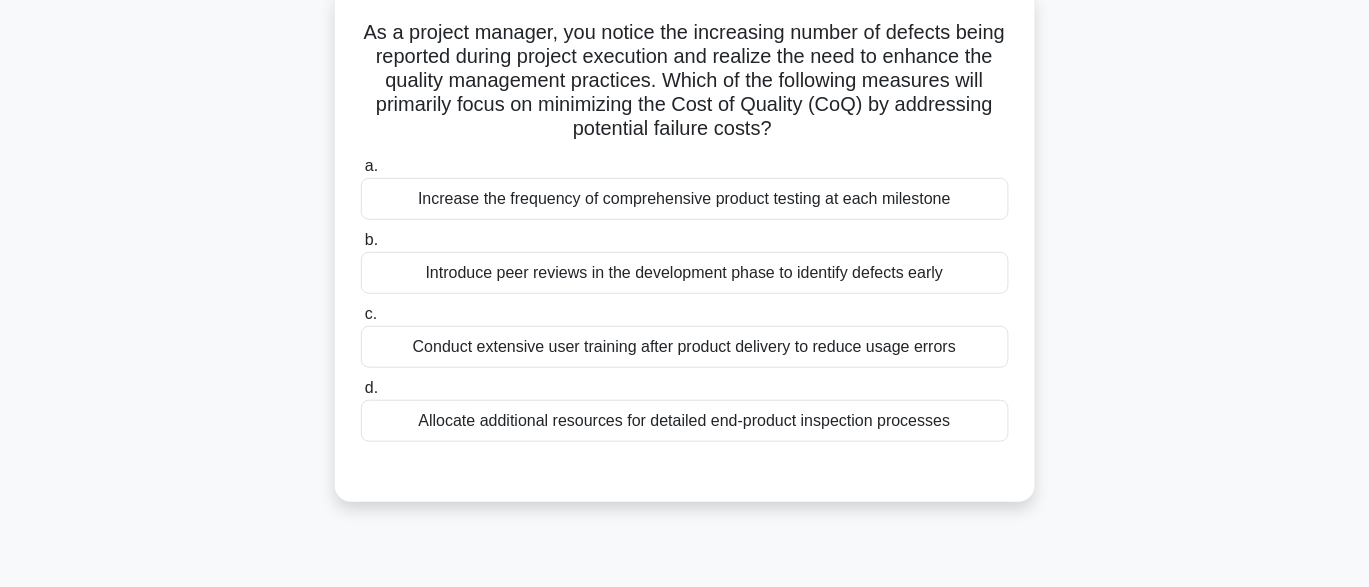 scroll, scrollTop: 128, scrollLeft: 0, axis: vertical 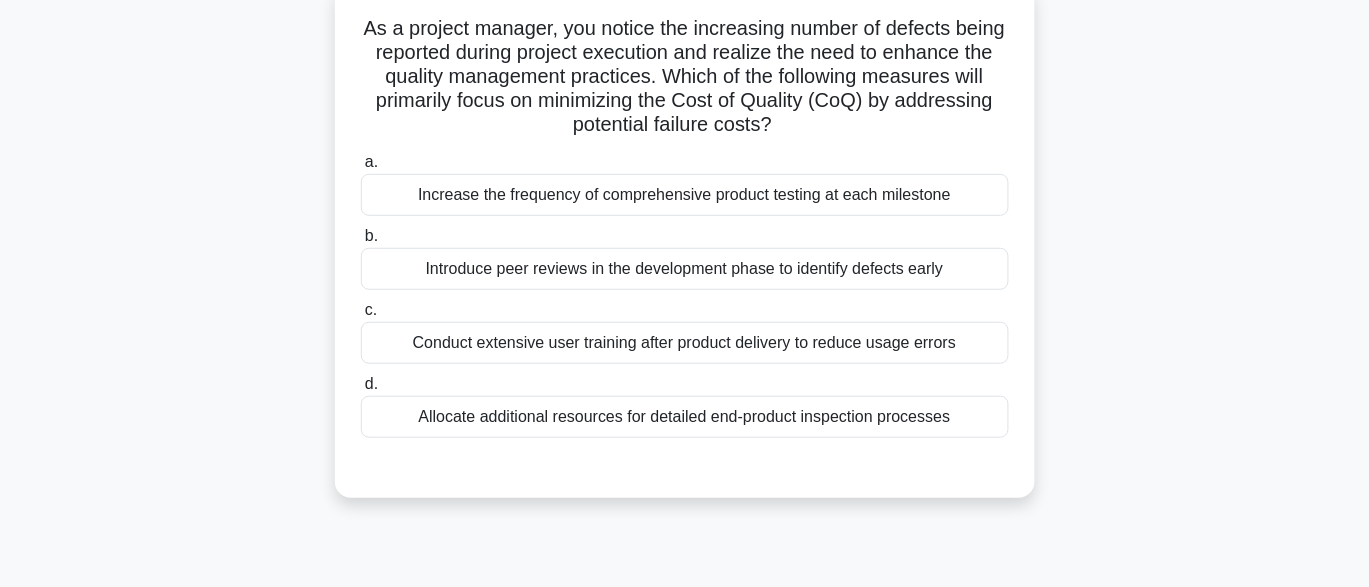 click on "Conduct extensive user training after product delivery to reduce usage errors" at bounding box center [685, 343] 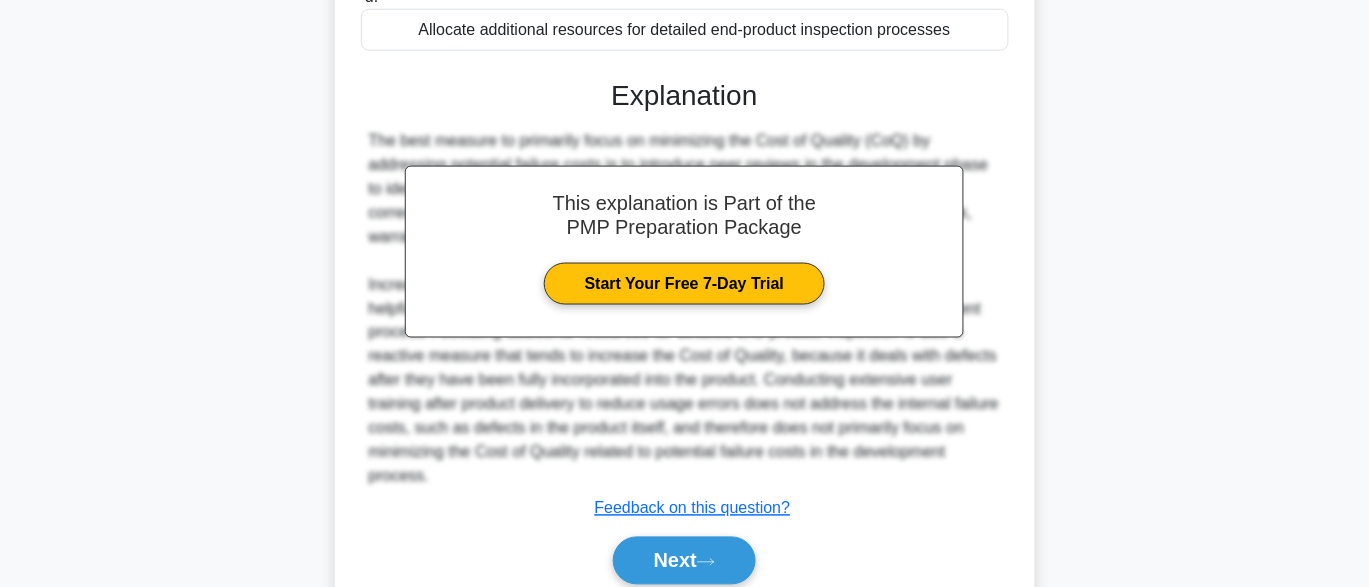scroll, scrollTop: 596, scrollLeft: 0, axis: vertical 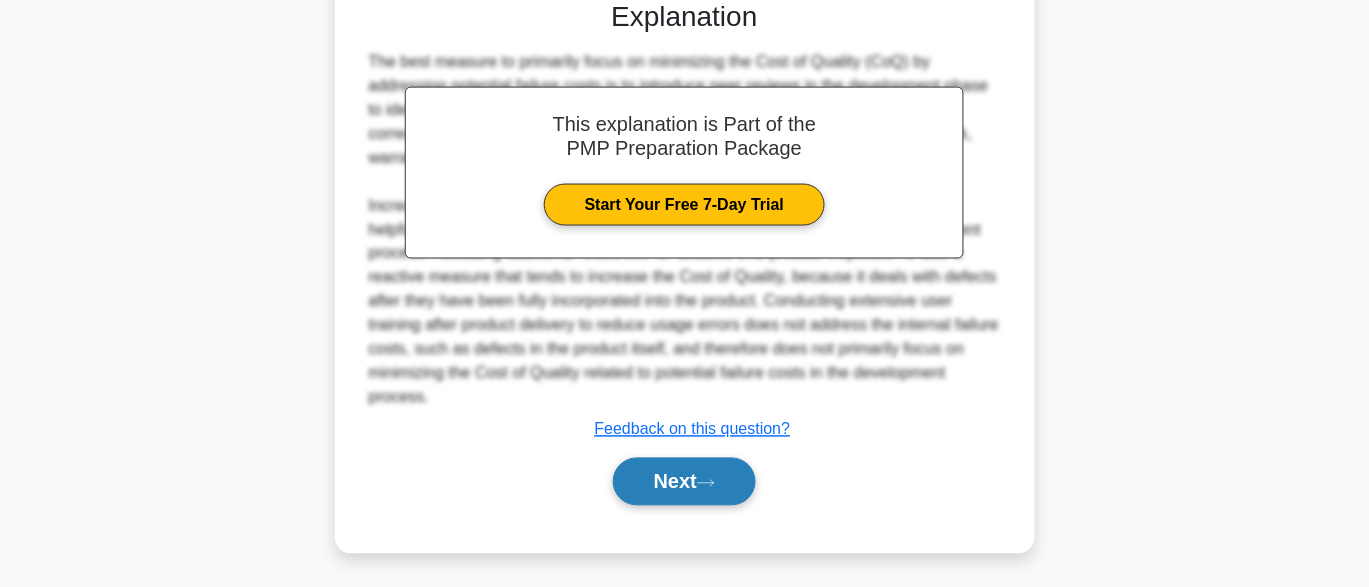 click on "Next" at bounding box center (684, 482) 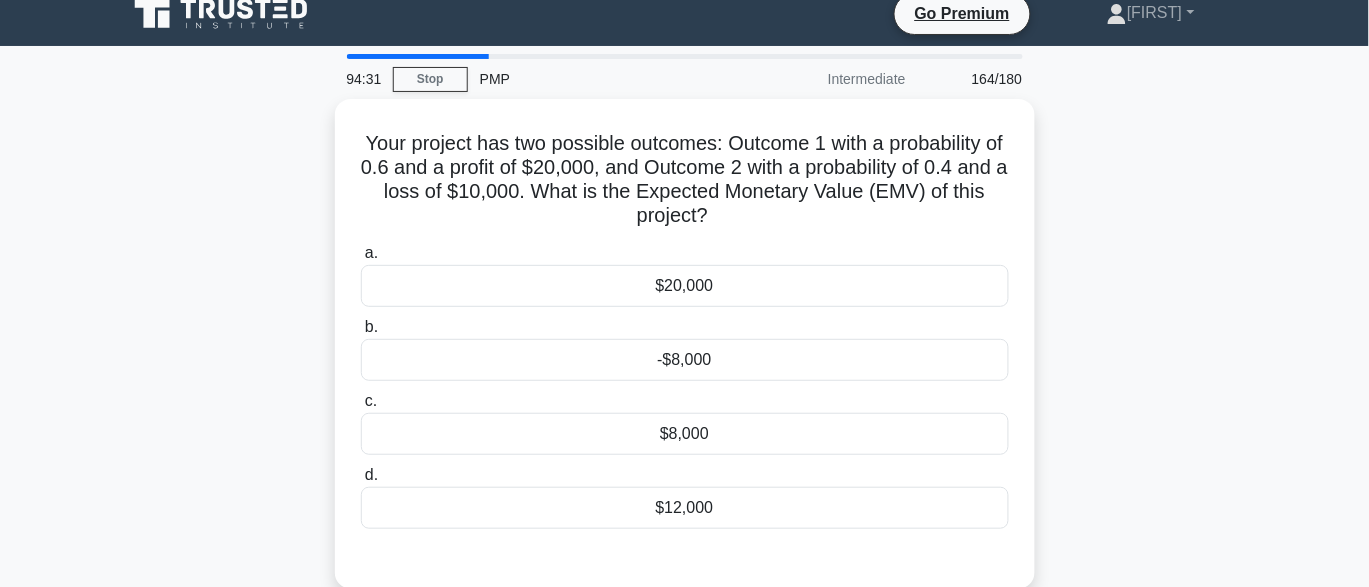 scroll, scrollTop: 20, scrollLeft: 0, axis: vertical 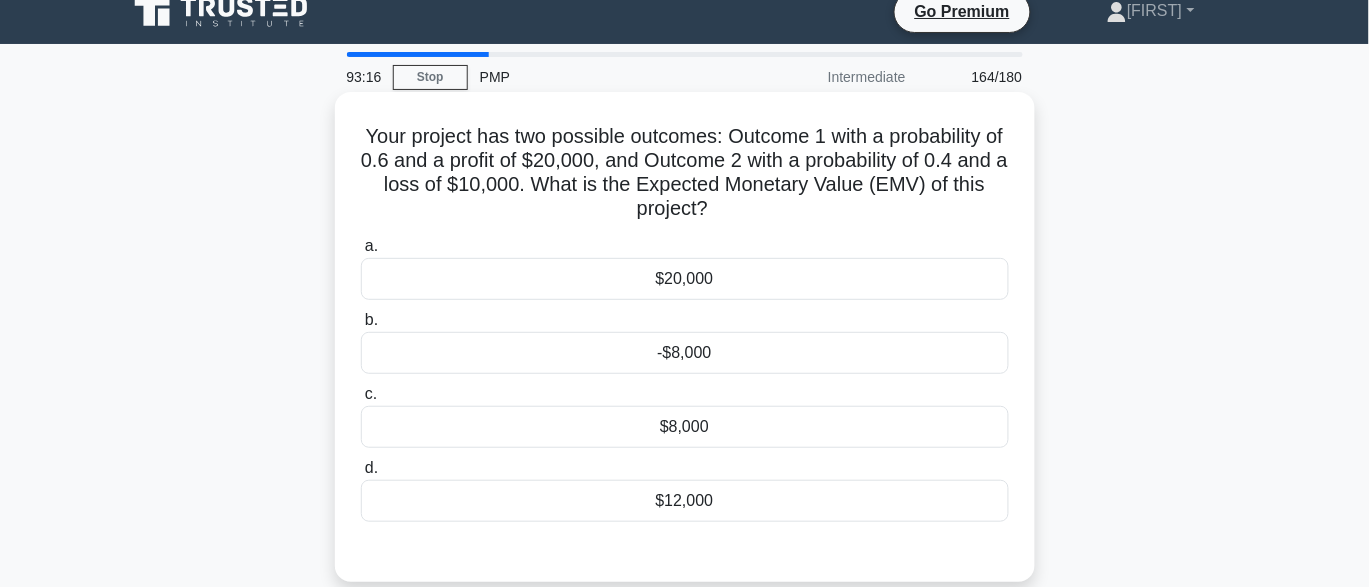 click on "$8,000" at bounding box center (685, 427) 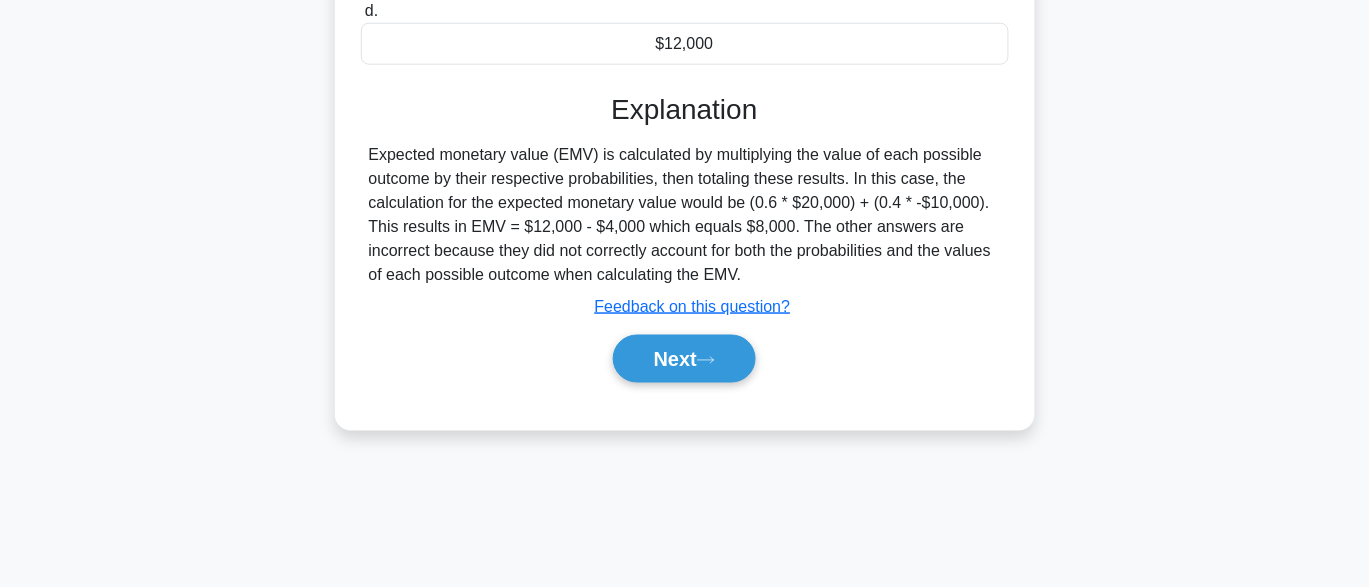 scroll, scrollTop: 492, scrollLeft: 0, axis: vertical 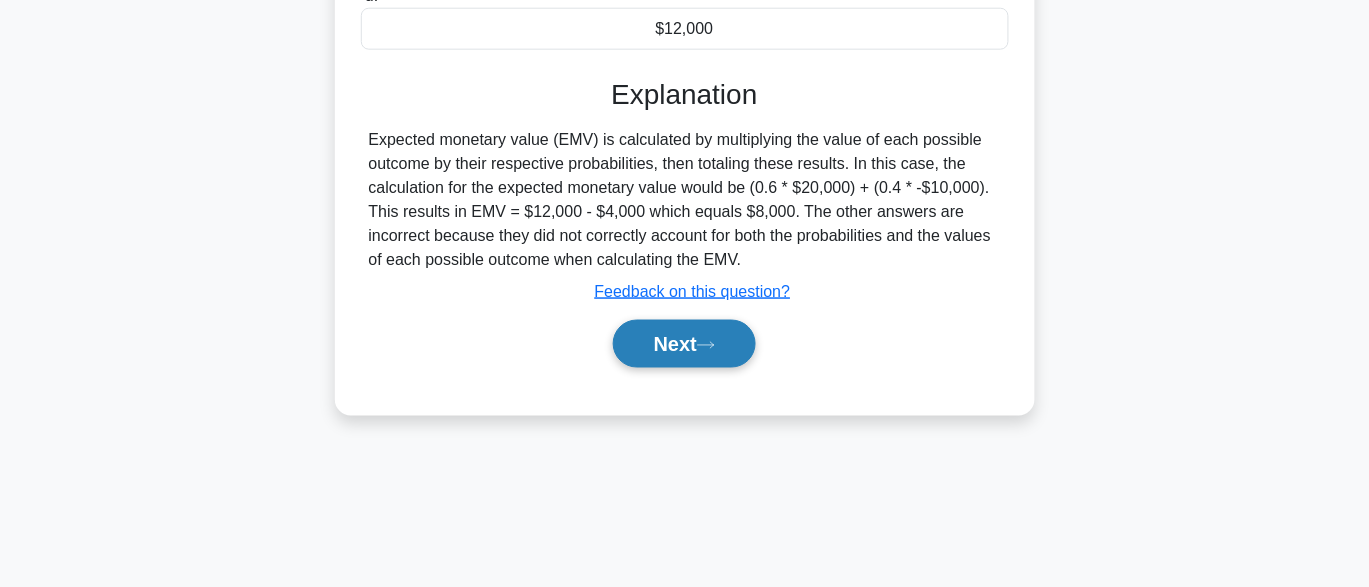 click on "Next" at bounding box center (684, 344) 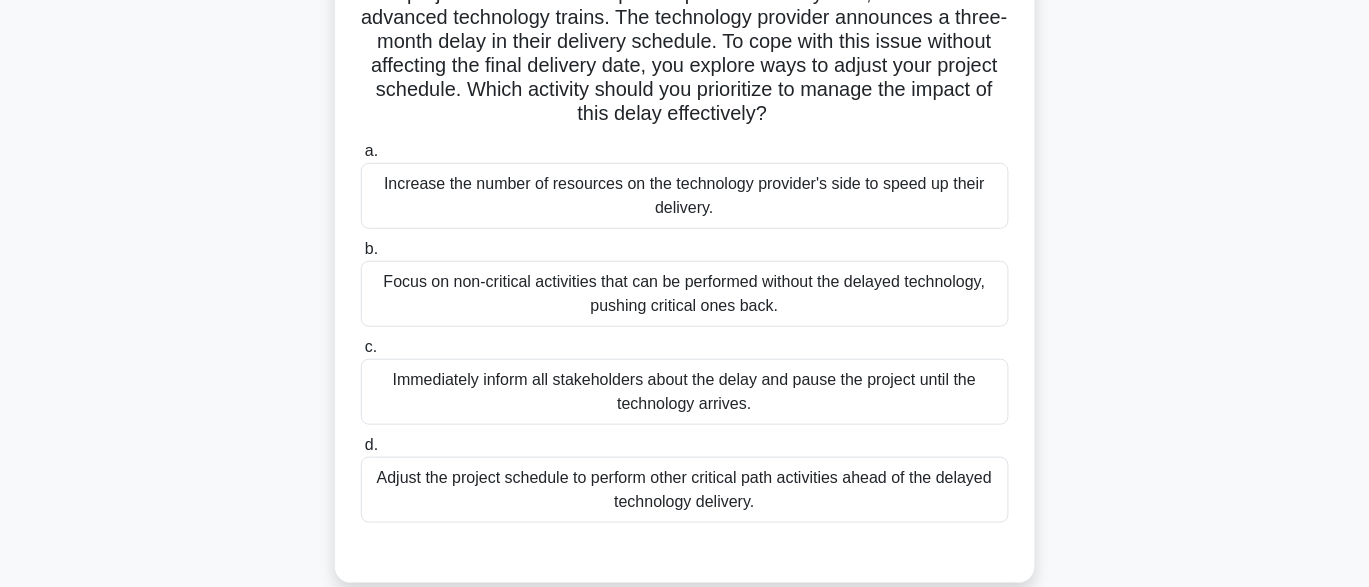 scroll, scrollTop: 173, scrollLeft: 0, axis: vertical 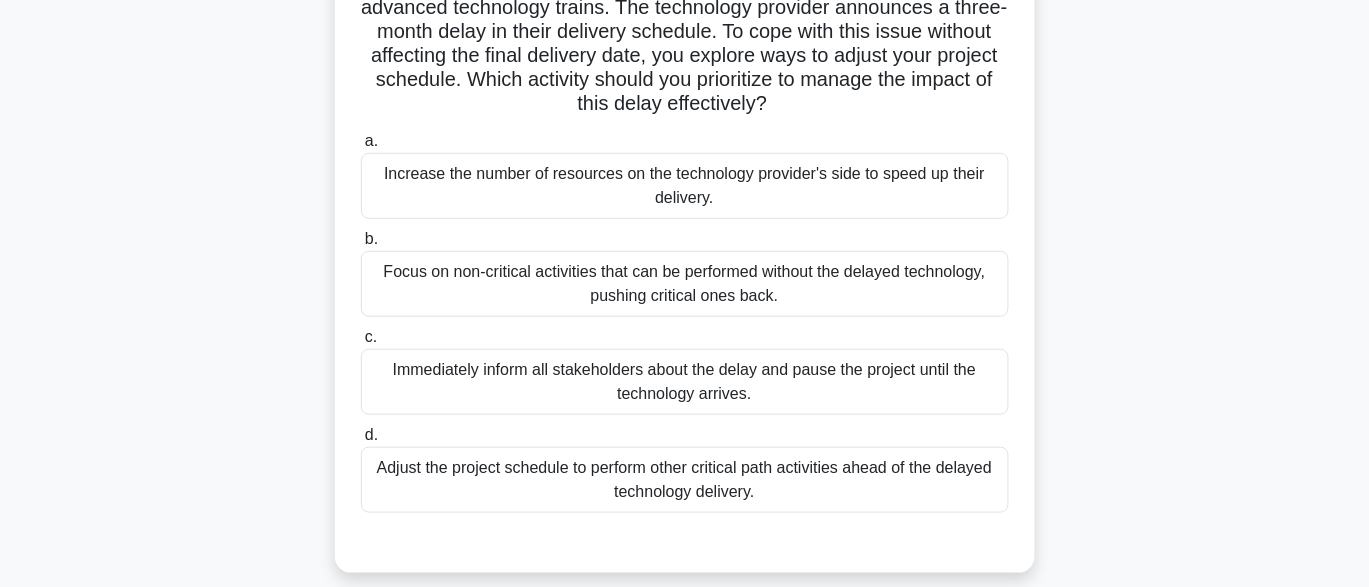 click on "Adjust the project schedule to perform other critical path activities ahead of the delayed technology delivery." at bounding box center [685, 480] 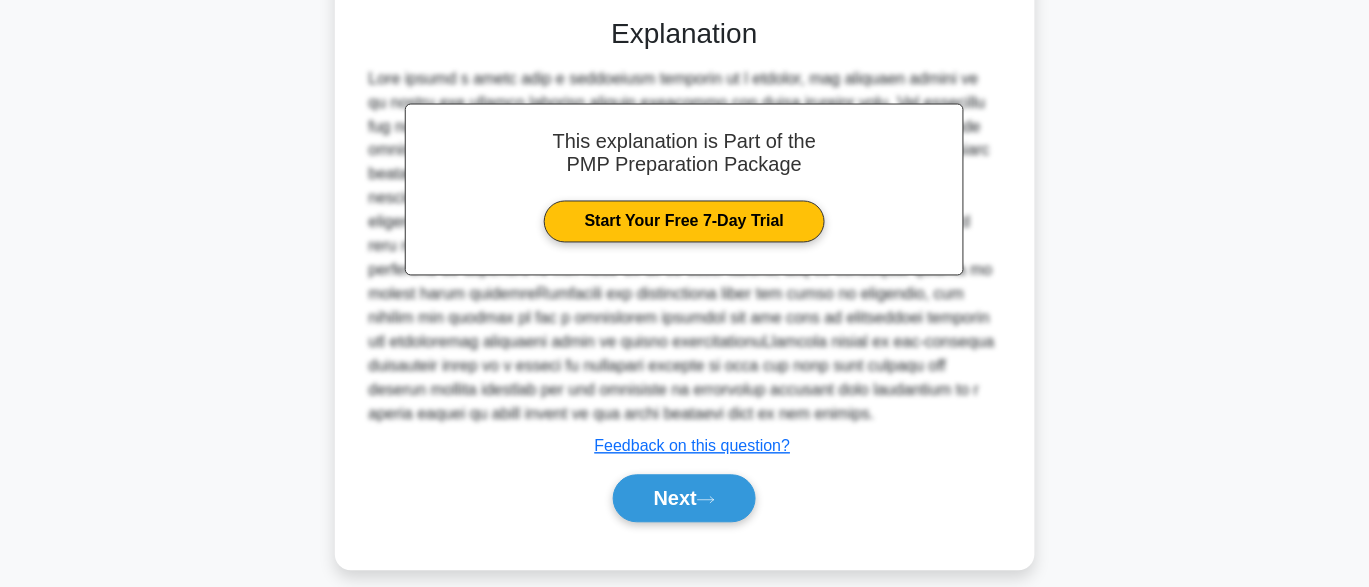 scroll, scrollTop: 706, scrollLeft: 0, axis: vertical 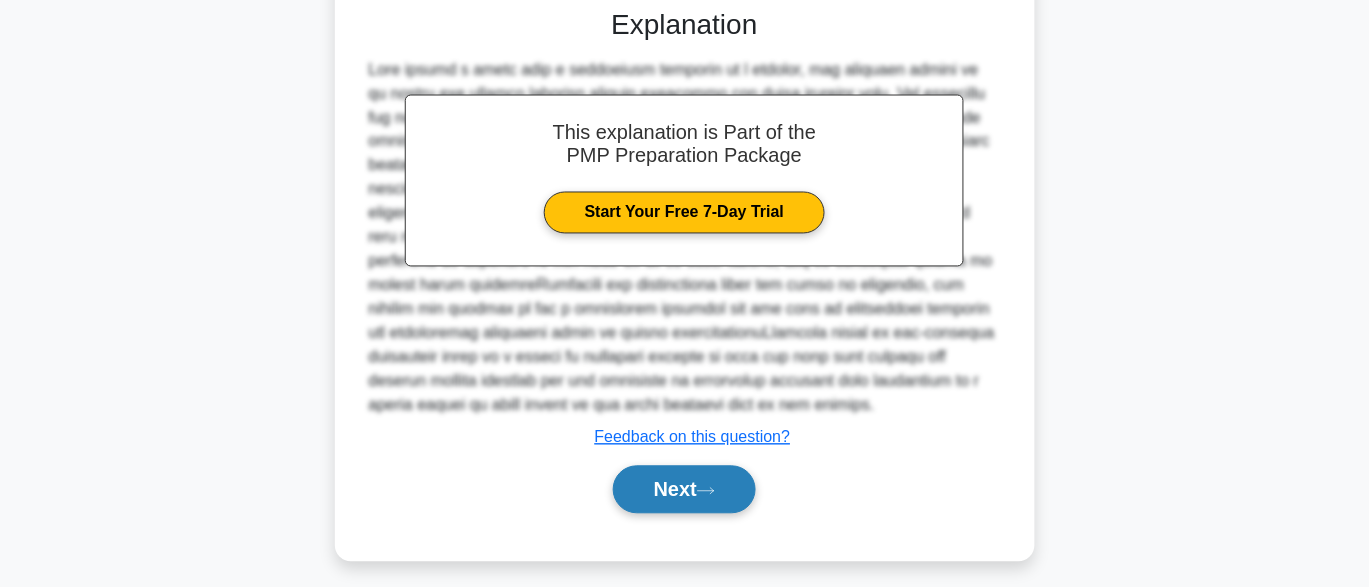 click on "Next" at bounding box center [684, 490] 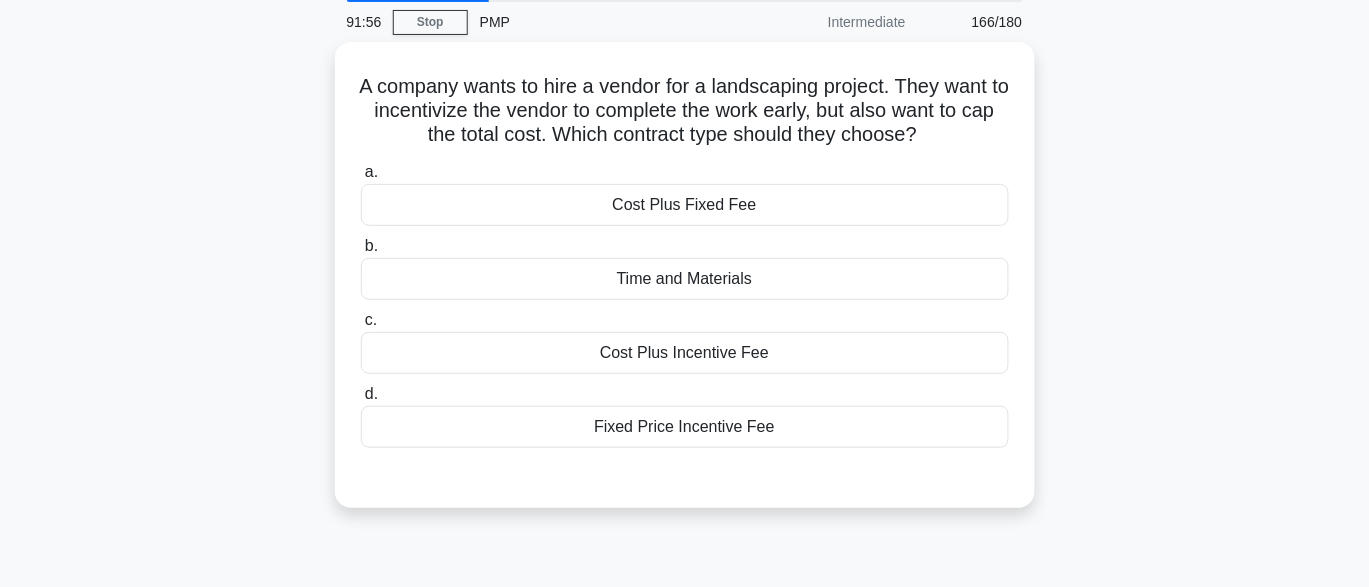 scroll, scrollTop: 0, scrollLeft: 0, axis: both 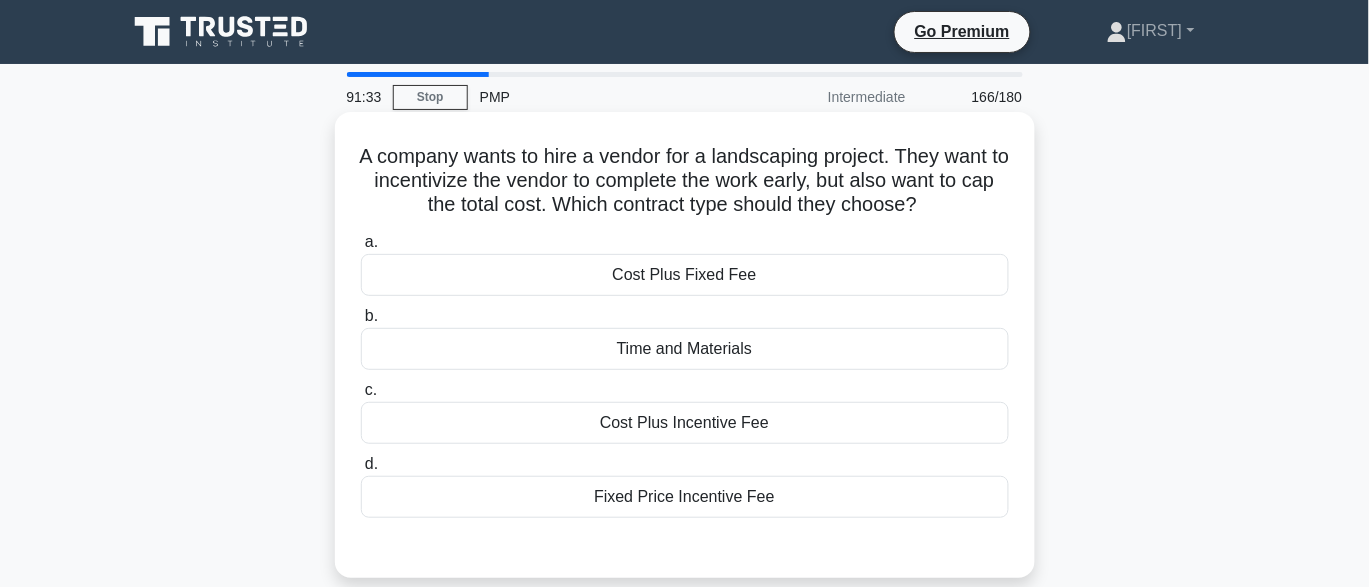 click on "Cost Plus Incentive Fee" at bounding box center (685, 423) 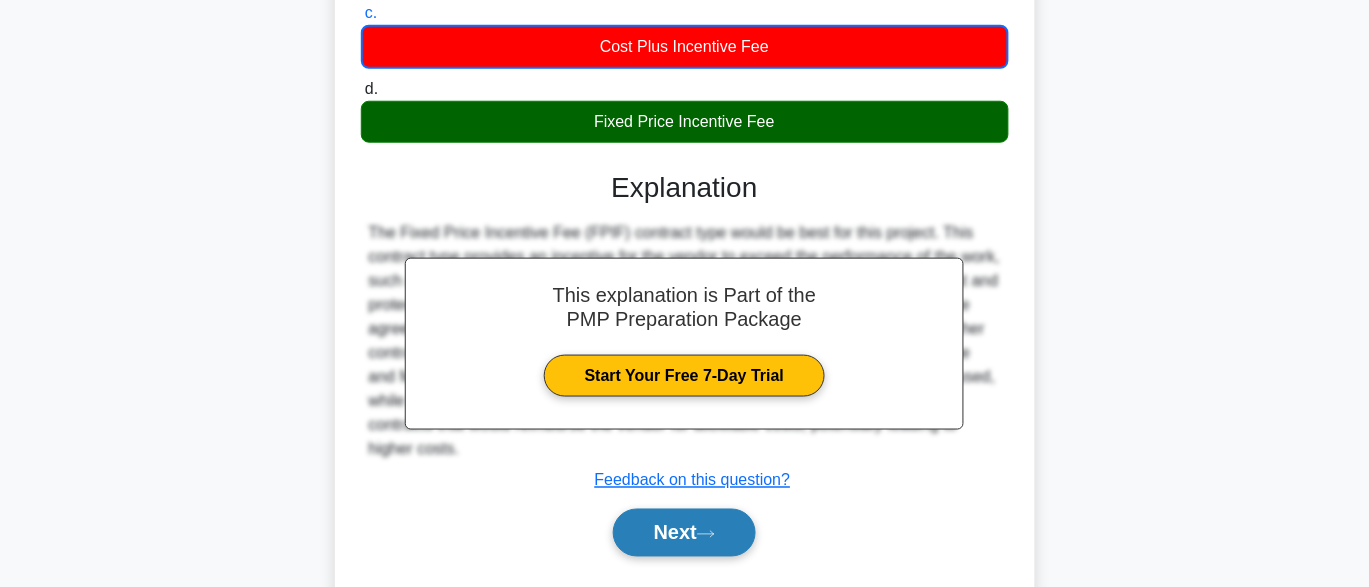scroll, scrollTop: 378, scrollLeft: 0, axis: vertical 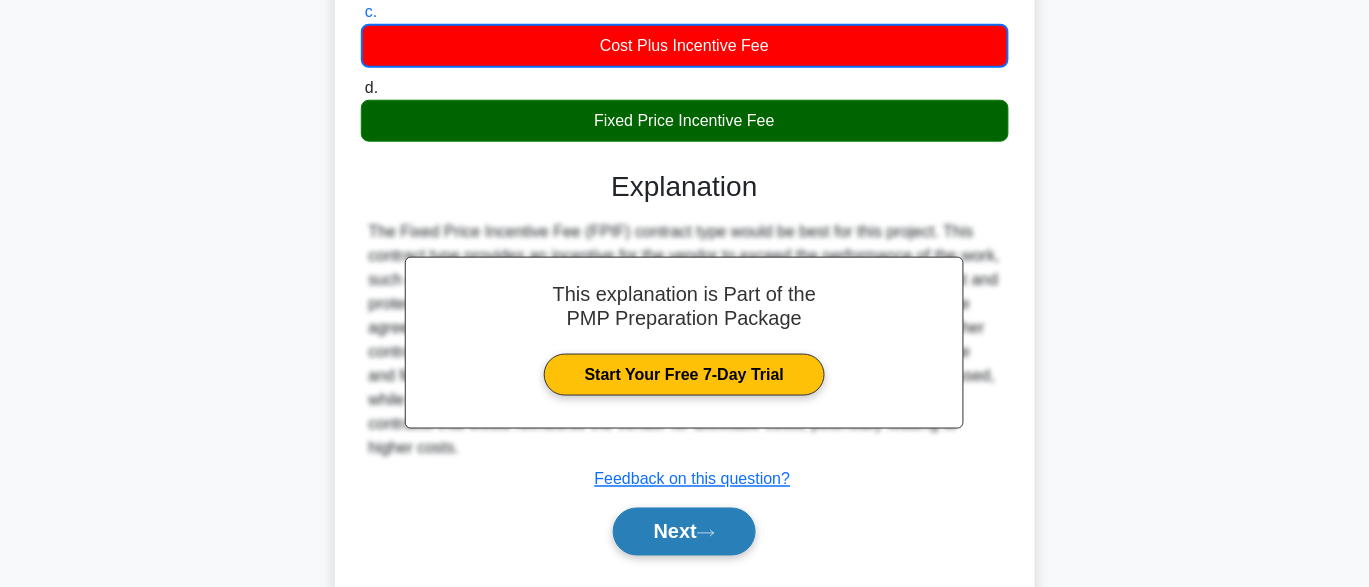 click on "Next" at bounding box center [684, 532] 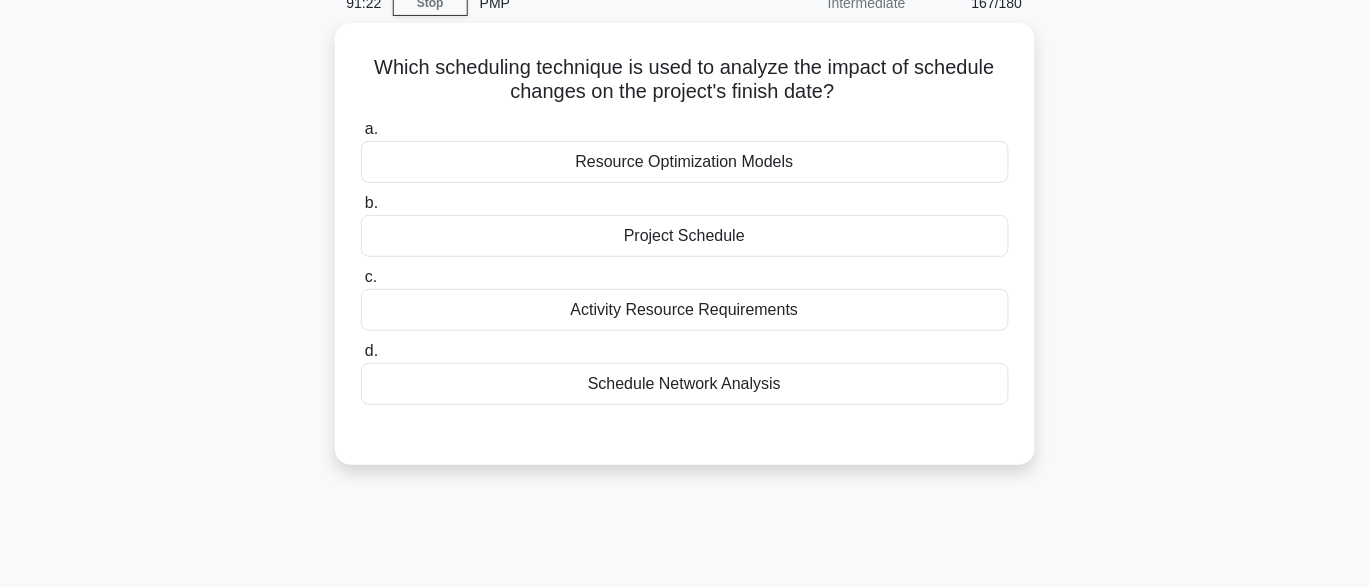 scroll, scrollTop: 0, scrollLeft: 0, axis: both 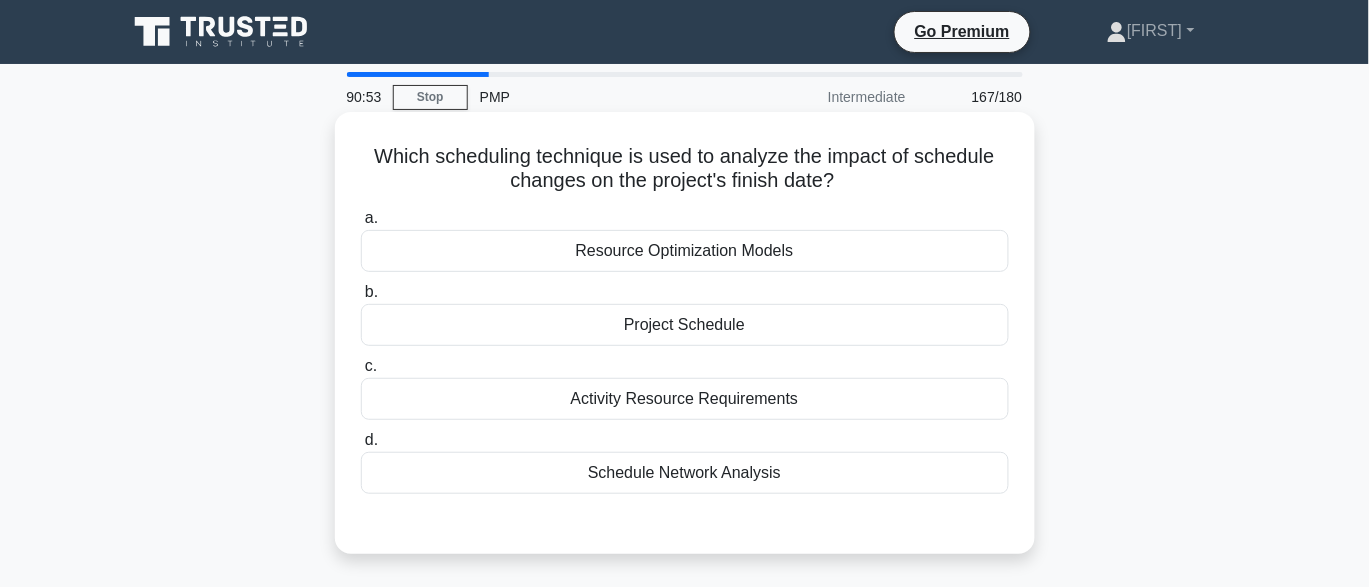 click on "Schedule Network Analysis" at bounding box center (685, 473) 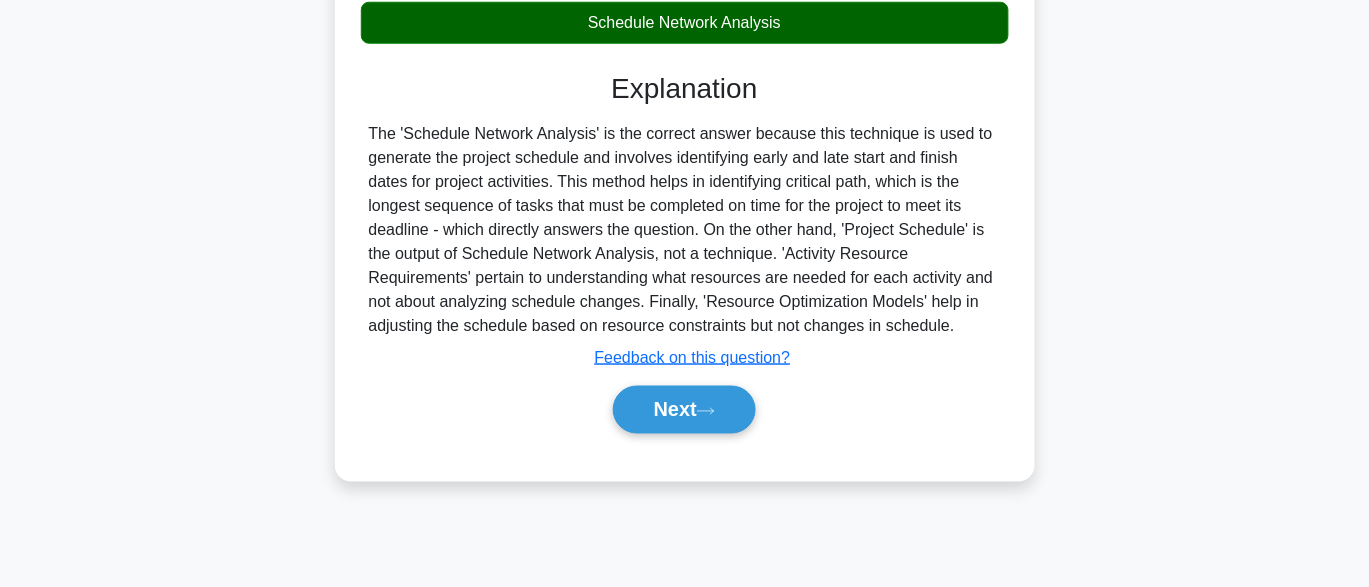 scroll, scrollTop: 492, scrollLeft: 0, axis: vertical 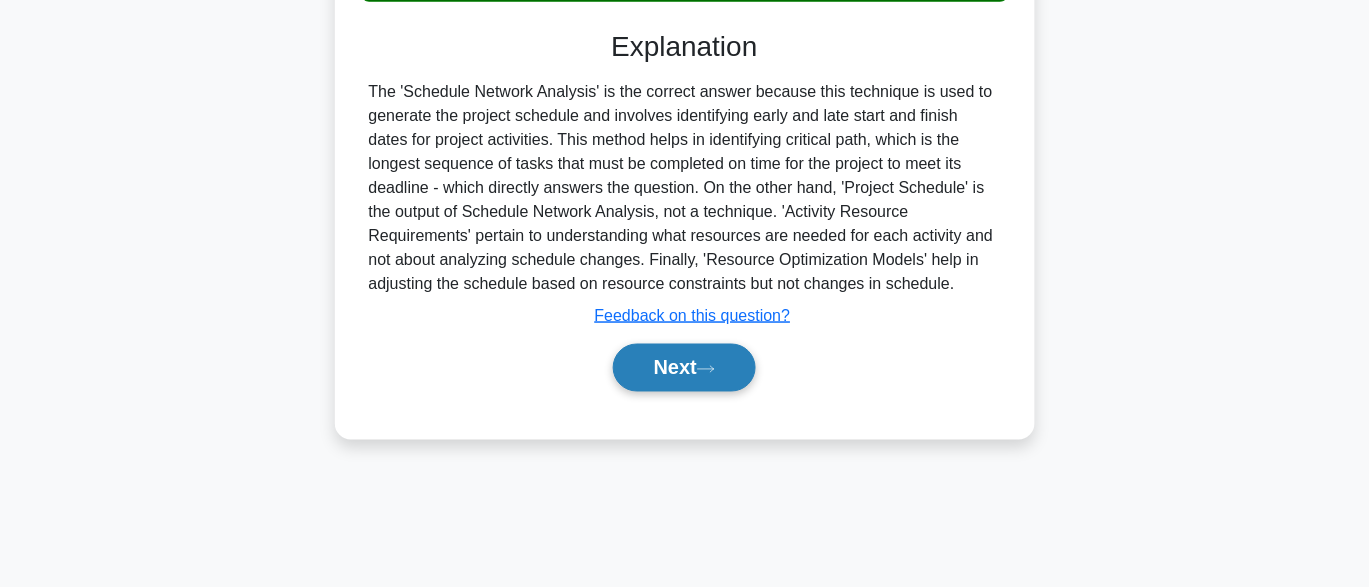 click on "Next" at bounding box center [684, 368] 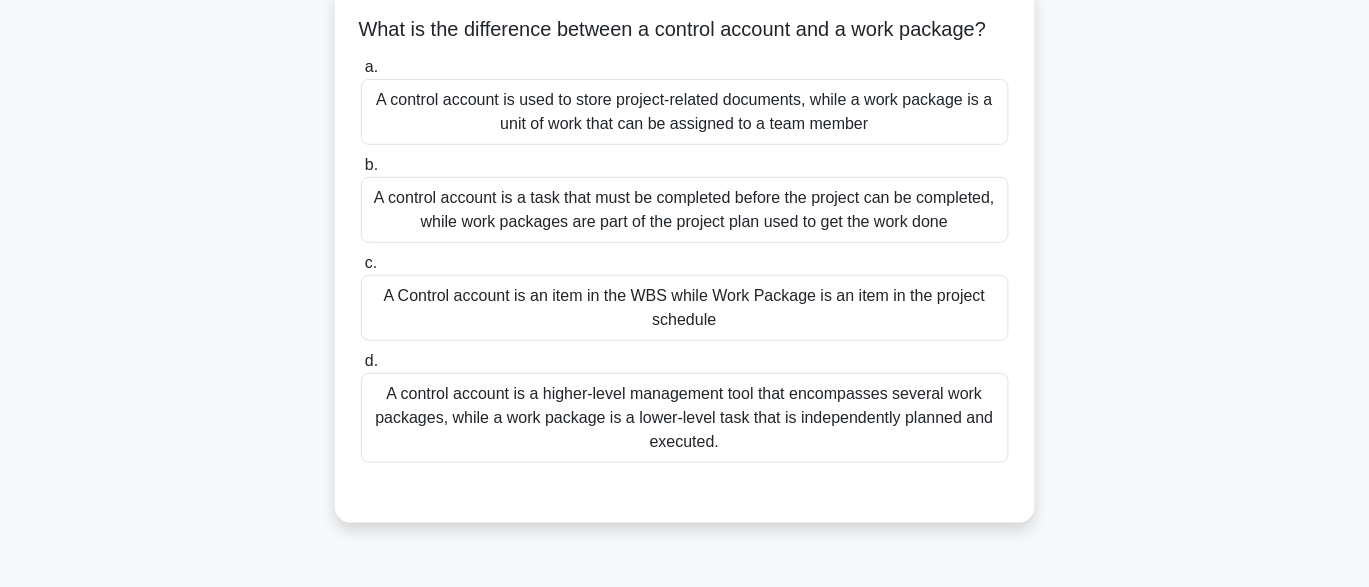 scroll, scrollTop: 139, scrollLeft: 0, axis: vertical 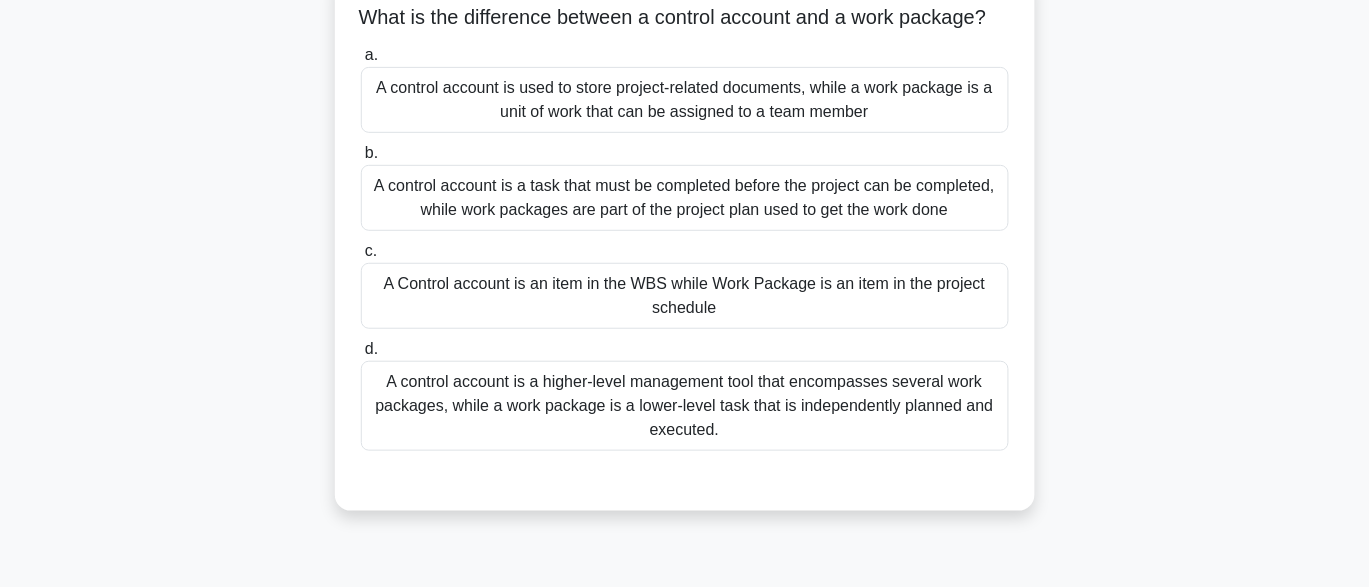 click on "A control account is a higher-level management tool that encompasses several work packages, while a work package is a lower-level task that is independently planned and executed." at bounding box center [685, 406] 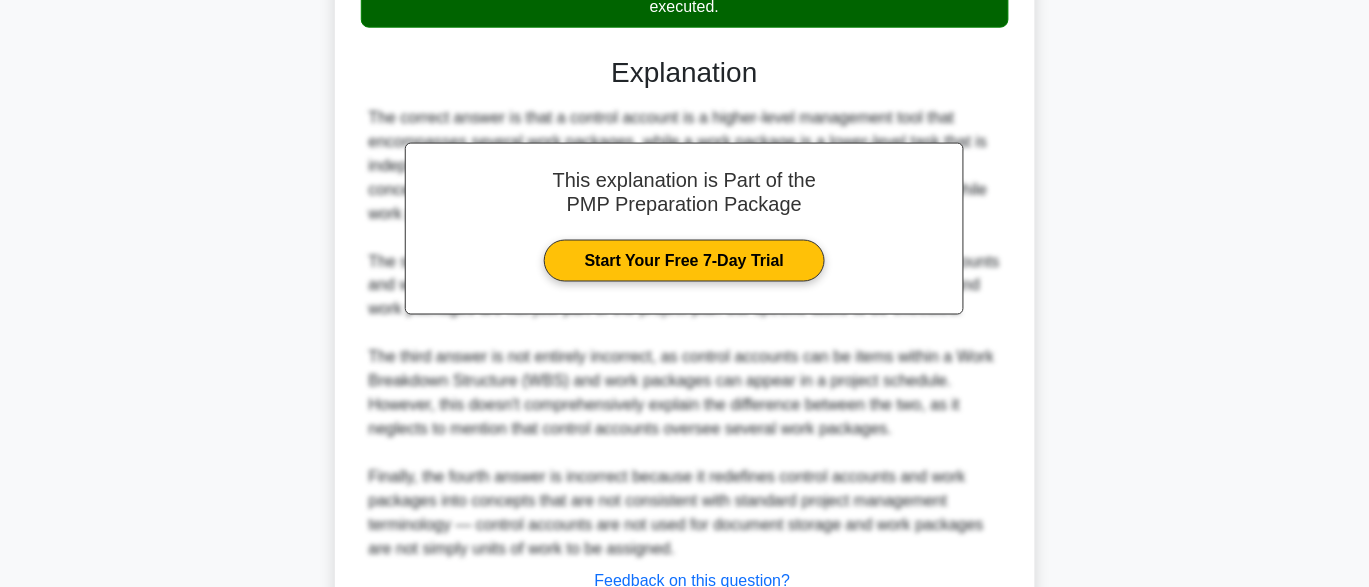 scroll, scrollTop: 739, scrollLeft: 0, axis: vertical 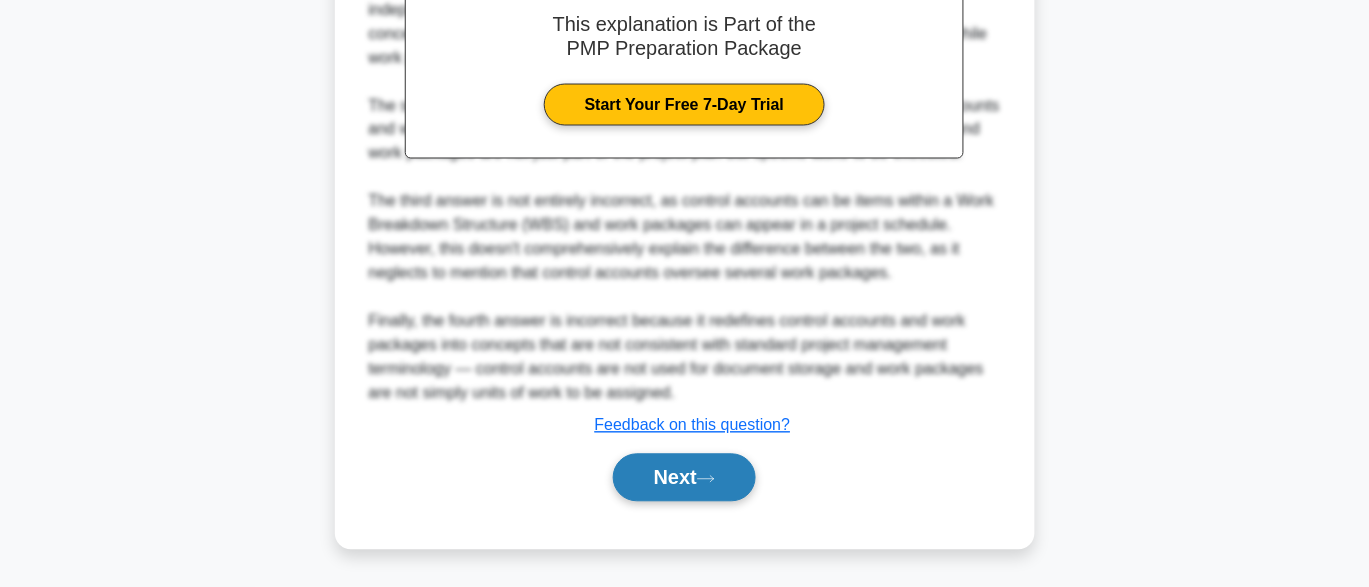 click on "Next" at bounding box center [684, 478] 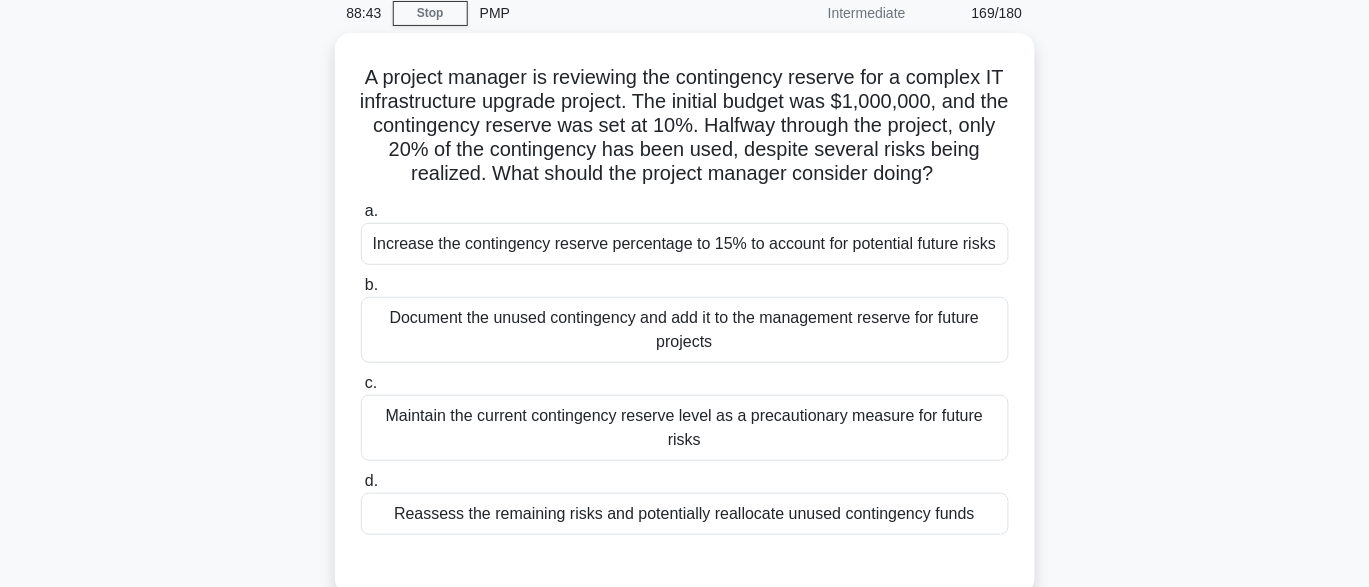 scroll, scrollTop: 239, scrollLeft: 0, axis: vertical 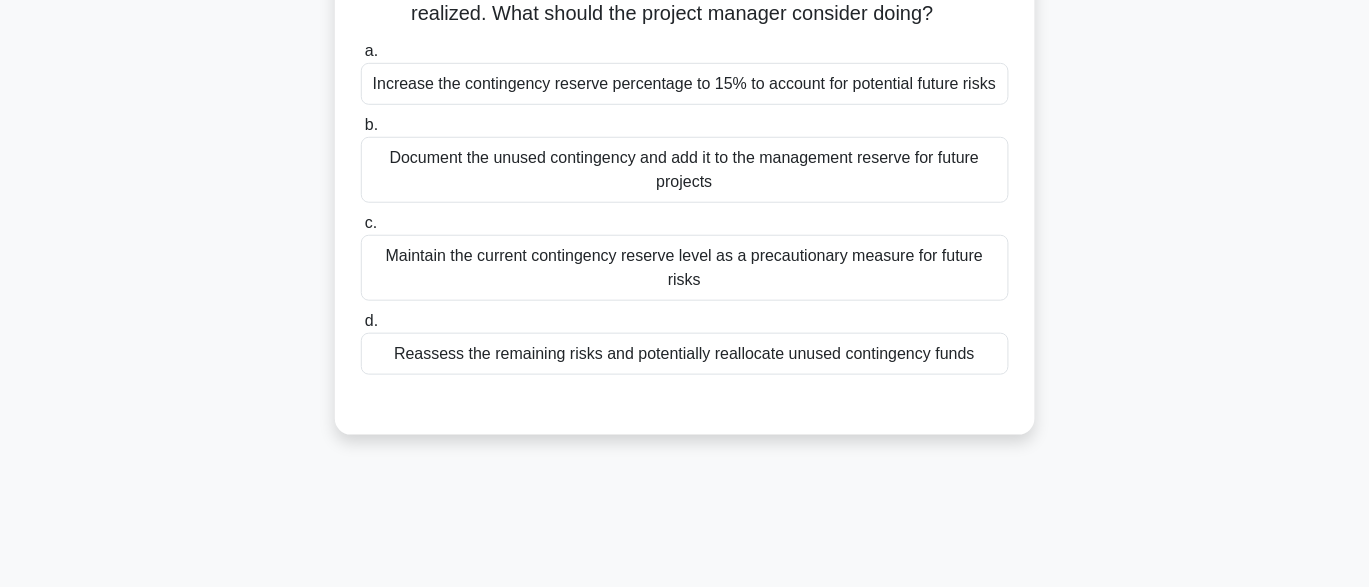 click on "Reassess the remaining risks and potentially reallocate unused contingency funds" at bounding box center [685, 354] 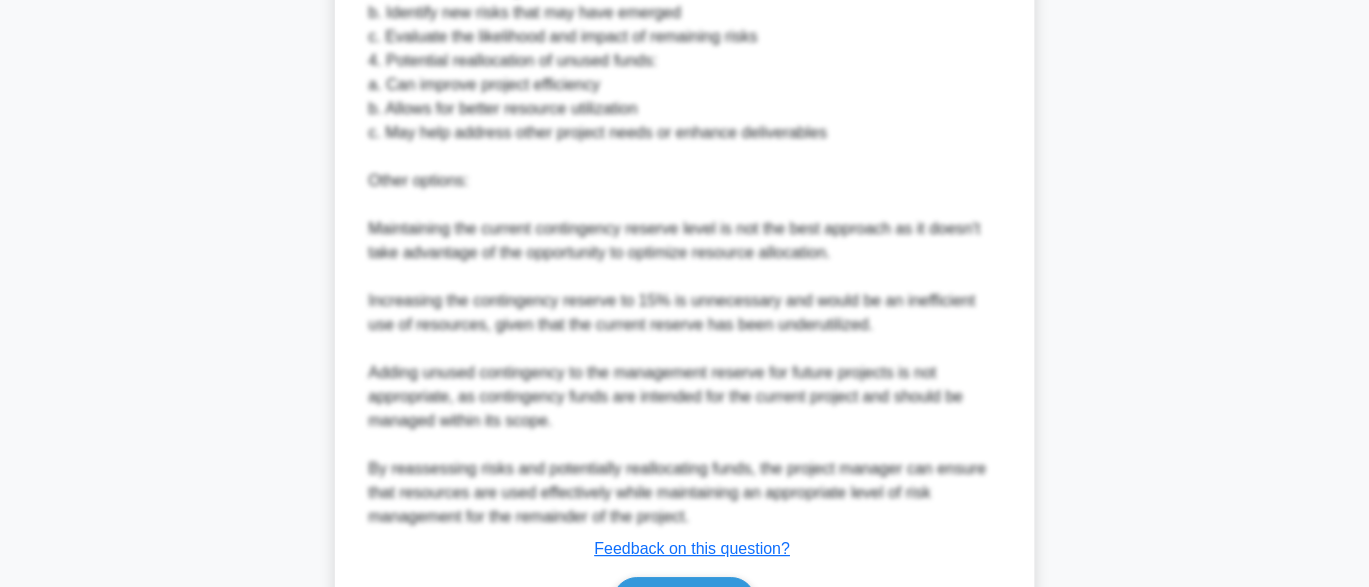 scroll, scrollTop: 1052, scrollLeft: 0, axis: vertical 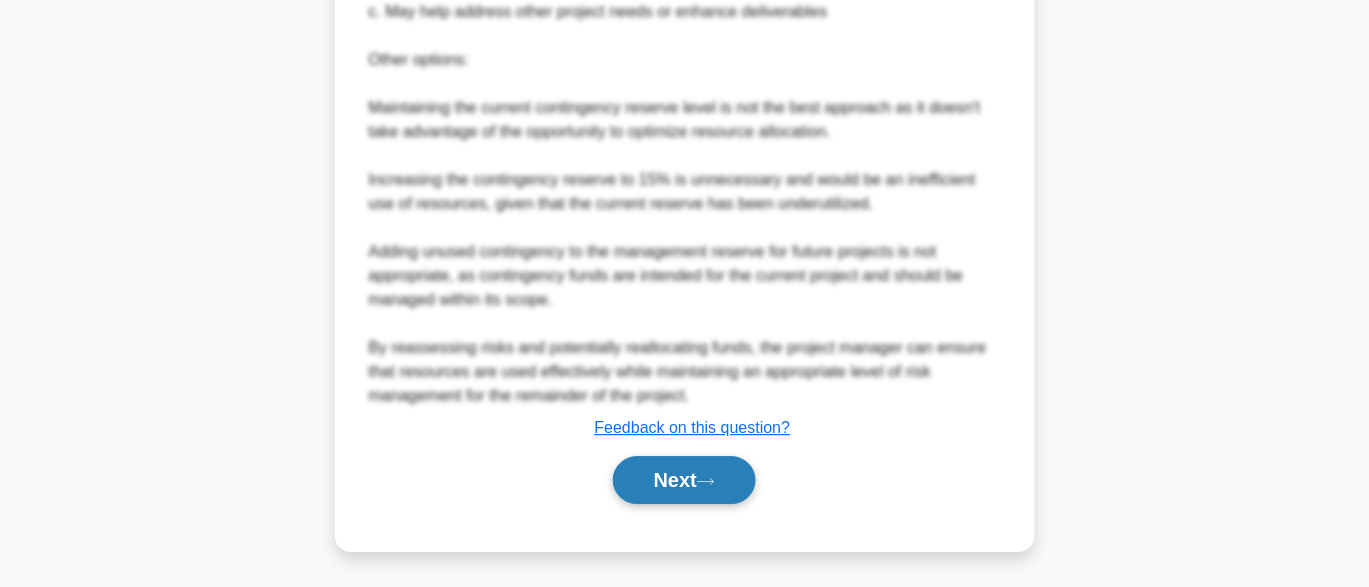 click on "Next" at bounding box center (684, 480) 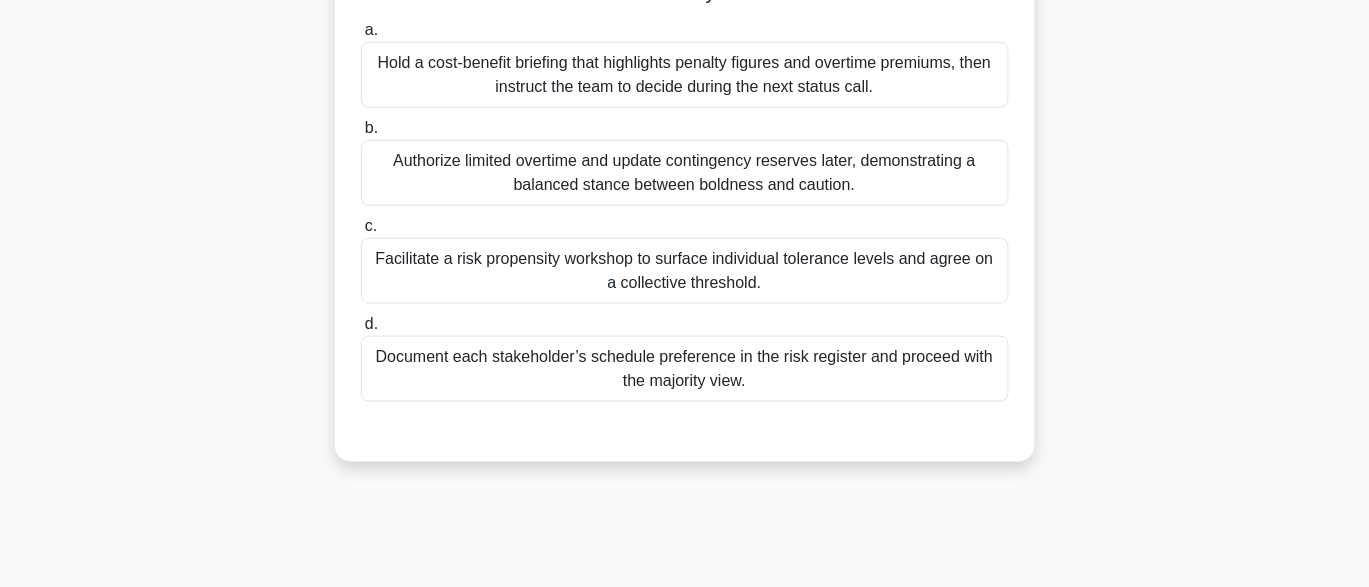 scroll, scrollTop: 317, scrollLeft: 0, axis: vertical 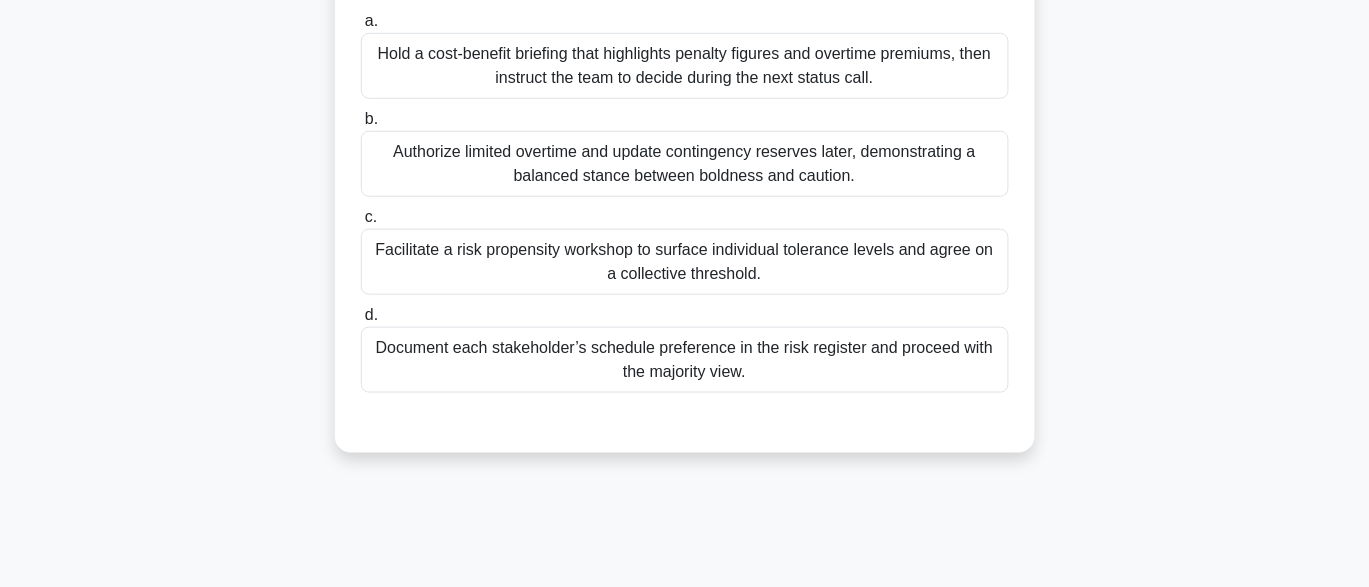 click on "Facilitate a risk propensity workshop to surface individual tolerance levels and agree on a collective threshold." at bounding box center [685, 262] 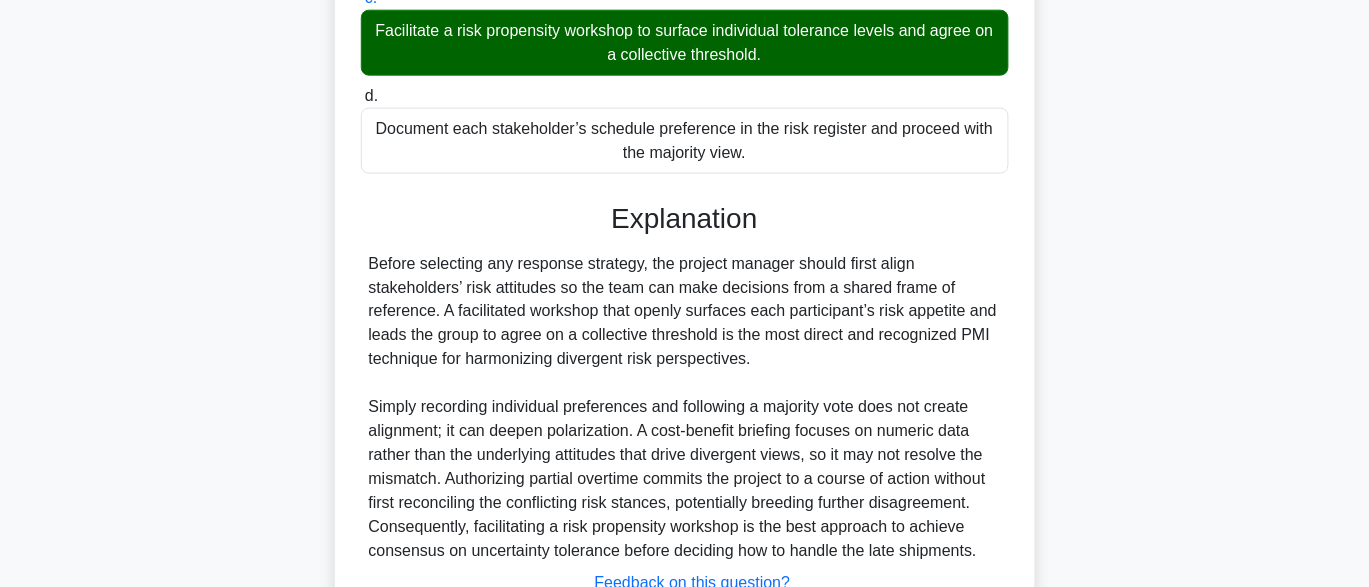 scroll, scrollTop: 692, scrollLeft: 0, axis: vertical 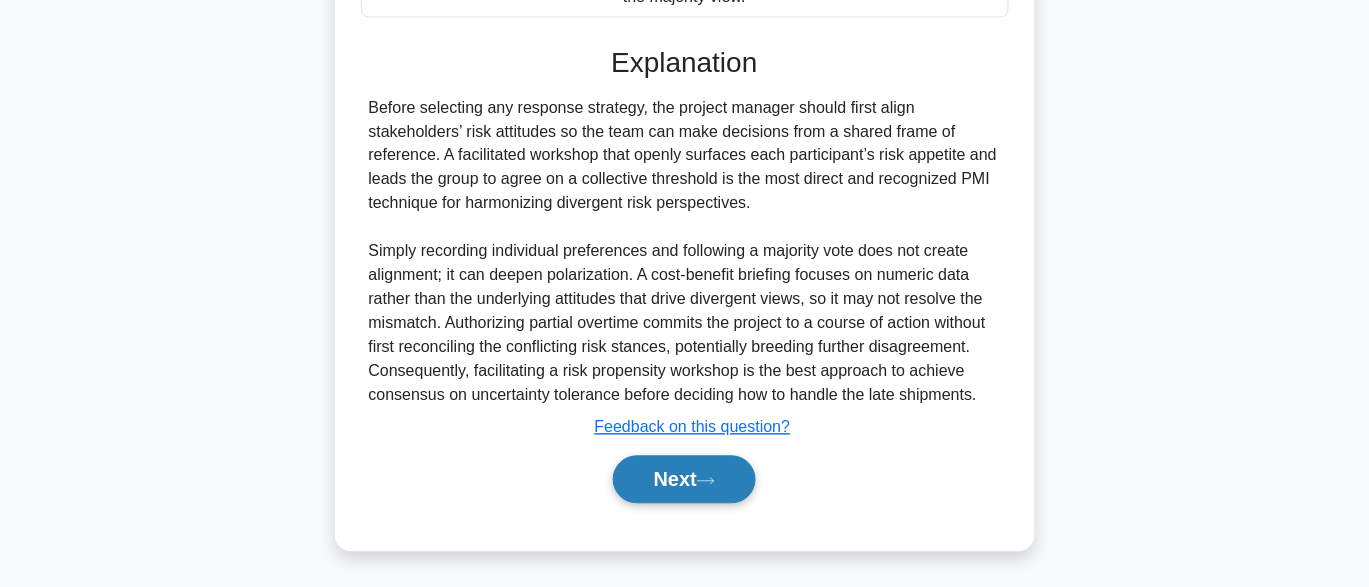 click on "Next" at bounding box center (684, 480) 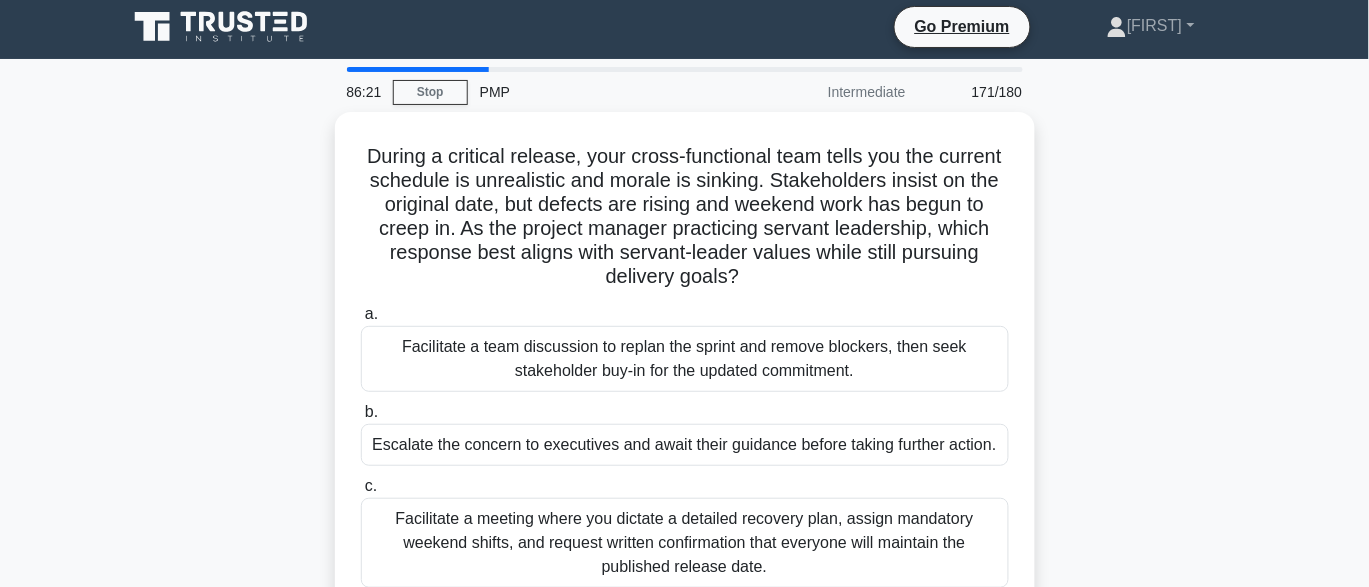 scroll, scrollTop: 1, scrollLeft: 0, axis: vertical 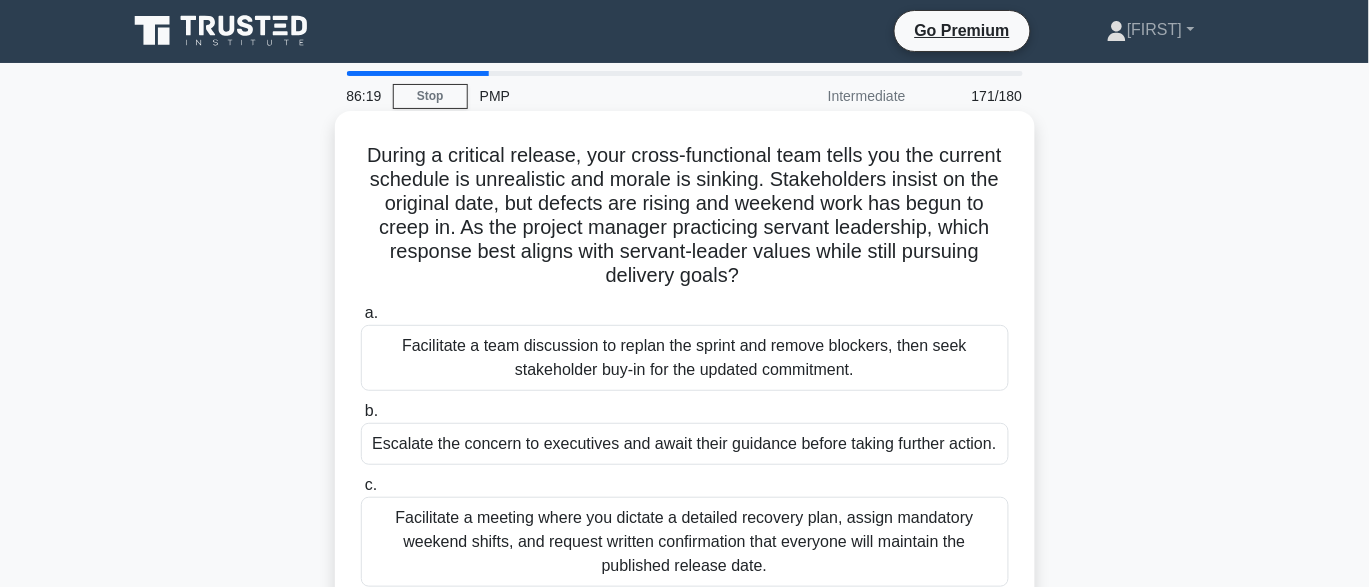click on "Facilitate a team discussion to replan the sprint and remove blockers, then seek stakeholder buy-in for the updated commitment." at bounding box center [685, 358] 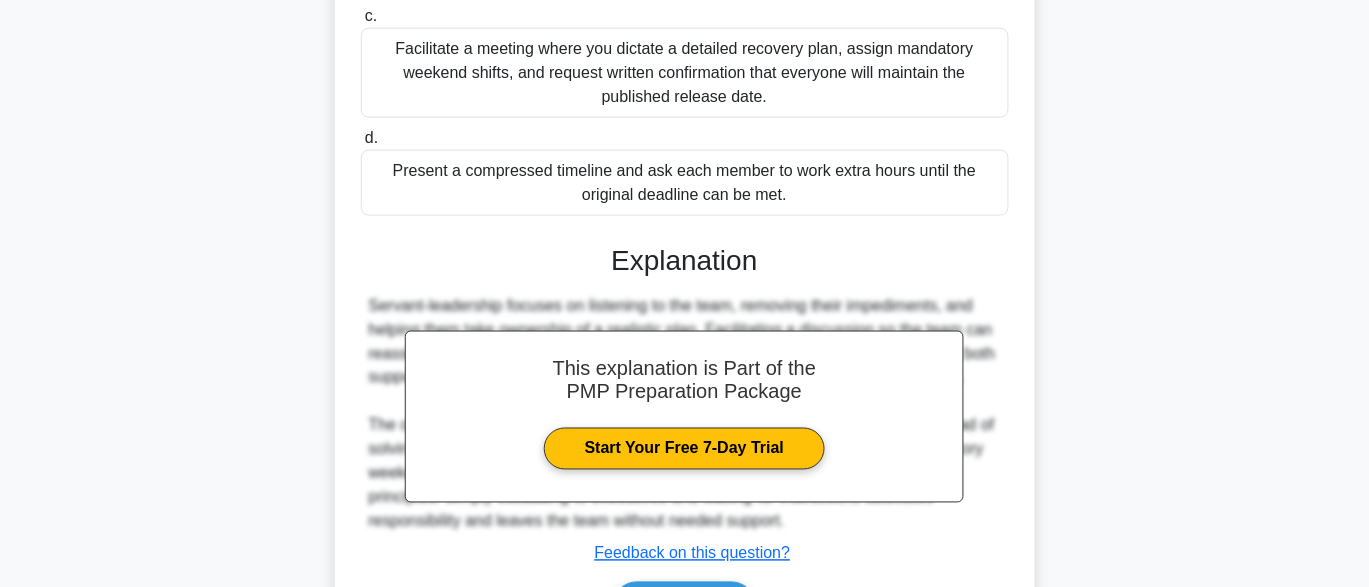 scroll, scrollTop: 596, scrollLeft: 0, axis: vertical 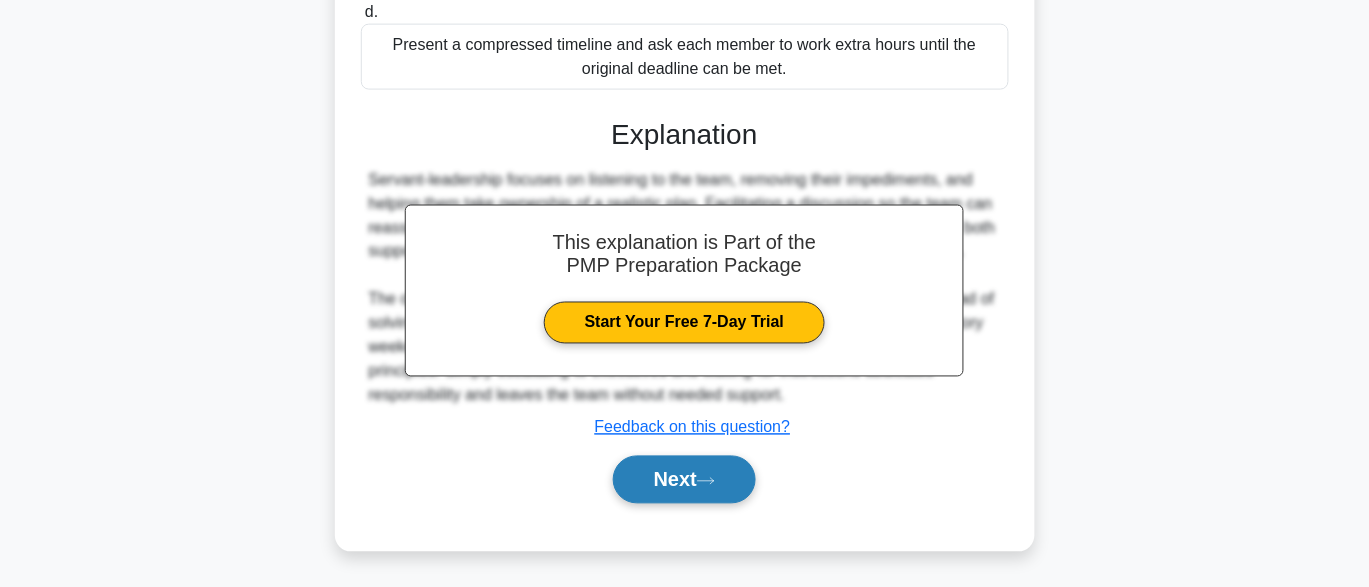 click on "Next" at bounding box center (684, 480) 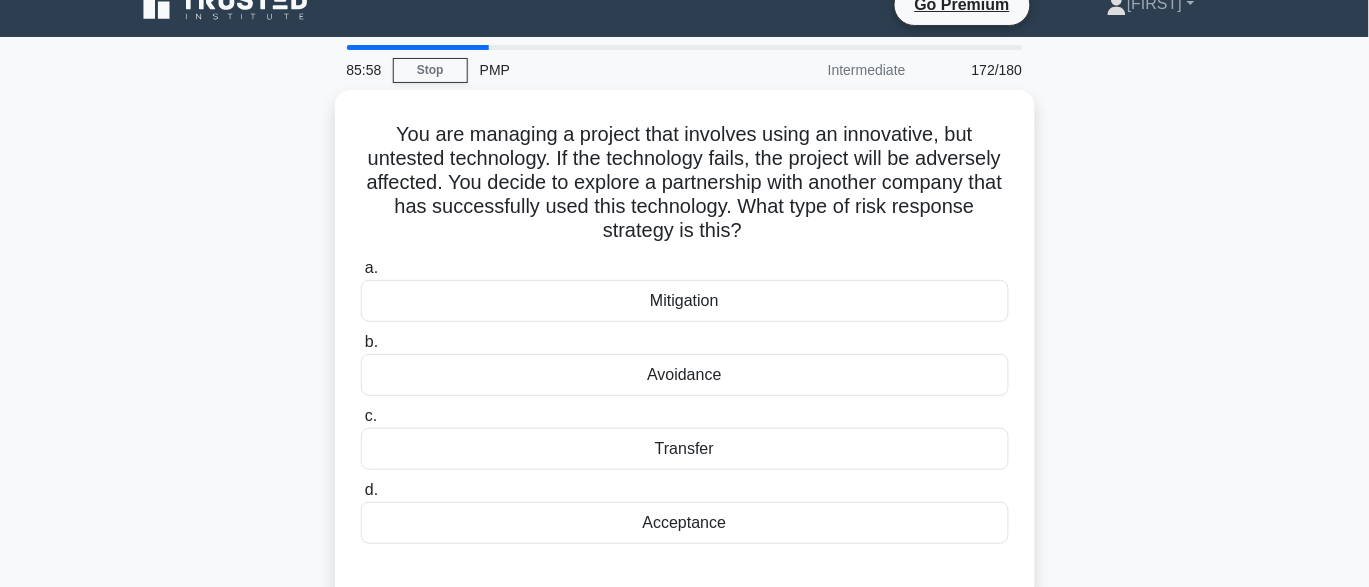 scroll, scrollTop: 46, scrollLeft: 0, axis: vertical 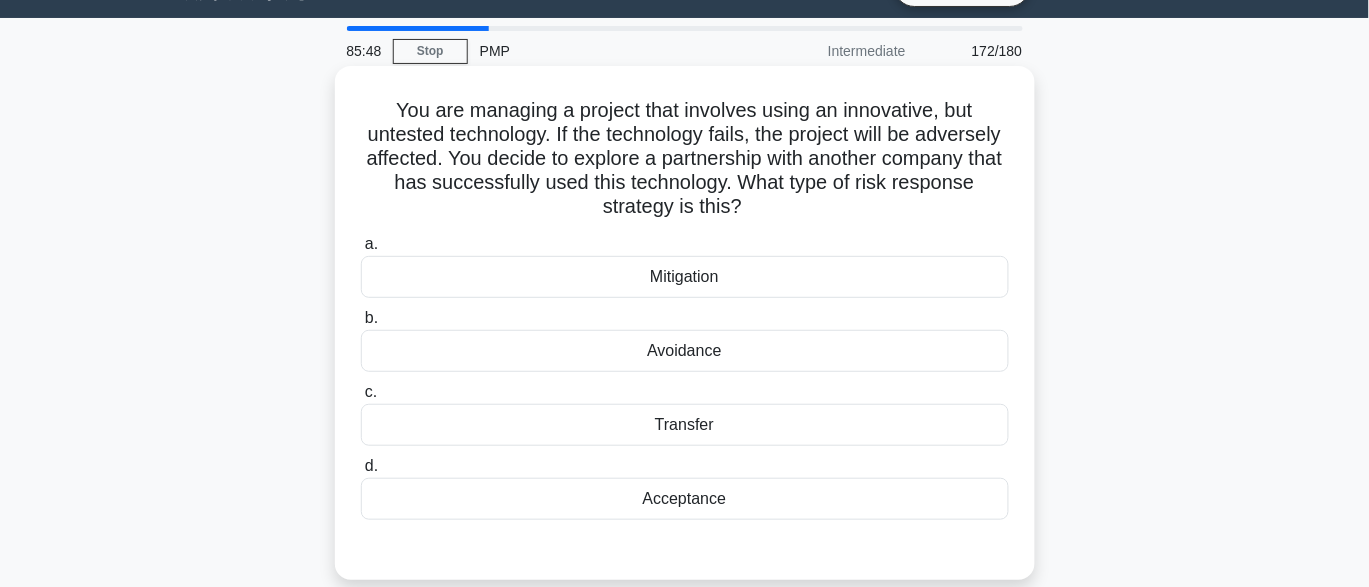 click on "Mitigation" at bounding box center (685, 277) 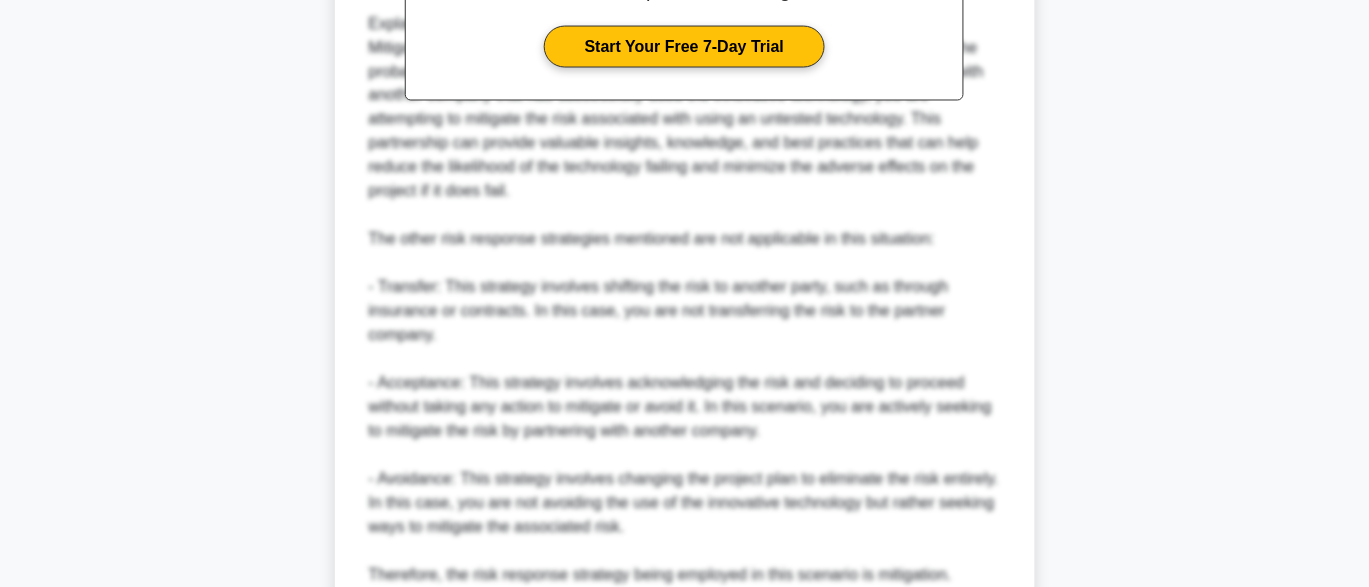 scroll, scrollTop: 932, scrollLeft: 0, axis: vertical 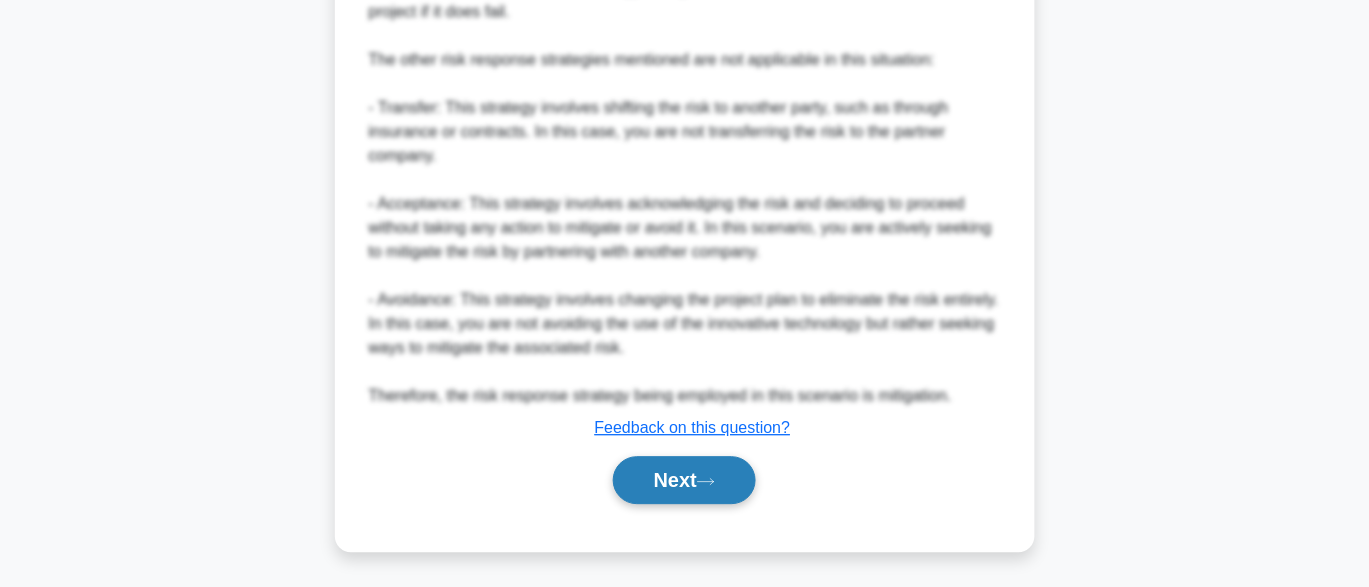 click on "Next" at bounding box center (684, 480) 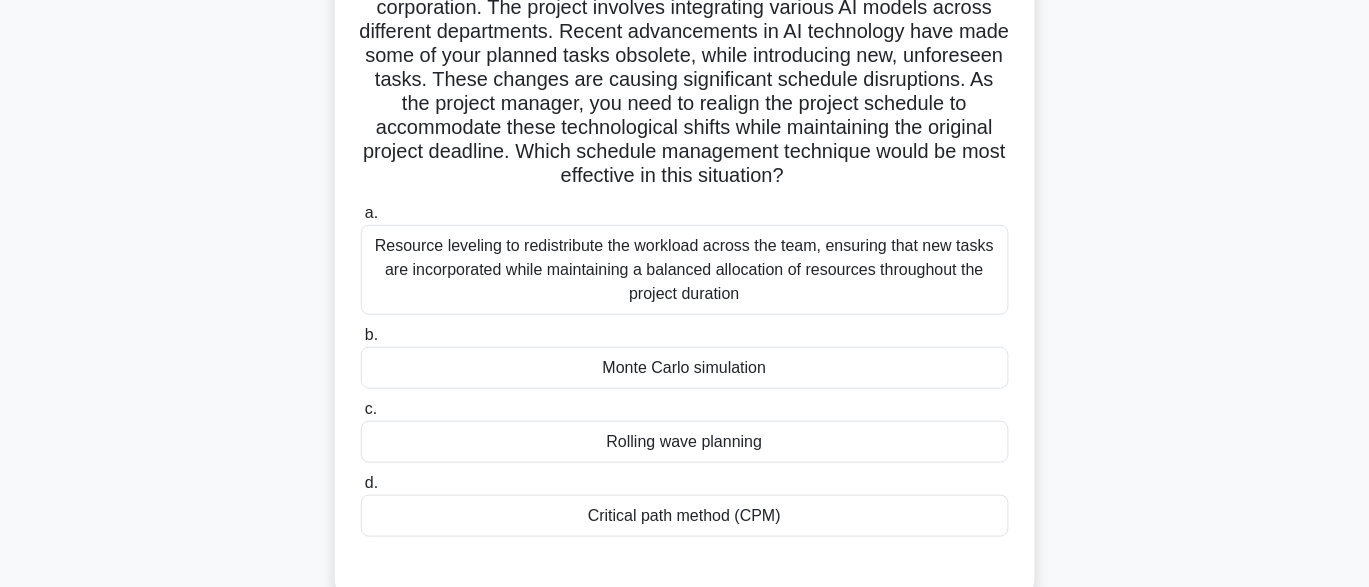 scroll, scrollTop: 175, scrollLeft: 0, axis: vertical 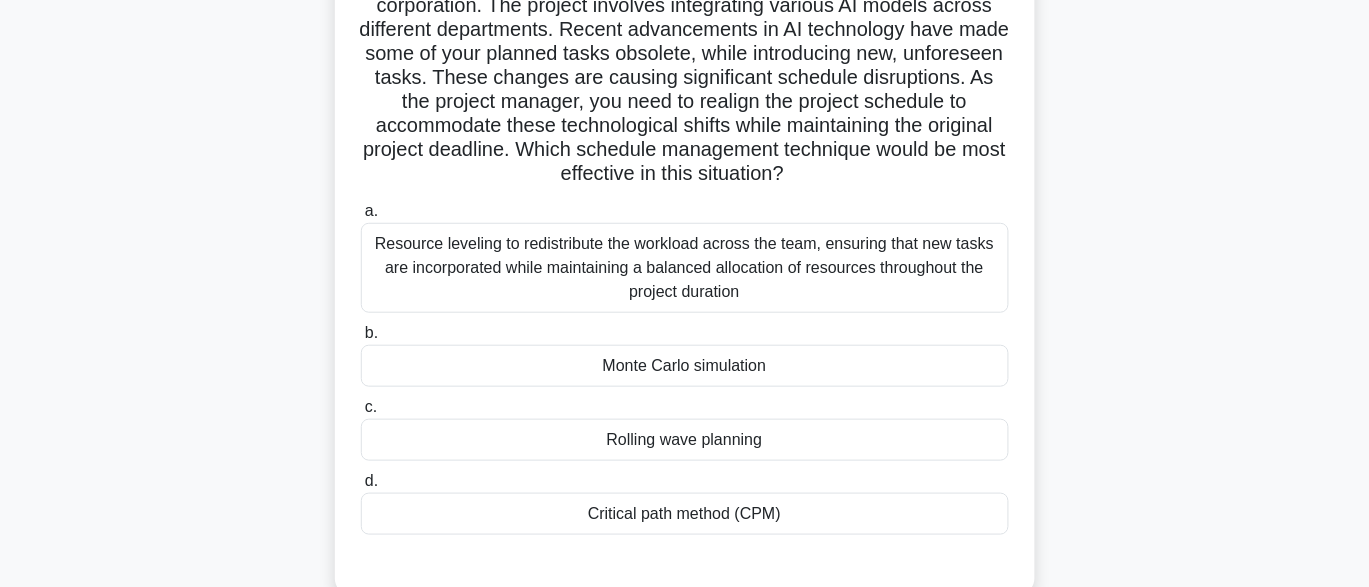 click on "Critical path method (CPM)" at bounding box center [685, 514] 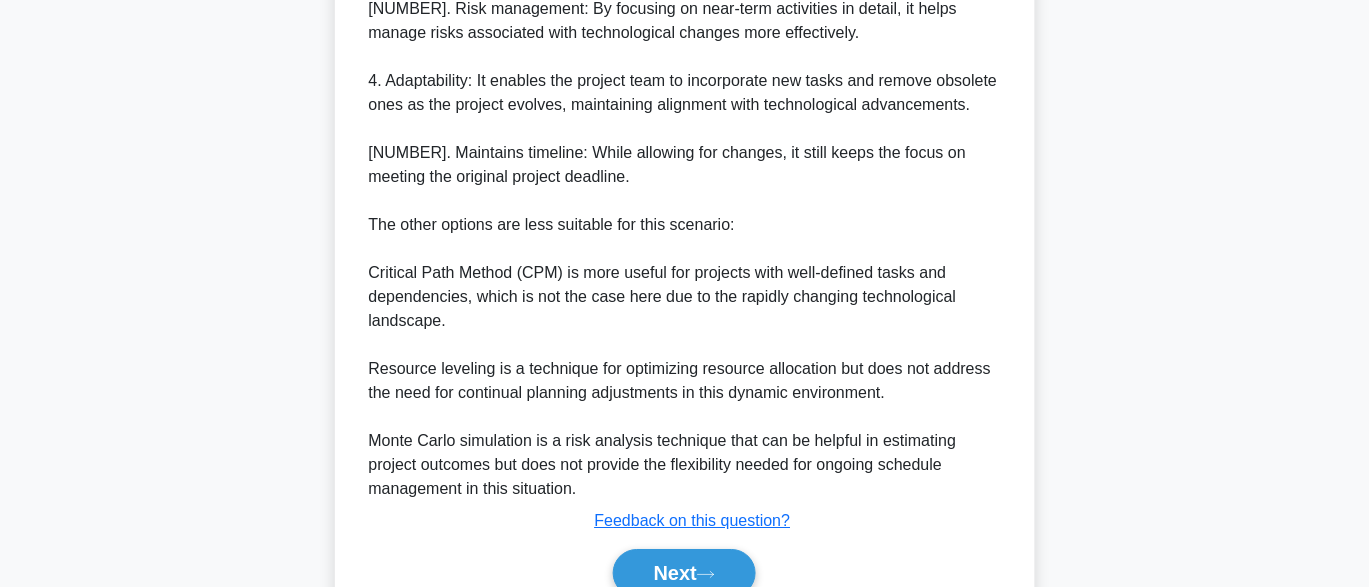 scroll, scrollTop: 1292, scrollLeft: 0, axis: vertical 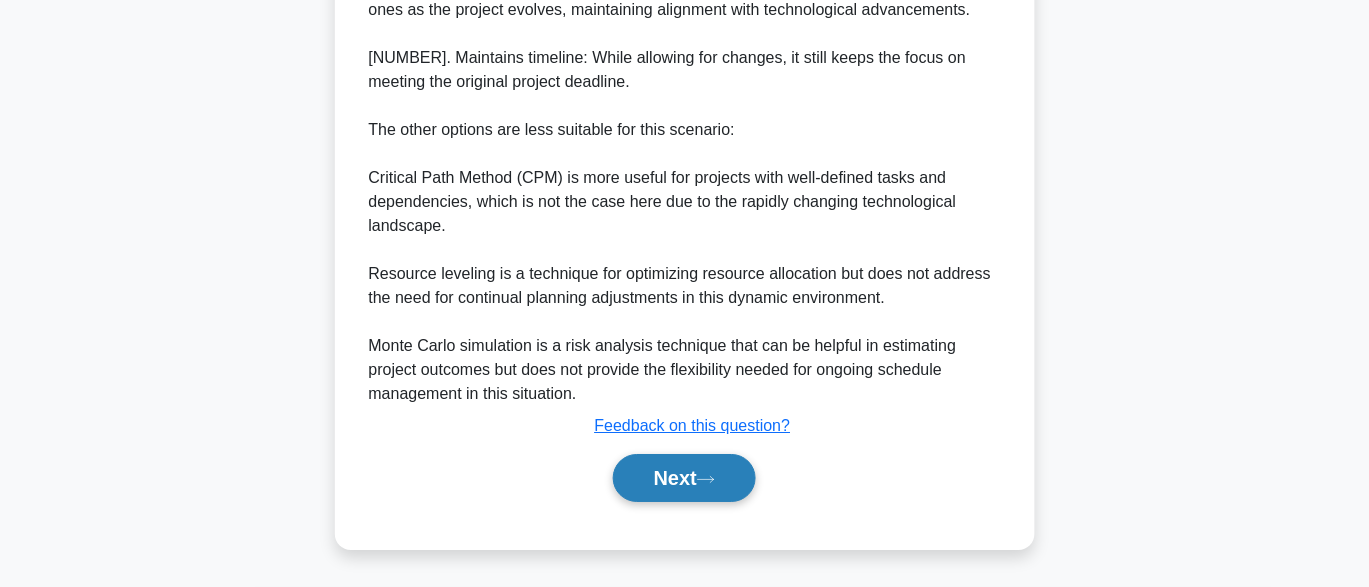click on "Next" at bounding box center [684, 478] 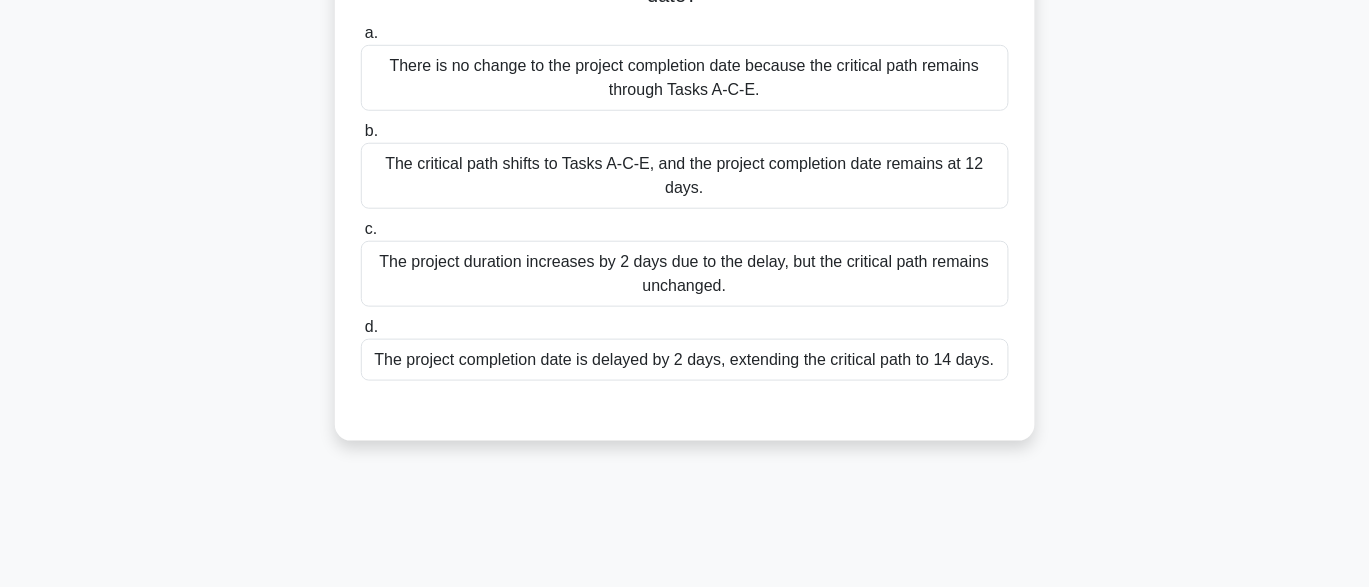 scroll, scrollTop: 297, scrollLeft: 0, axis: vertical 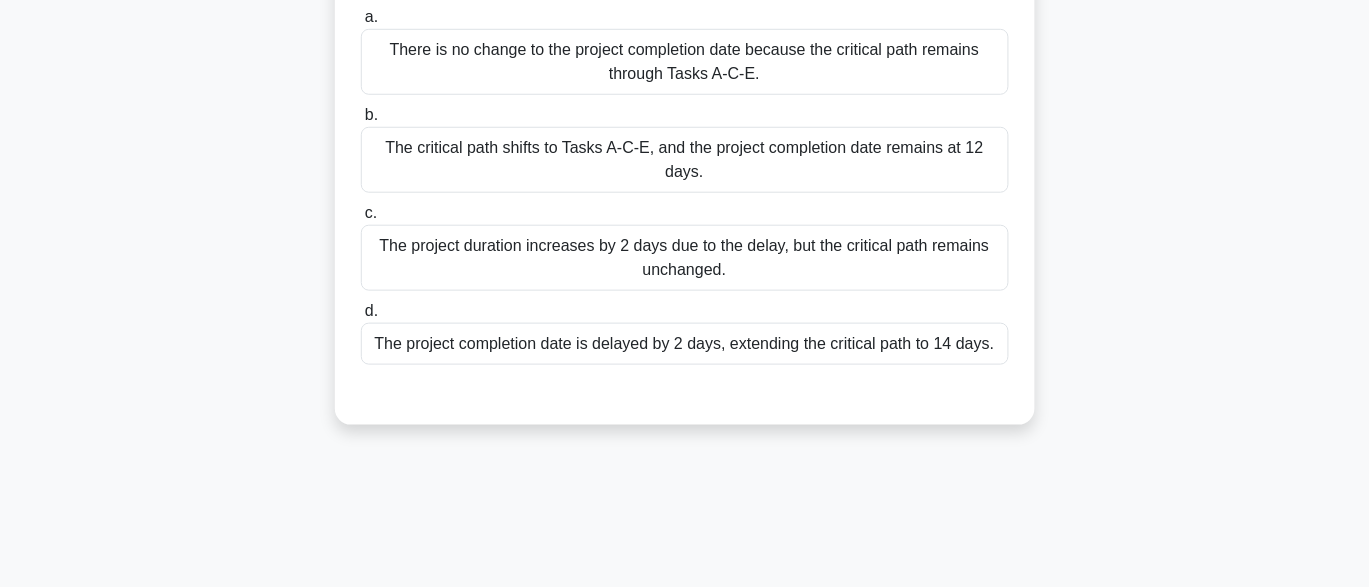 click on "The project completion date is delayed by 2 days, extending the critical path to 14 days." at bounding box center [685, 344] 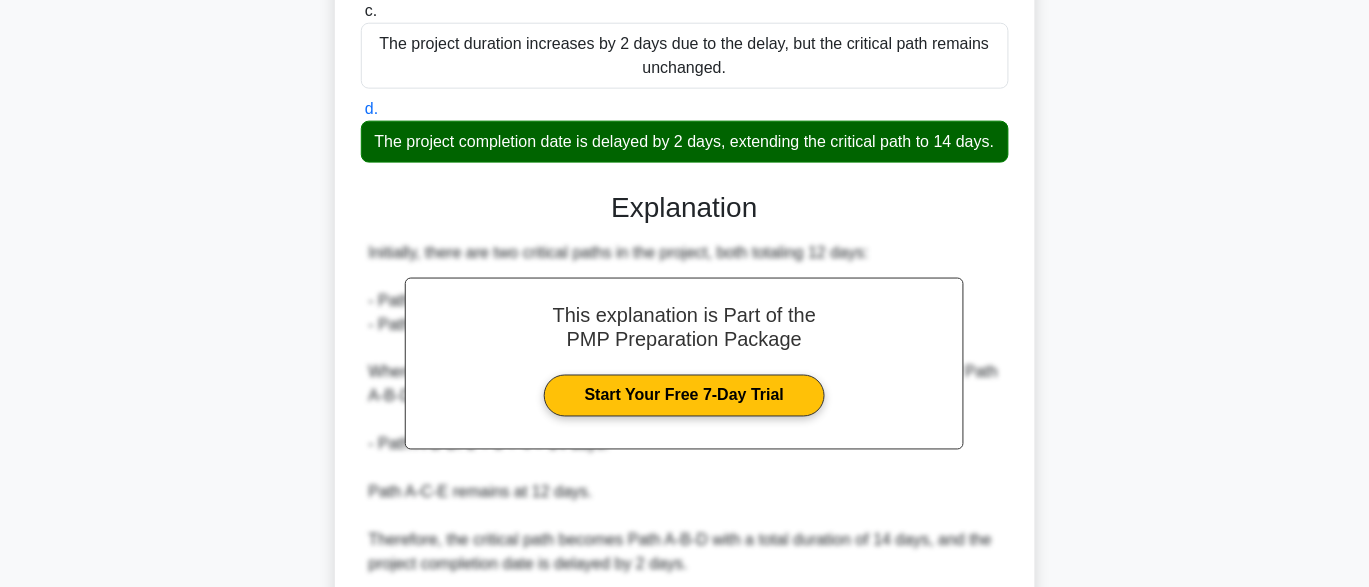 scroll, scrollTop: 716, scrollLeft: 0, axis: vertical 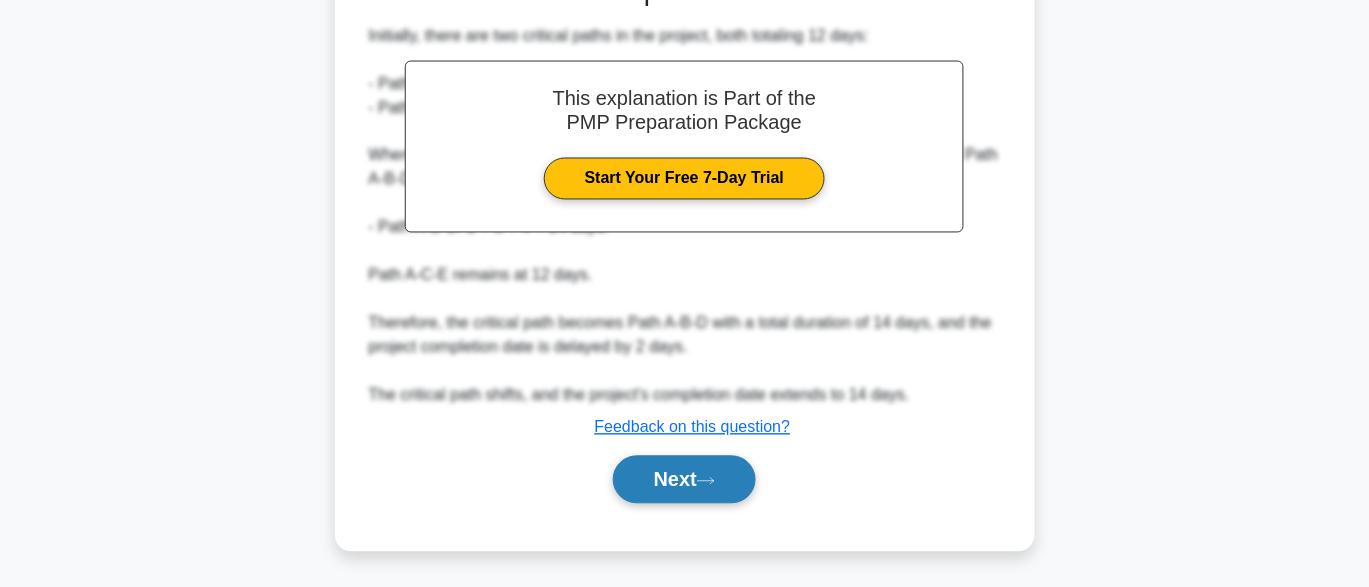 click on "Next" at bounding box center (684, 480) 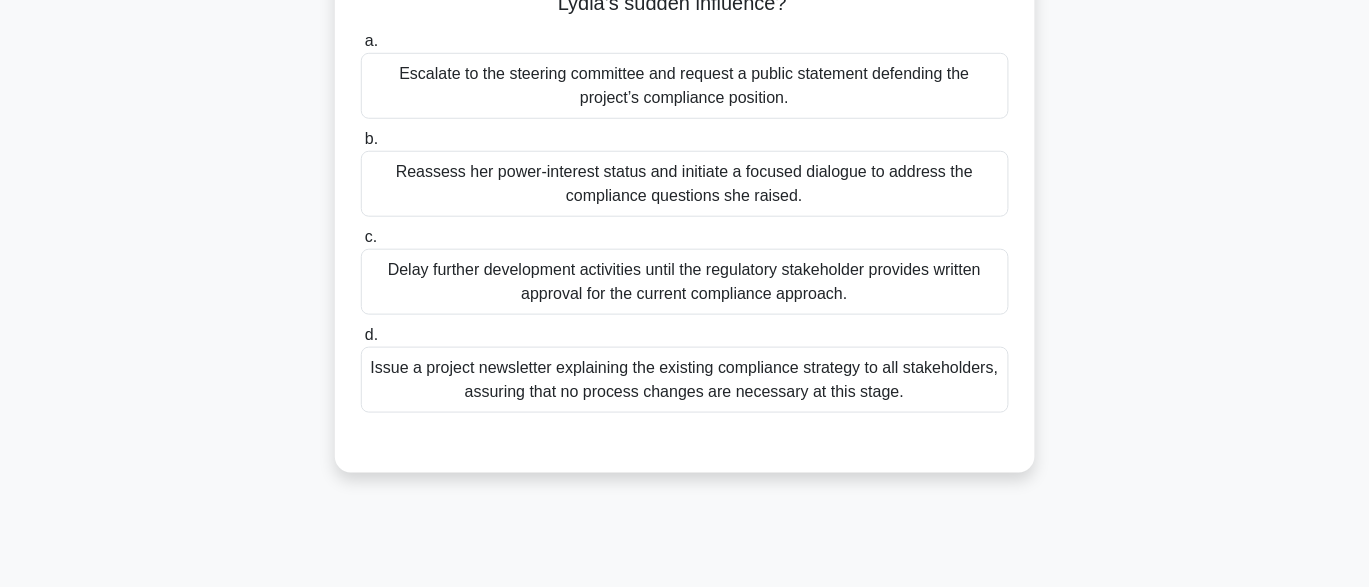 scroll, scrollTop: 300, scrollLeft: 0, axis: vertical 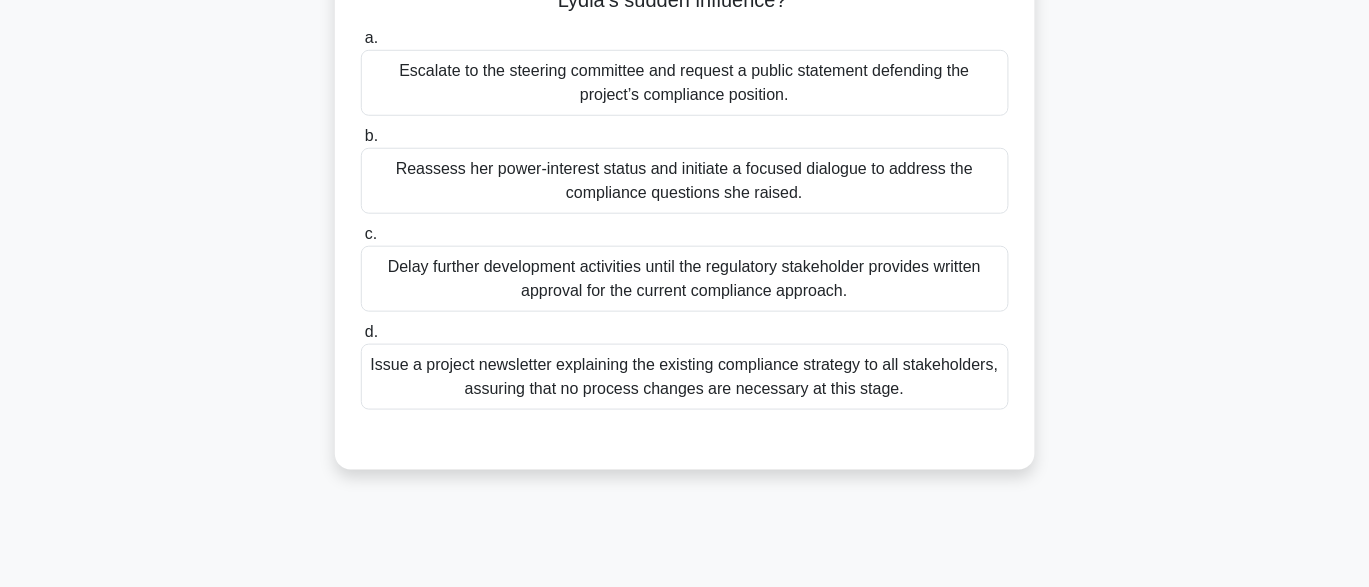 click on "Escalate to the steering committee and request a public statement defending the project’s compliance position." at bounding box center (685, 83) 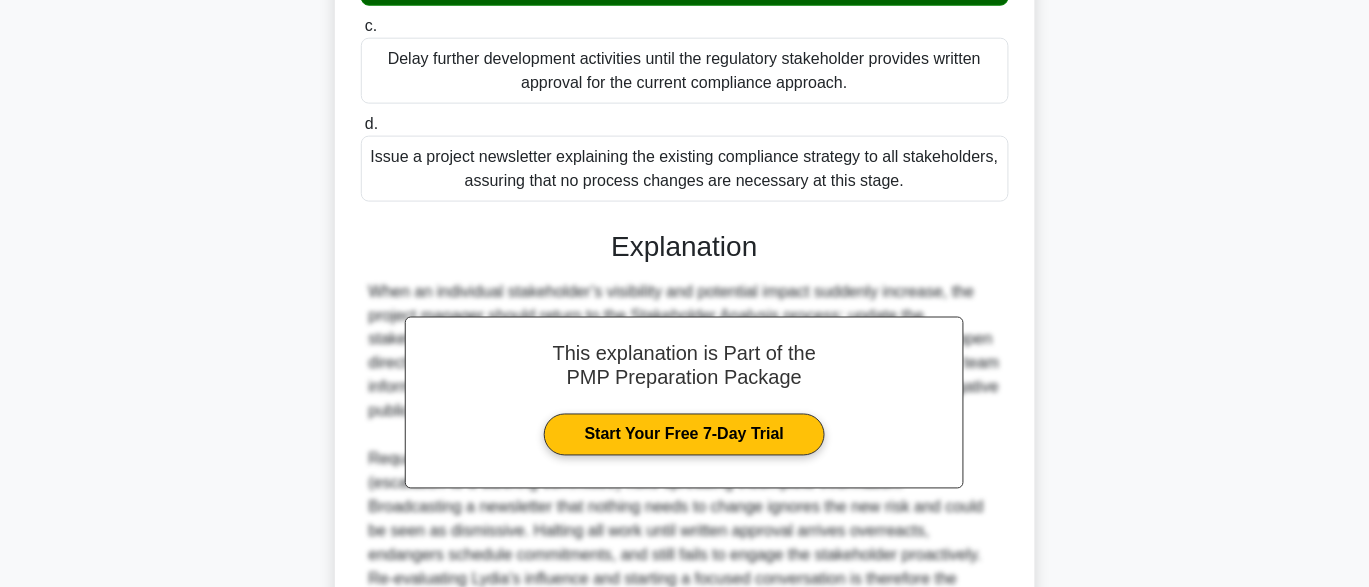 scroll, scrollTop: 716, scrollLeft: 0, axis: vertical 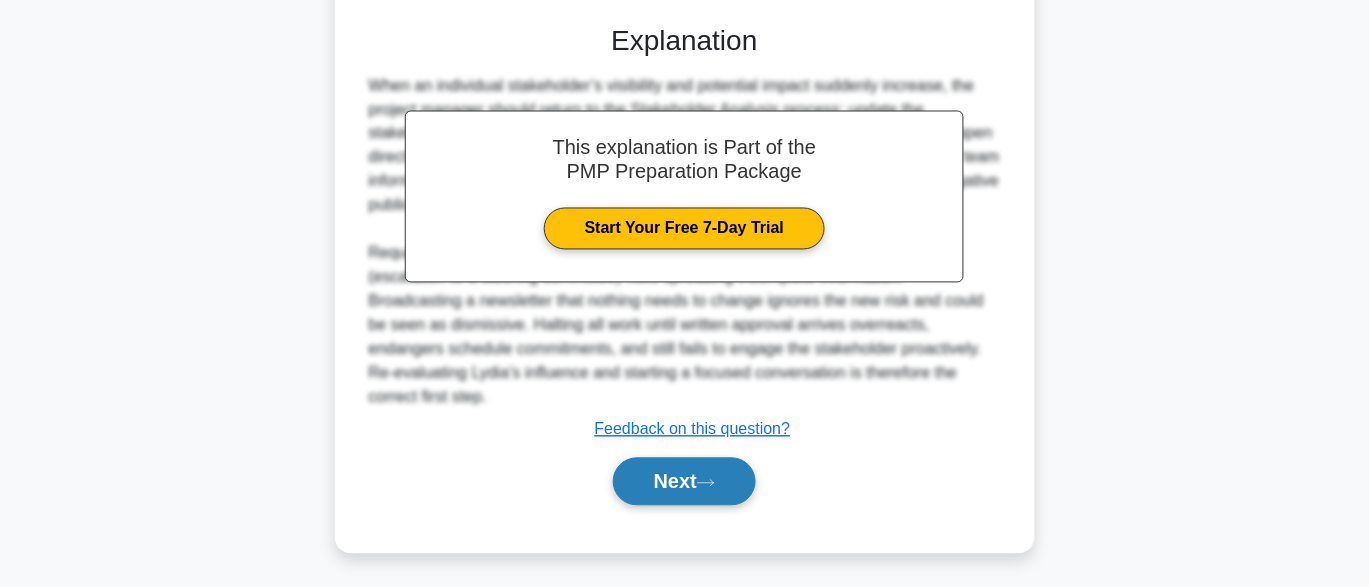 click on "Next" at bounding box center [684, 482] 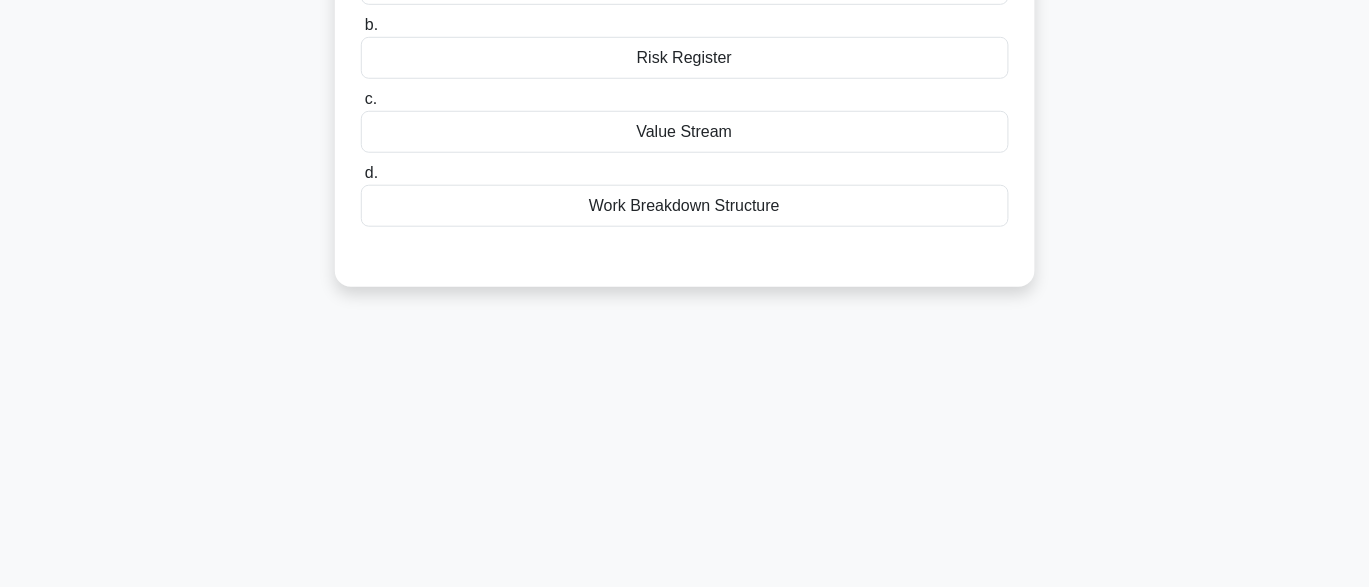 scroll, scrollTop: 0, scrollLeft: 0, axis: both 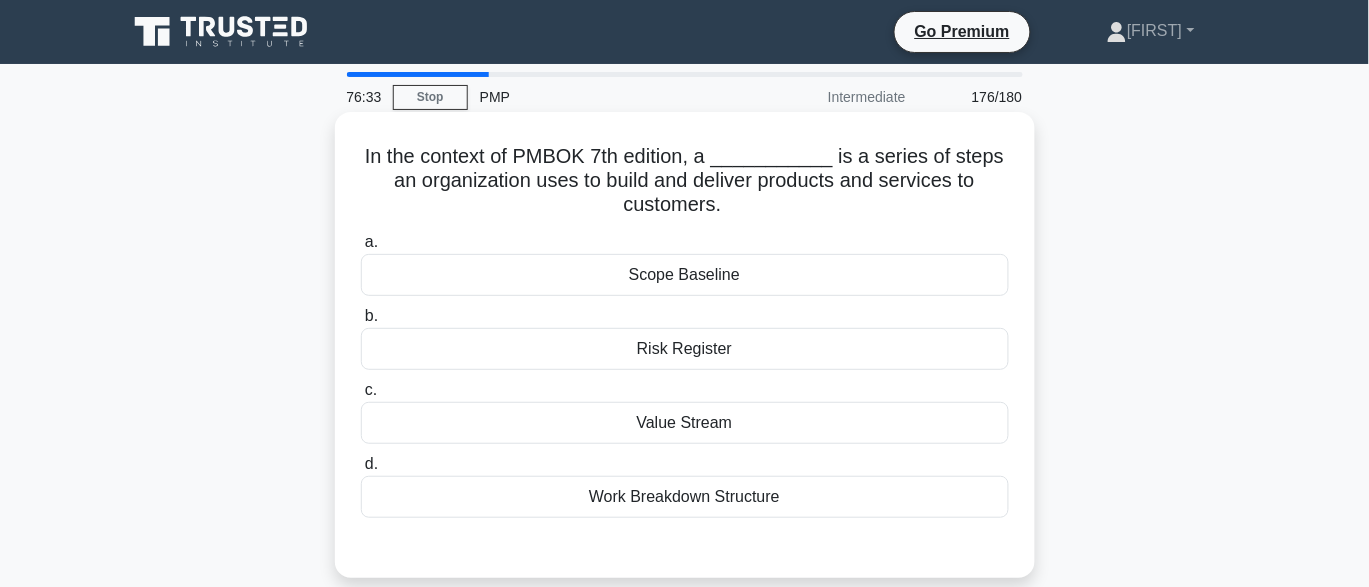 click on "Value Stream" at bounding box center (685, 423) 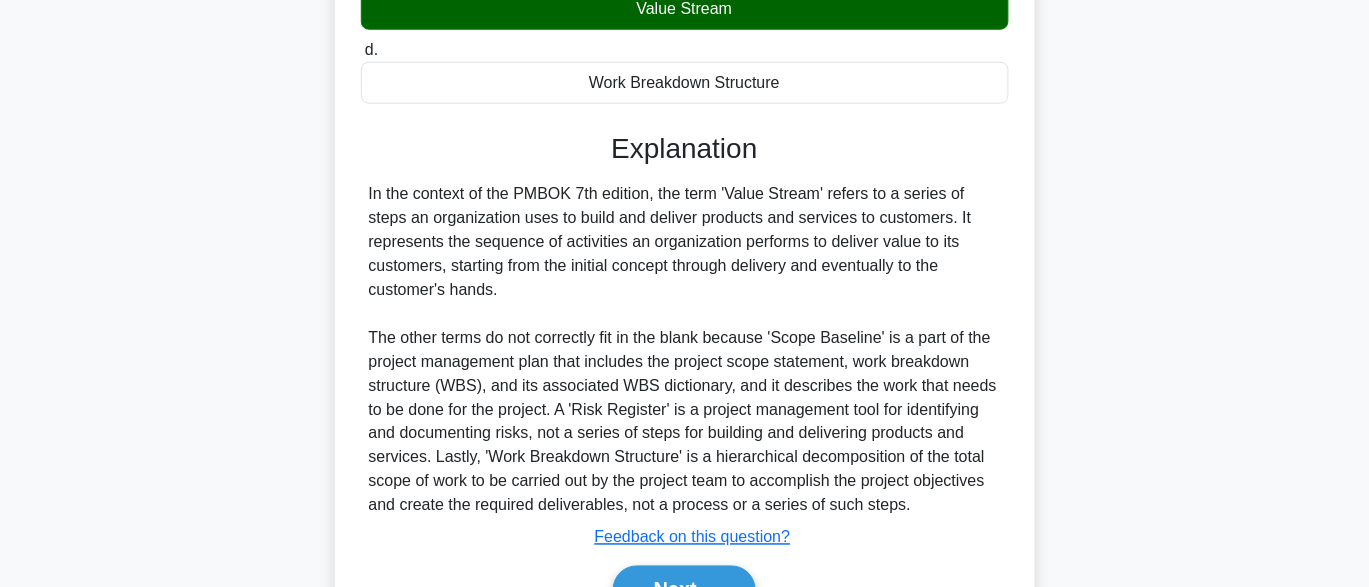 scroll, scrollTop: 523, scrollLeft: 0, axis: vertical 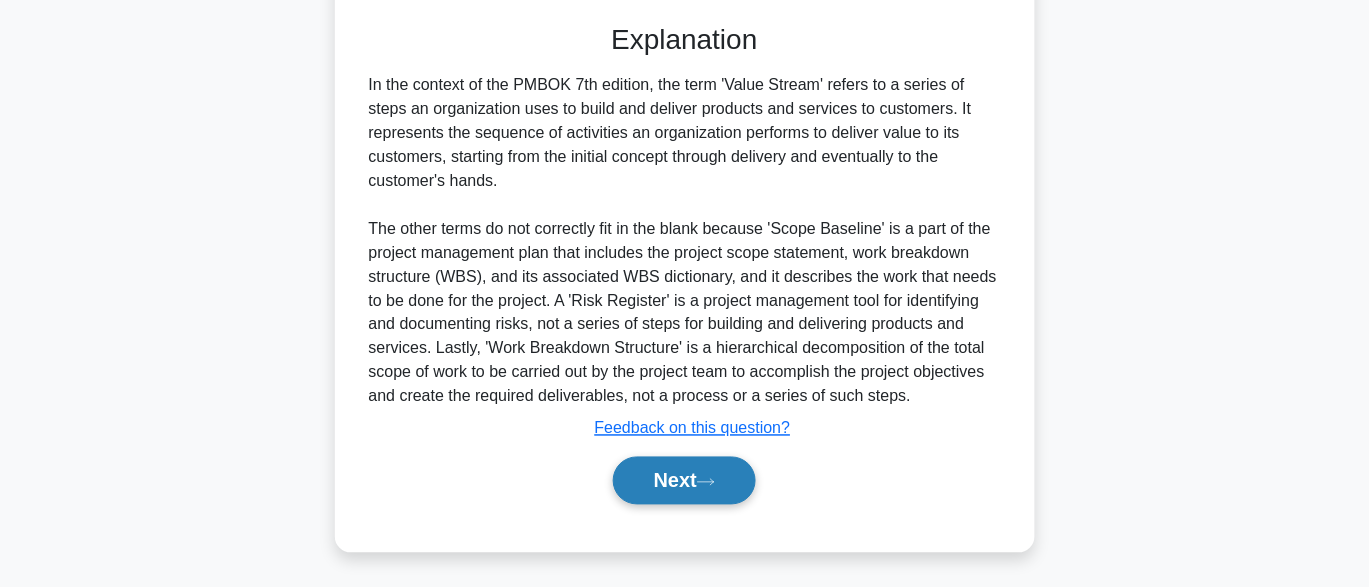 click on "Next" at bounding box center [684, 481] 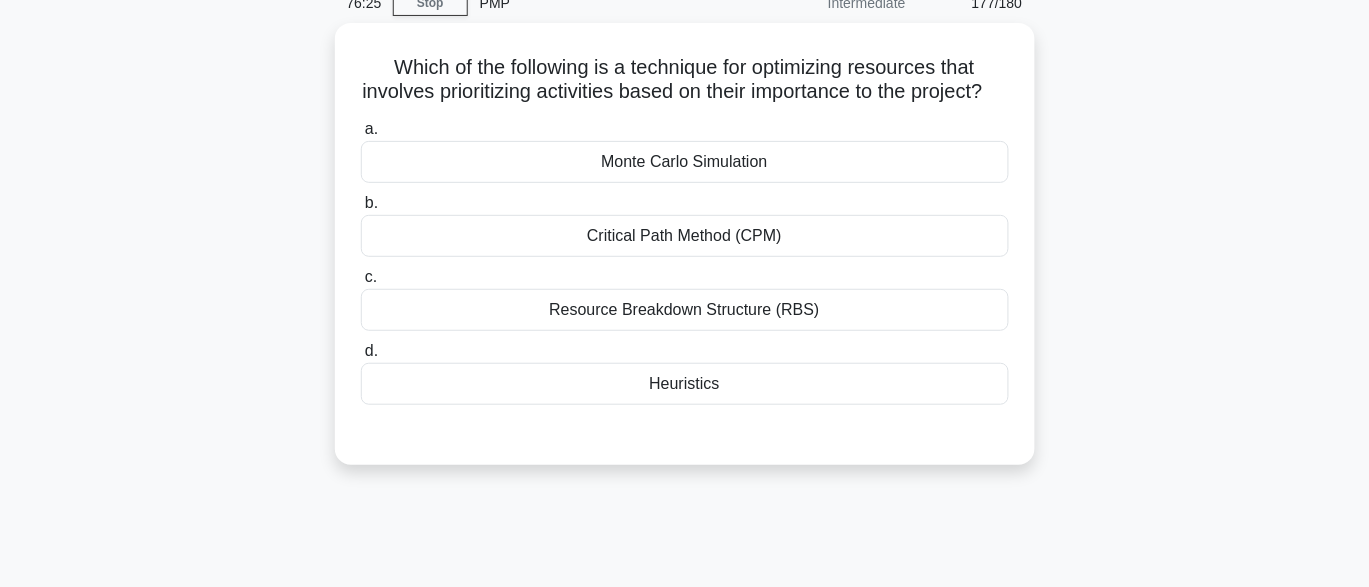 scroll, scrollTop: 0, scrollLeft: 0, axis: both 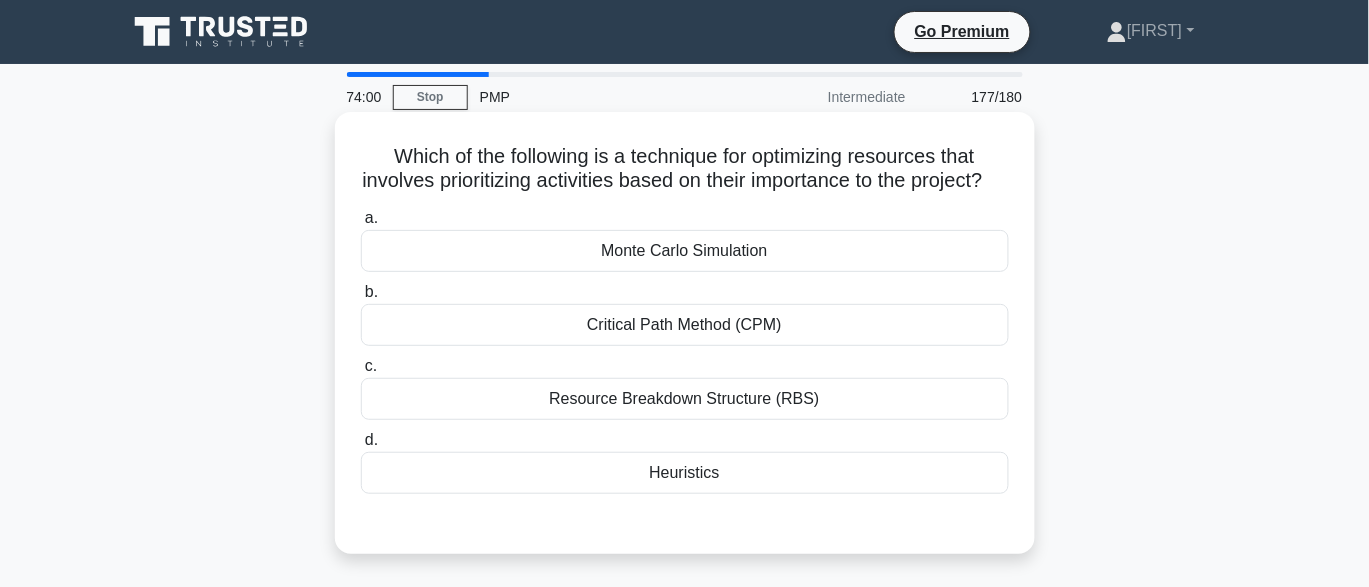 click on "Resource Breakdown Structure (RBS)" at bounding box center (685, 399) 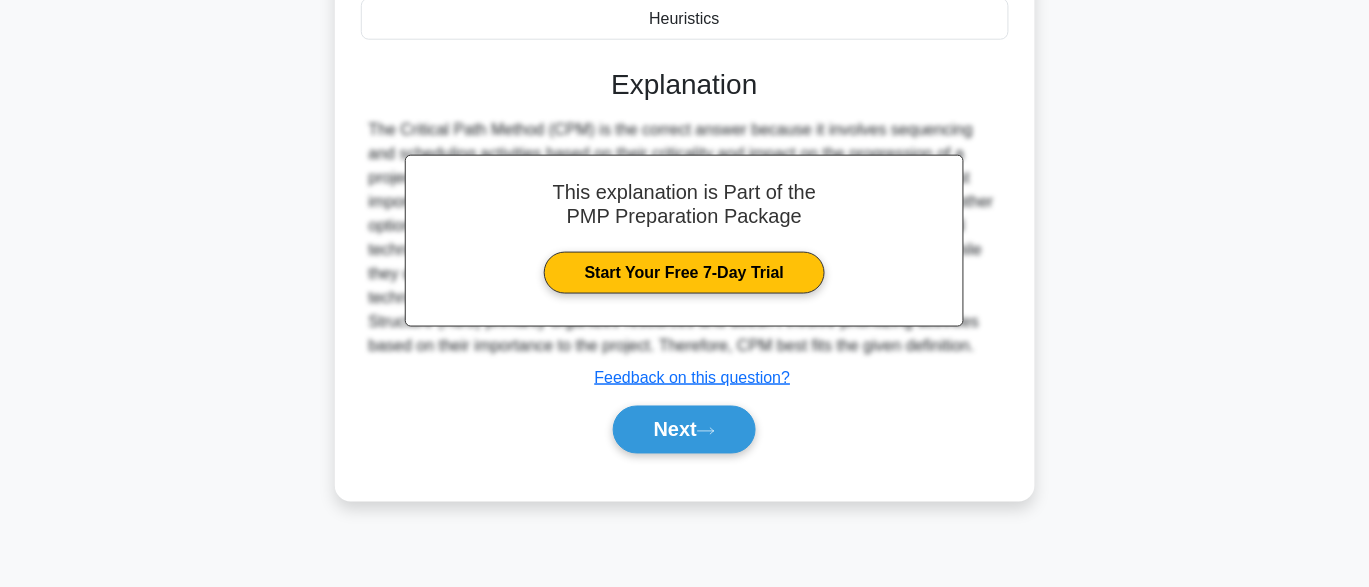 scroll, scrollTop: 472, scrollLeft: 0, axis: vertical 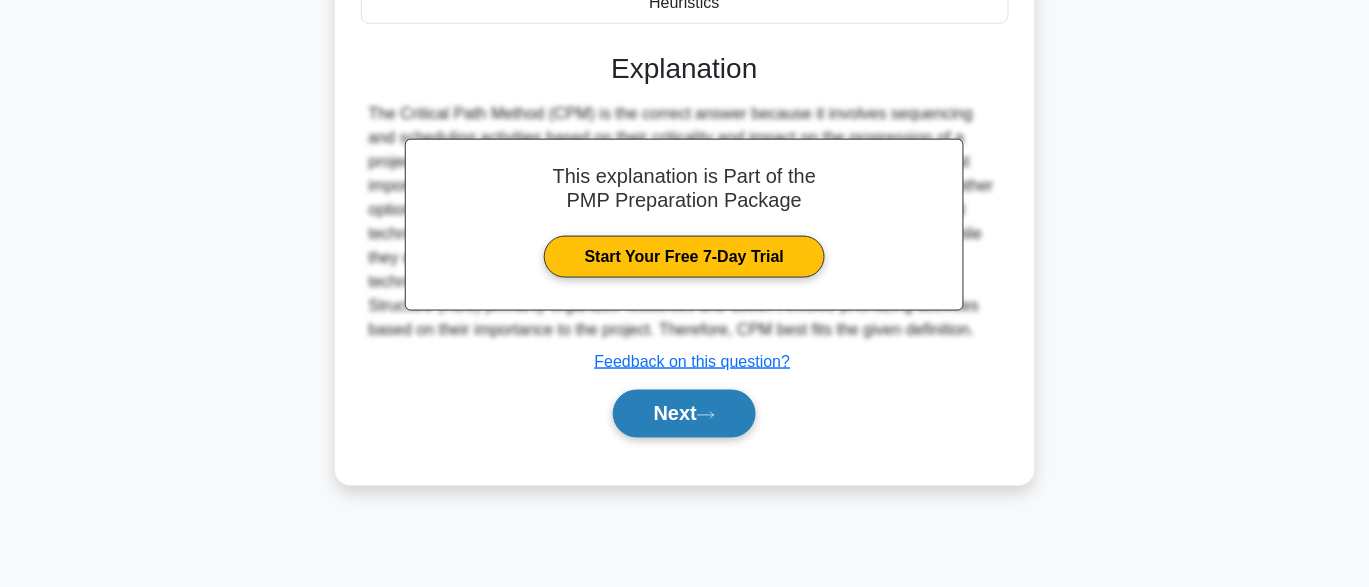 click on "Next" at bounding box center (684, 414) 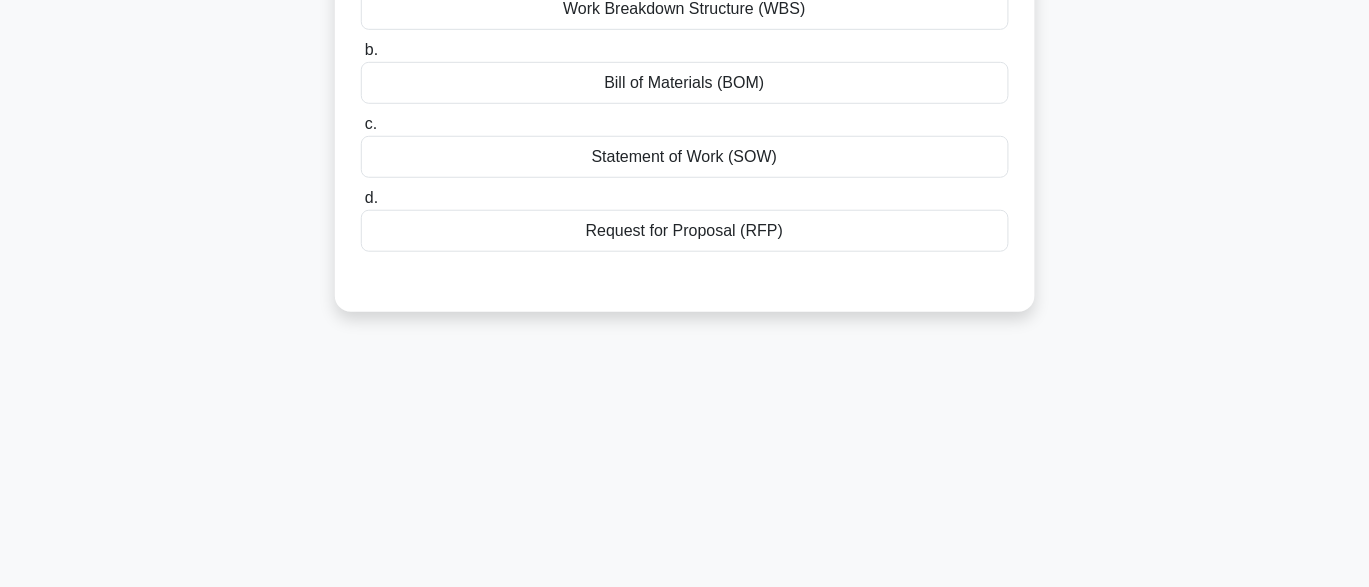 scroll, scrollTop: 0, scrollLeft: 0, axis: both 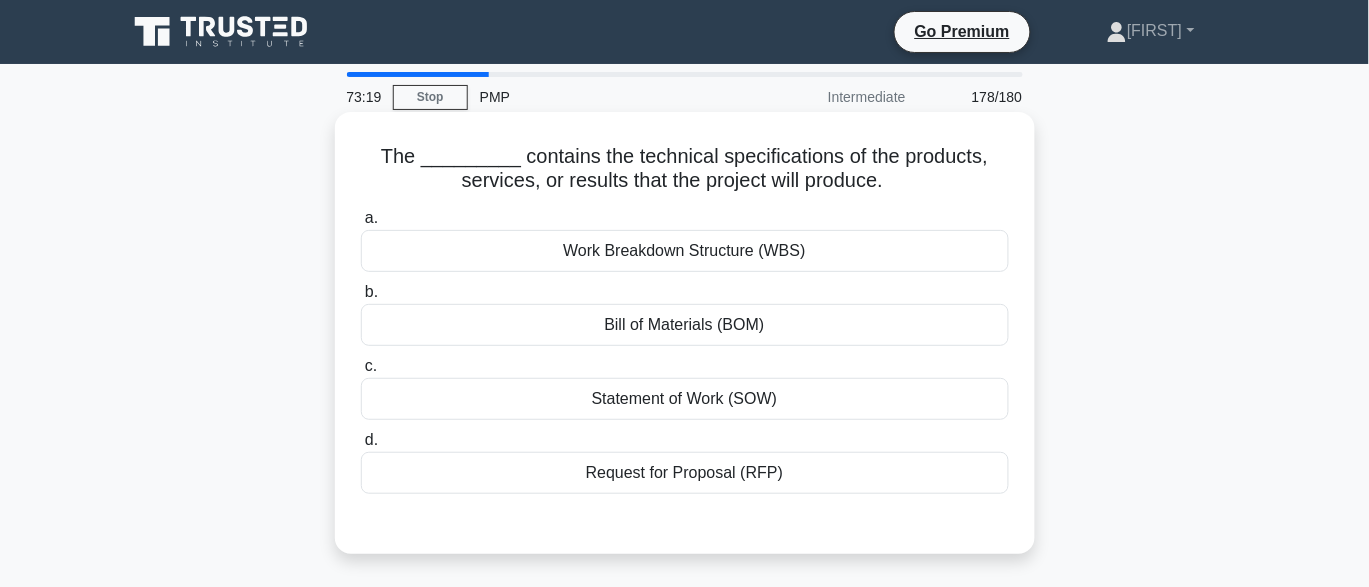 click on "Work Breakdown Structure (WBS)" at bounding box center (685, 251) 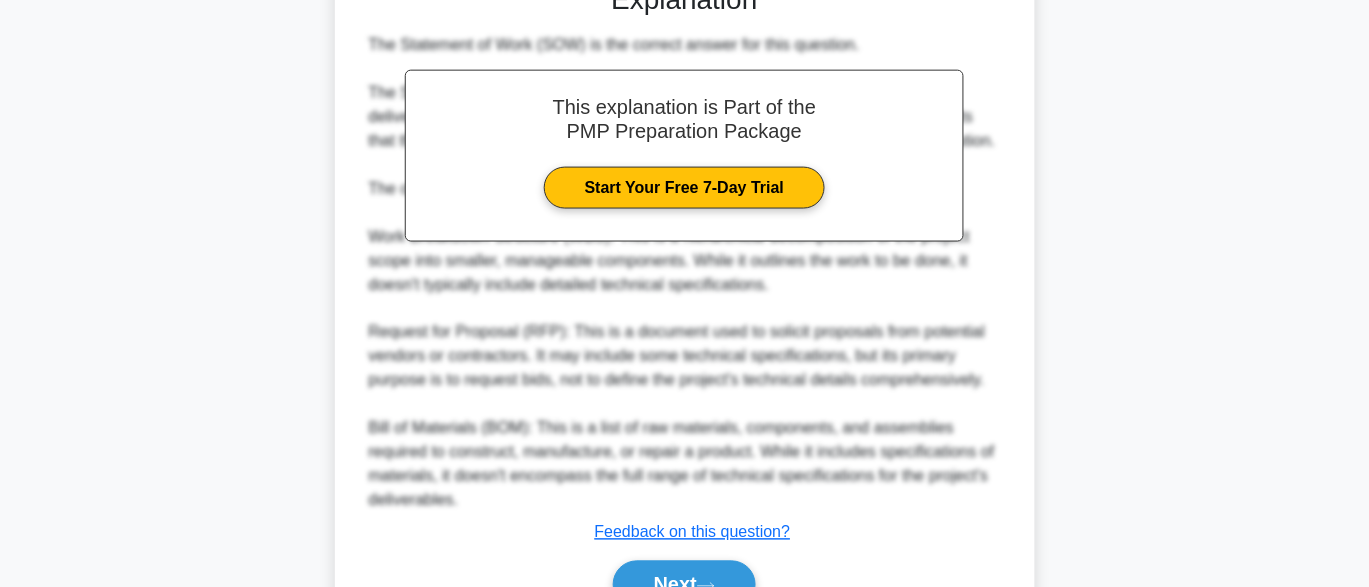 scroll, scrollTop: 668, scrollLeft: 0, axis: vertical 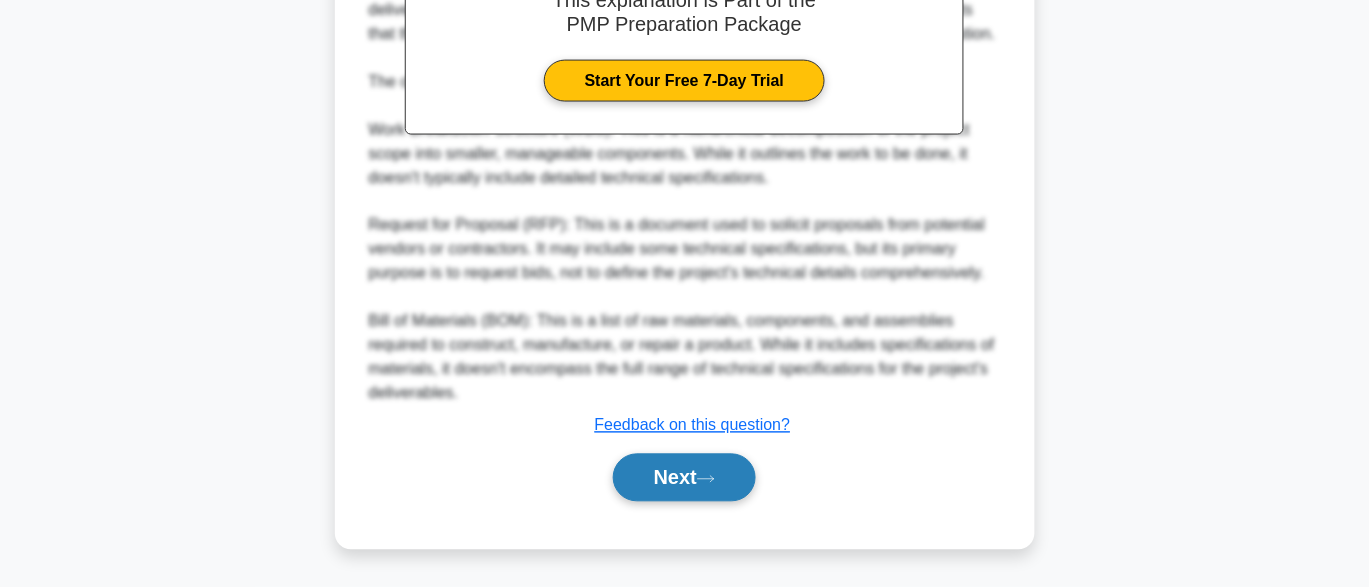 click on "Next" at bounding box center (684, 478) 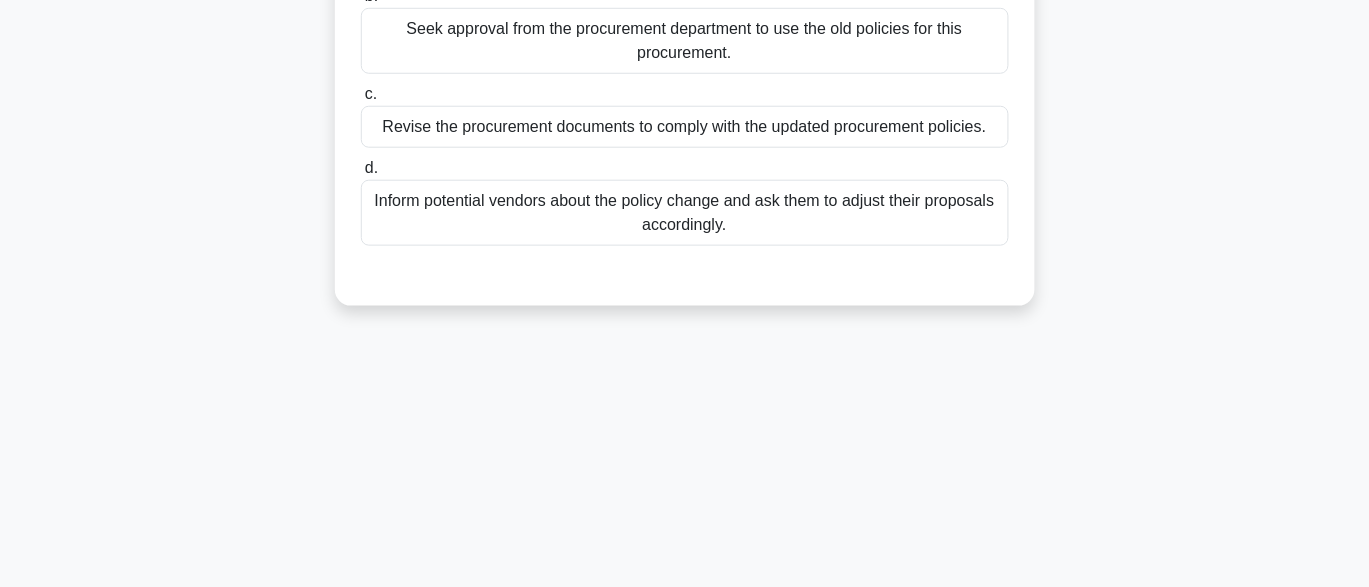 scroll, scrollTop: 357, scrollLeft: 0, axis: vertical 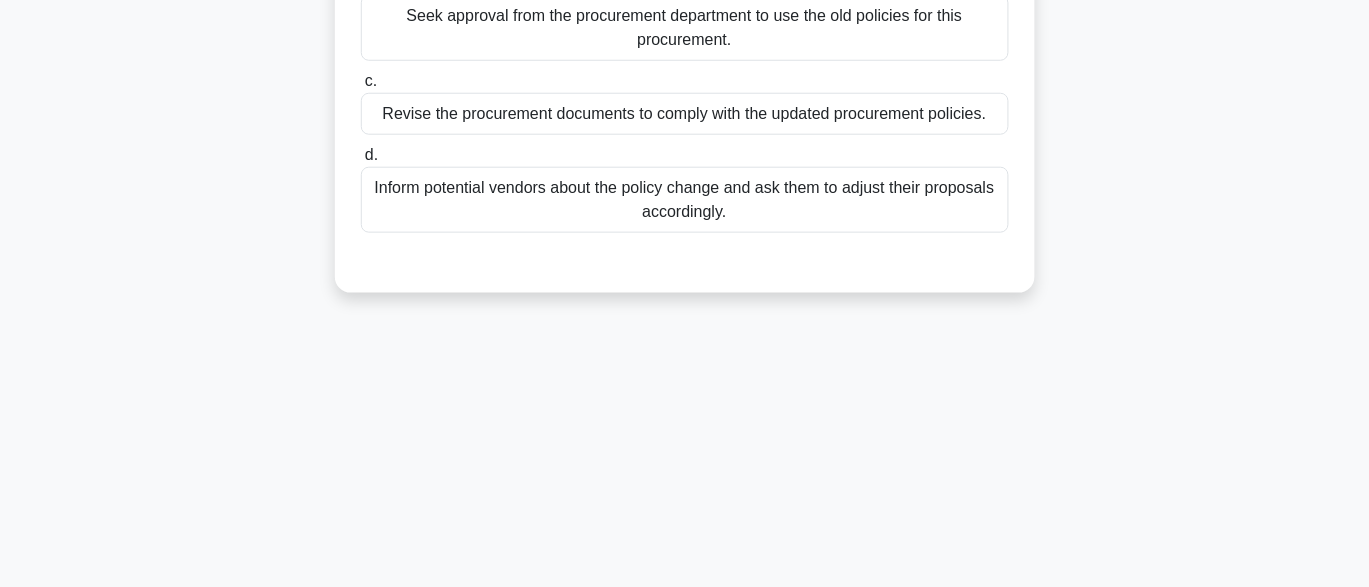 click on "Revise the procurement documents to comply with the updated procurement policies." at bounding box center (685, 114) 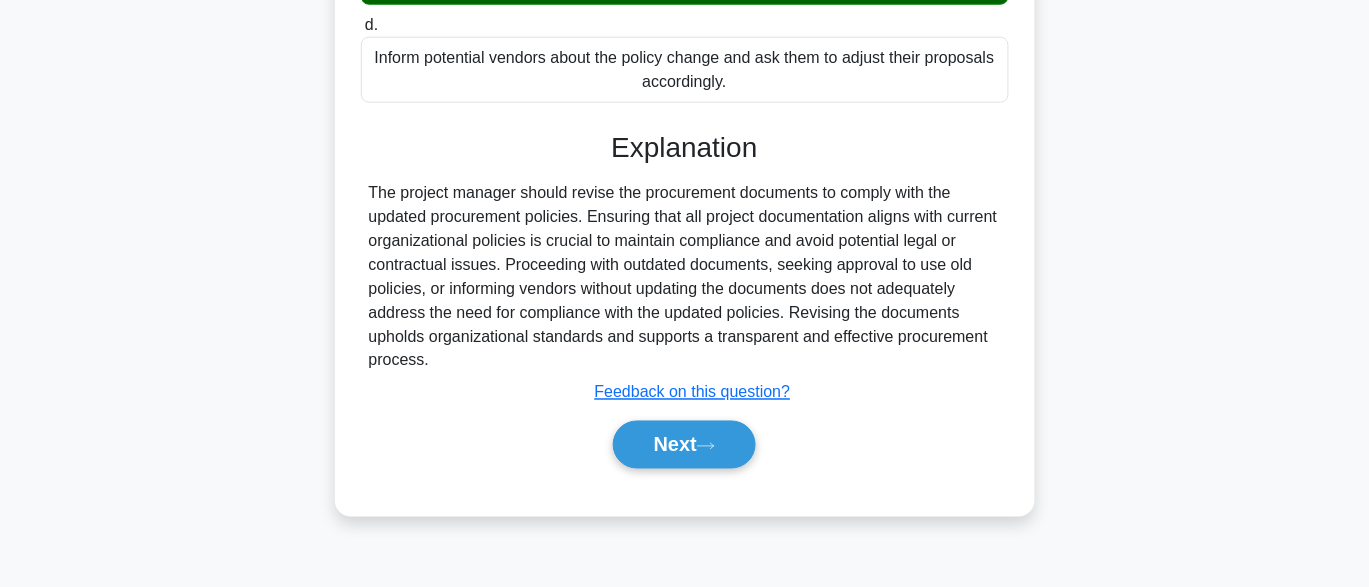 scroll, scrollTop: 488, scrollLeft: 0, axis: vertical 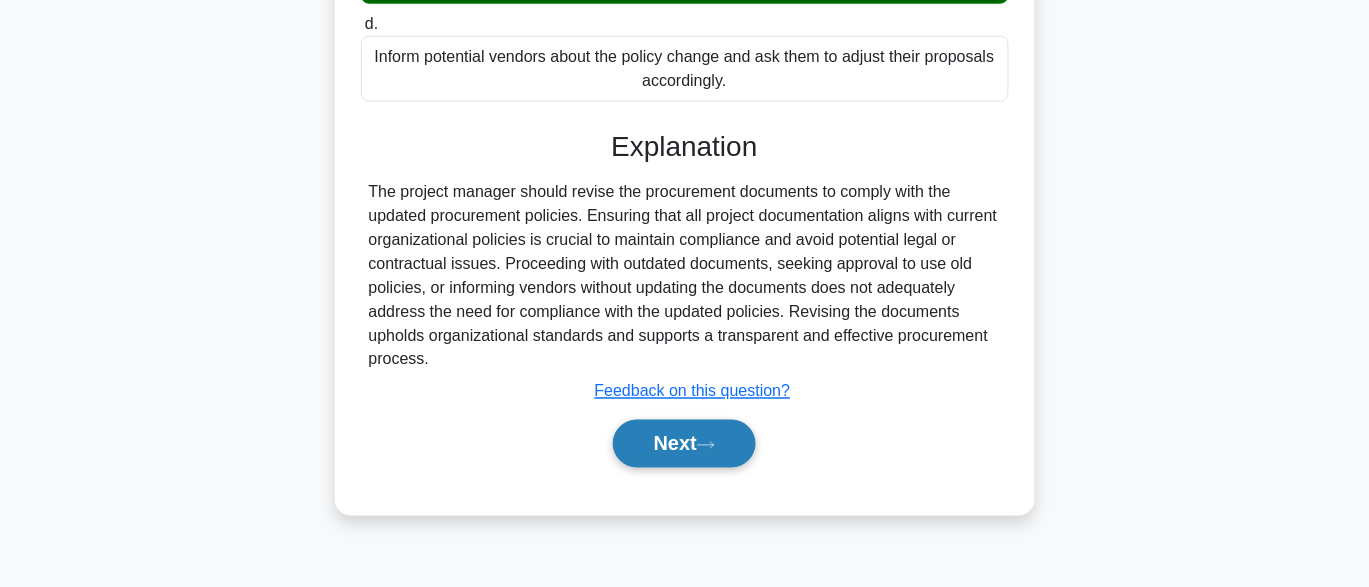 click on "Next" at bounding box center (684, 444) 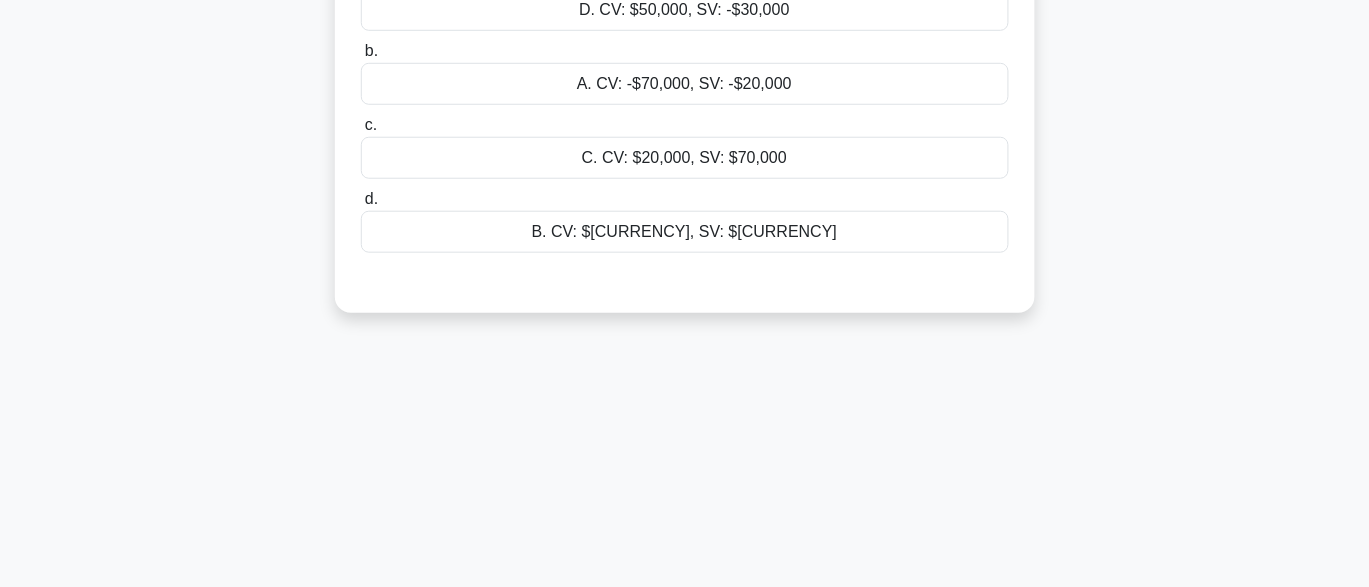 scroll, scrollTop: 0, scrollLeft: 0, axis: both 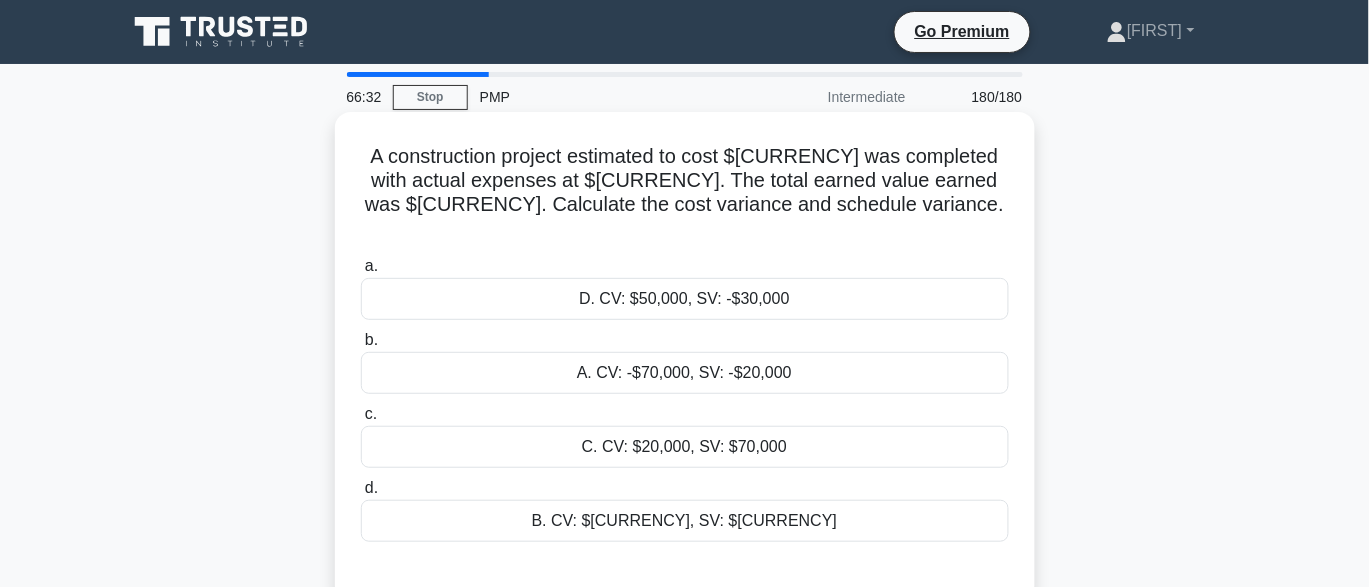 click on "A. CV: -$70,000, SV: -$20,000" at bounding box center [685, 373] 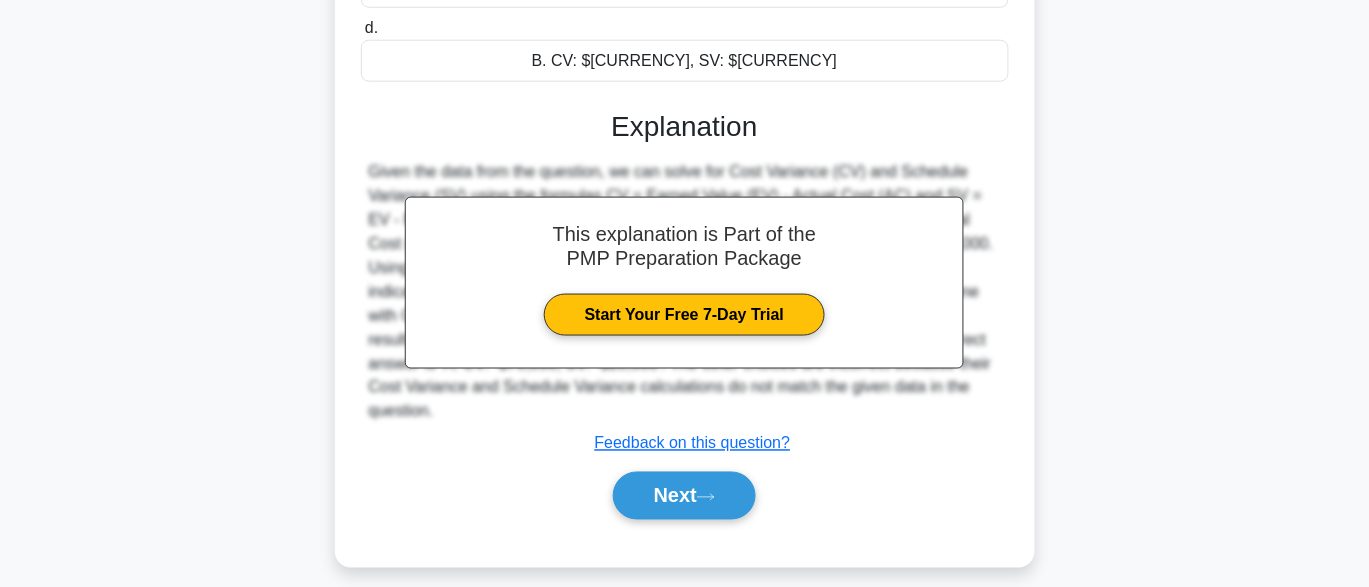 scroll, scrollTop: 492, scrollLeft: 0, axis: vertical 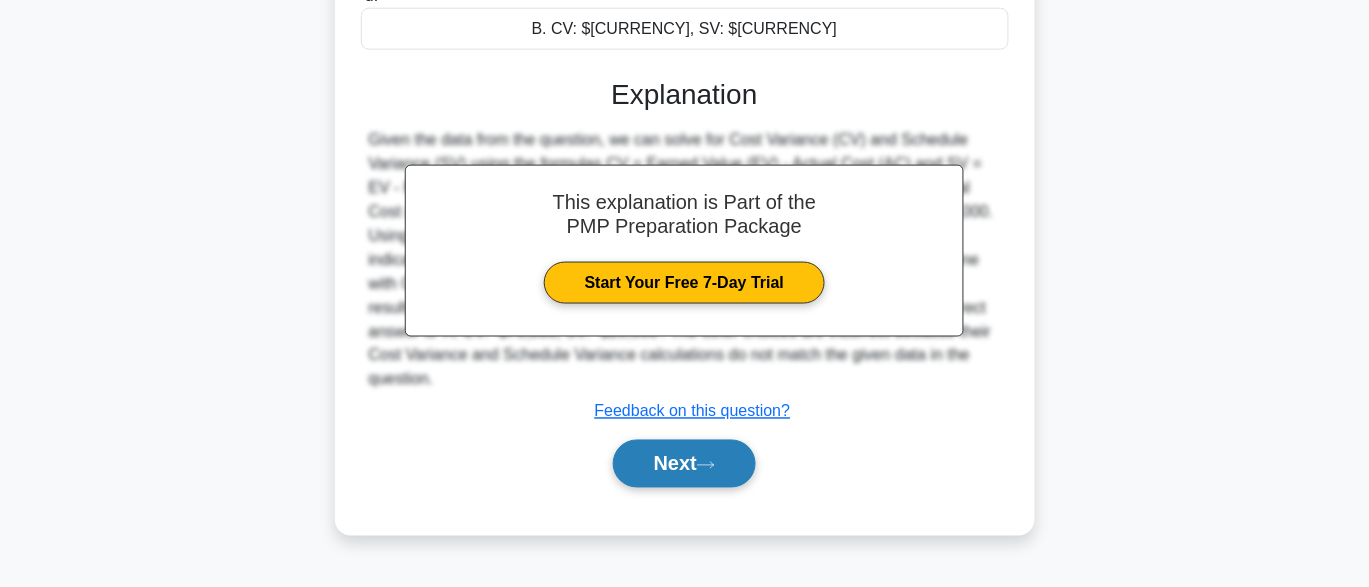click on "Next" at bounding box center (684, 464) 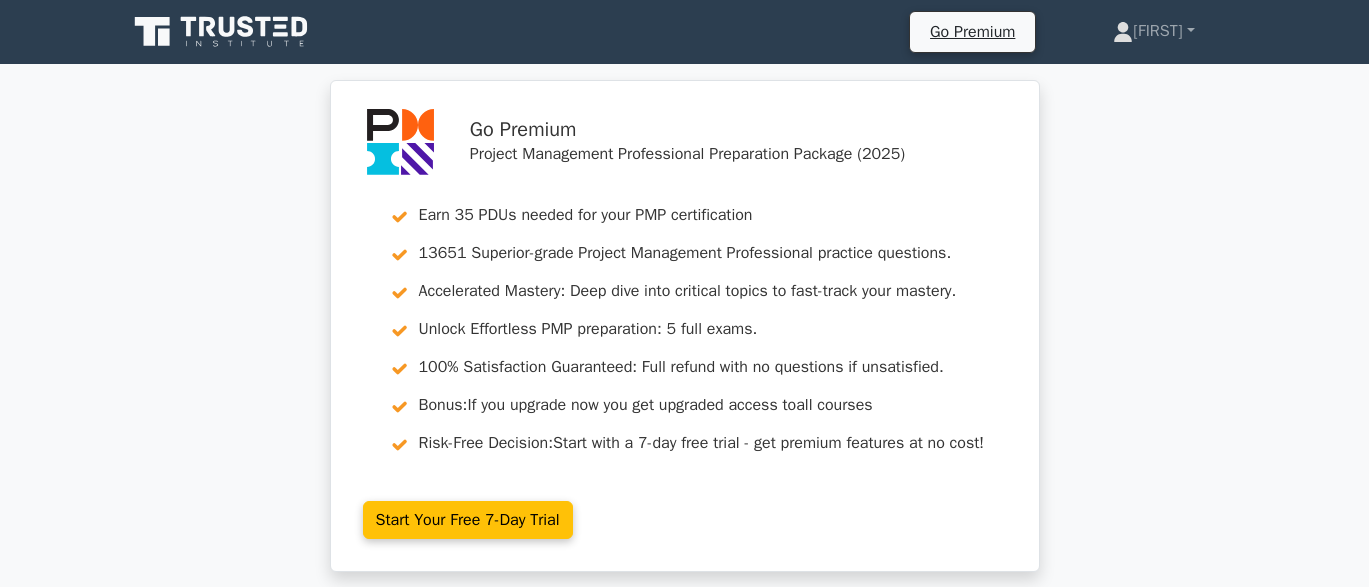 scroll, scrollTop: 0, scrollLeft: 0, axis: both 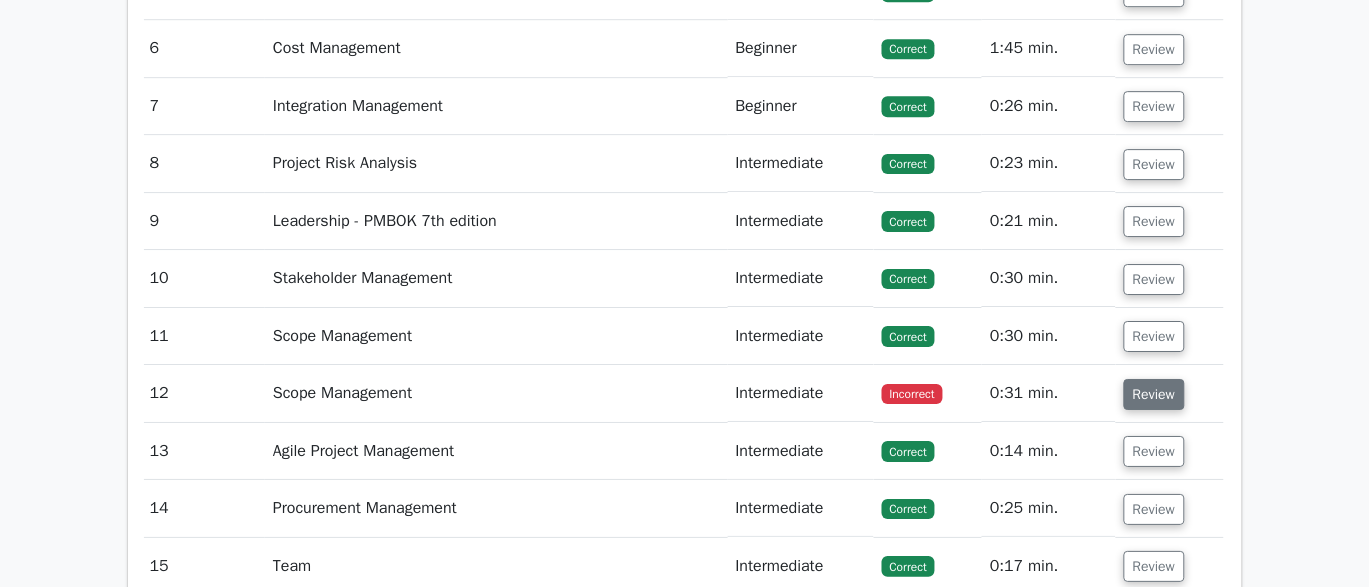 click on "Review" at bounding box center [1154, 394] 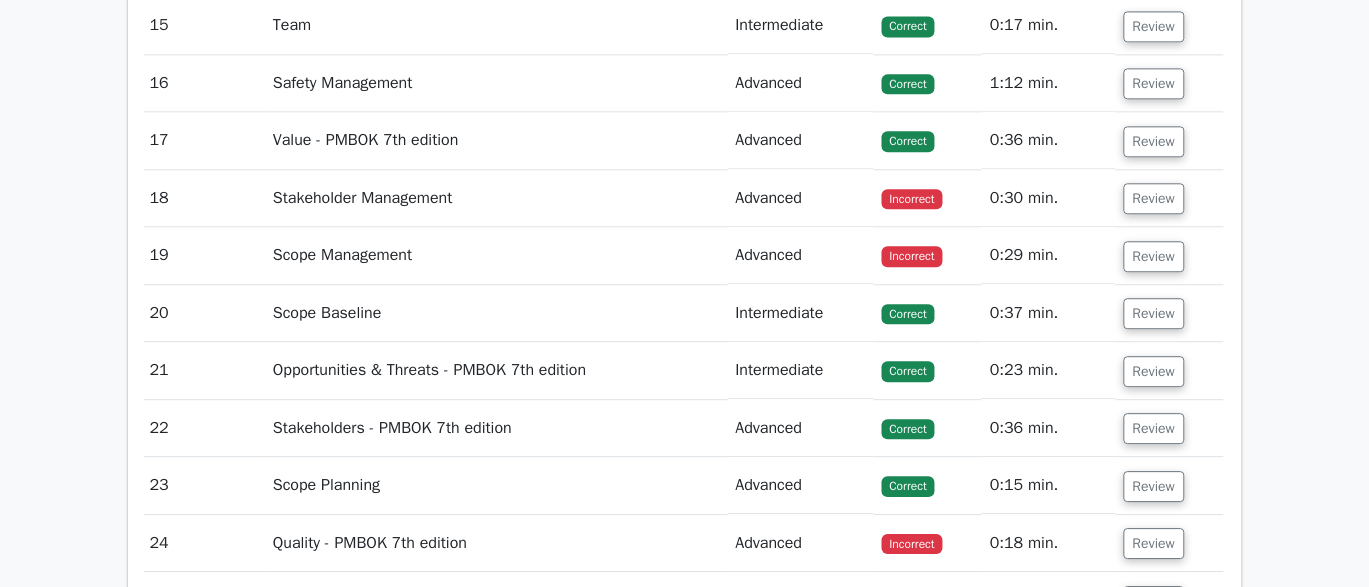 scroll, scrollTop: 6111, scrollLeft: 0, axis: vertical 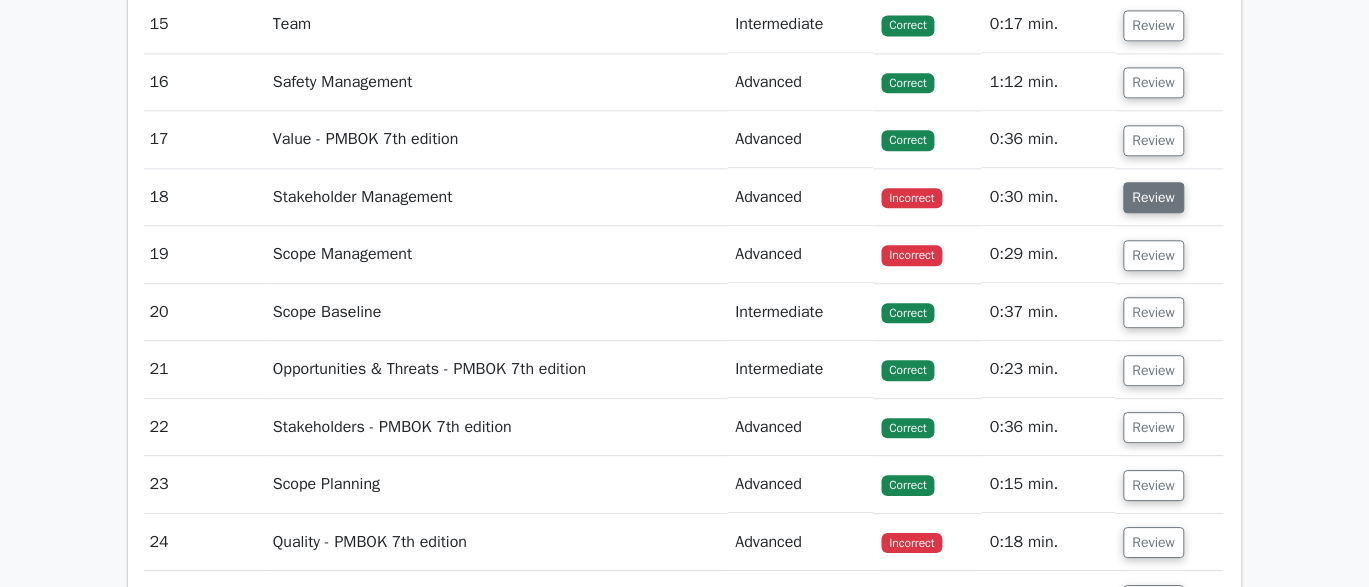 click on "Review" at bounding box center (1154, 197) 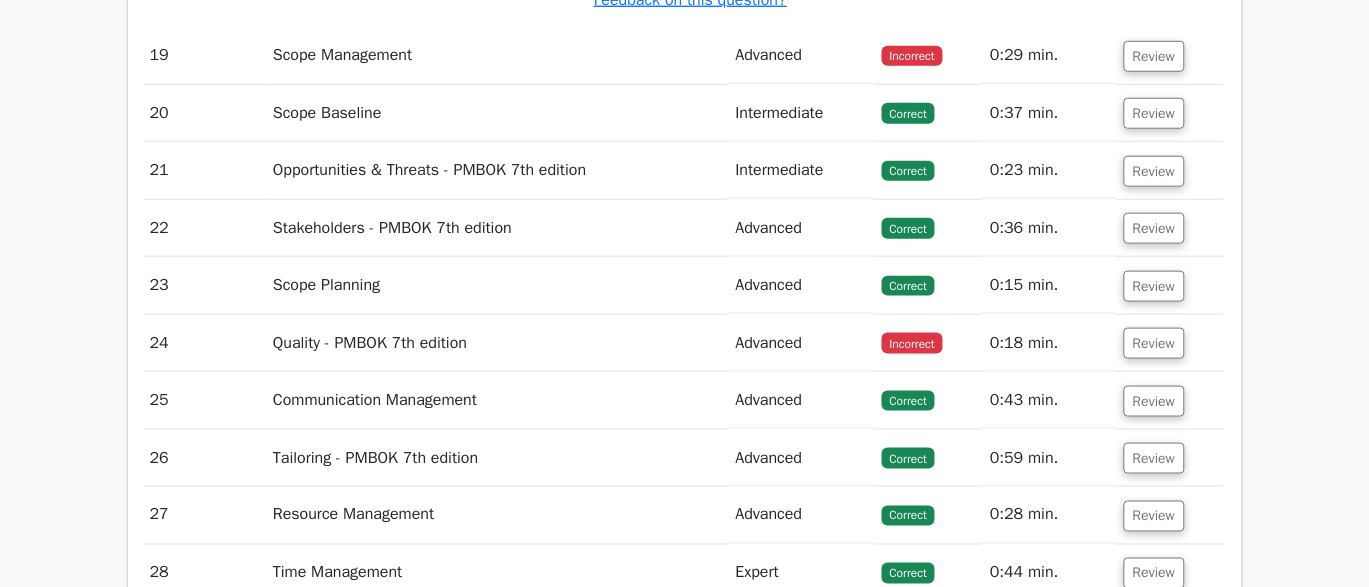 scroll, scrollTop: 7170, scrollLeft: 0, axis: vertical 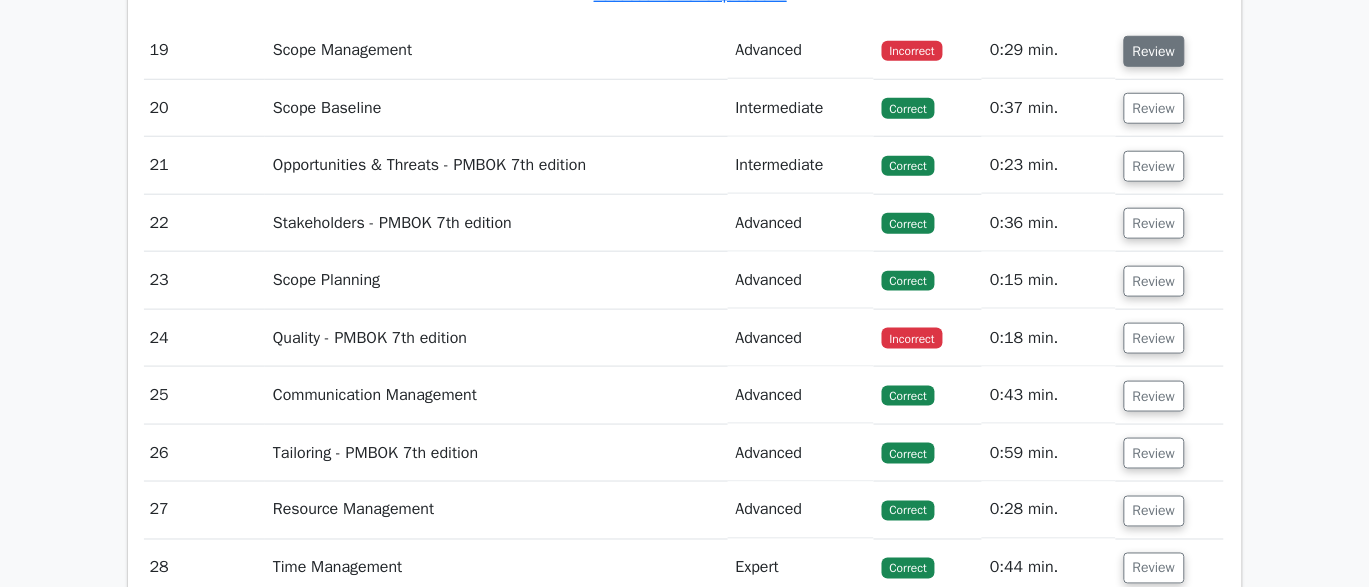 click on "Review" at bounding box center [1154, 51] 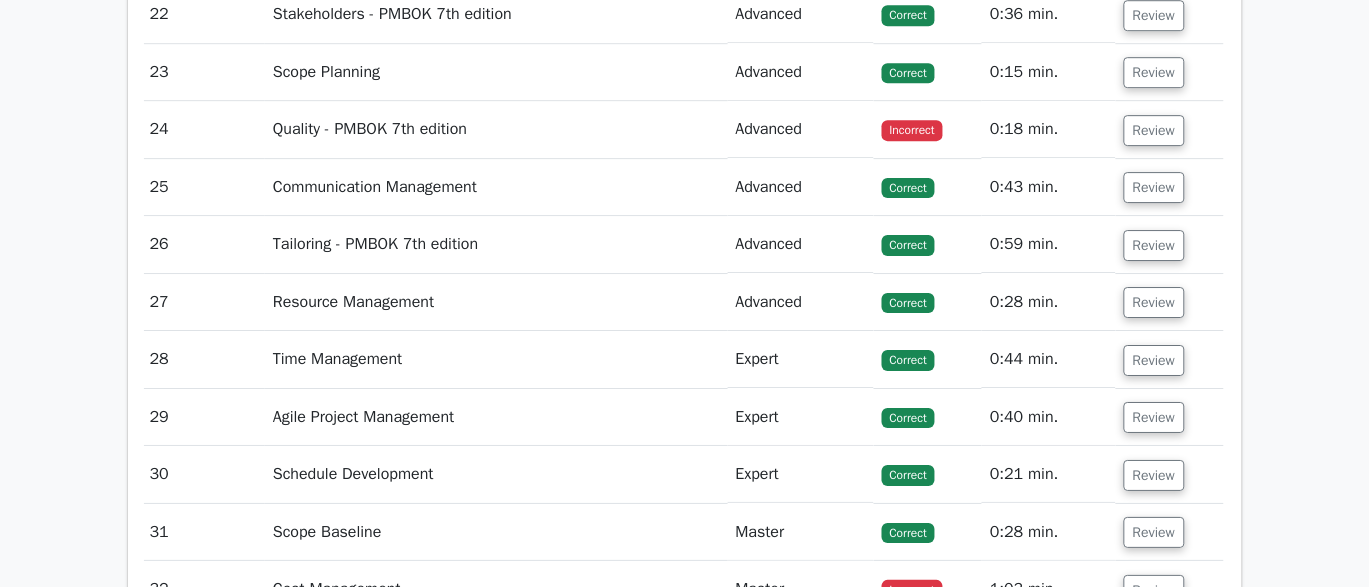 scroll, scrollTop: 8163, scrollLeft: 0, axis: vertical 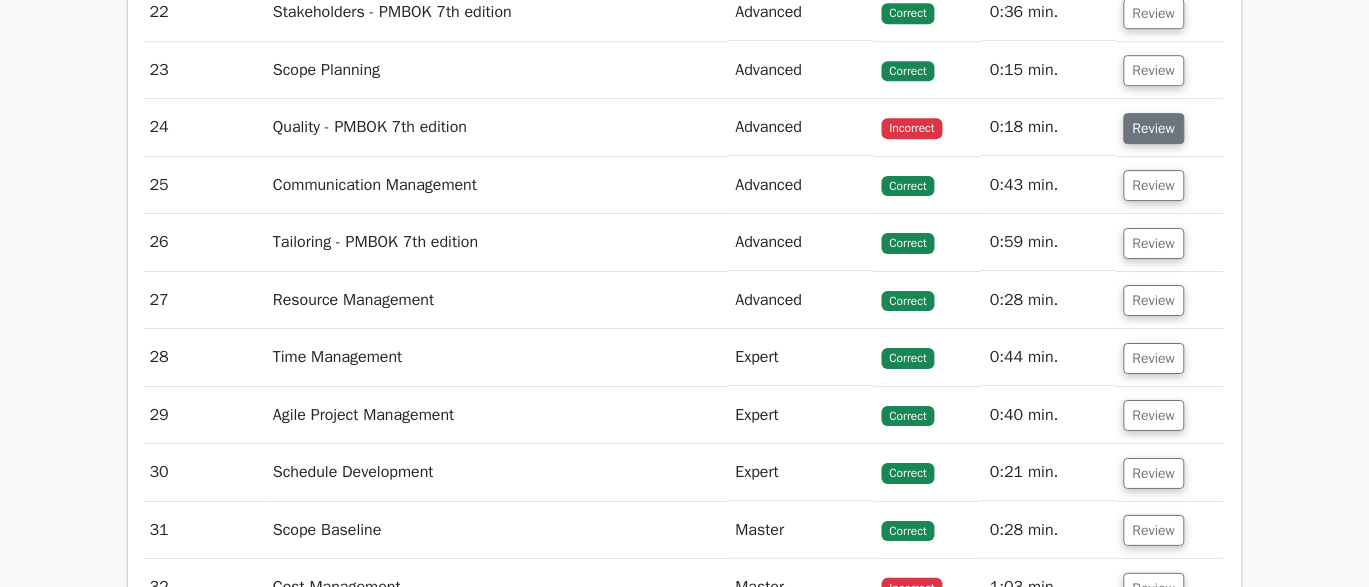 click on "Review" at bounding box center [1154, 128] 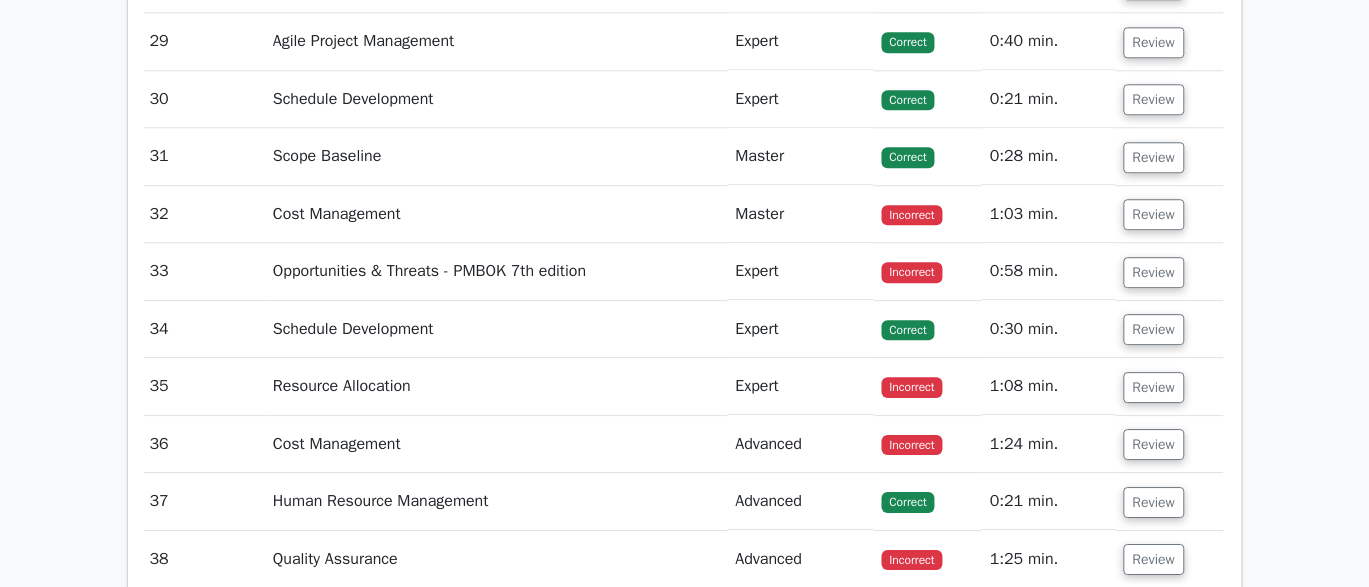 scroll, scrollTop: 9631, scrollLeft: 0, axis: vertical 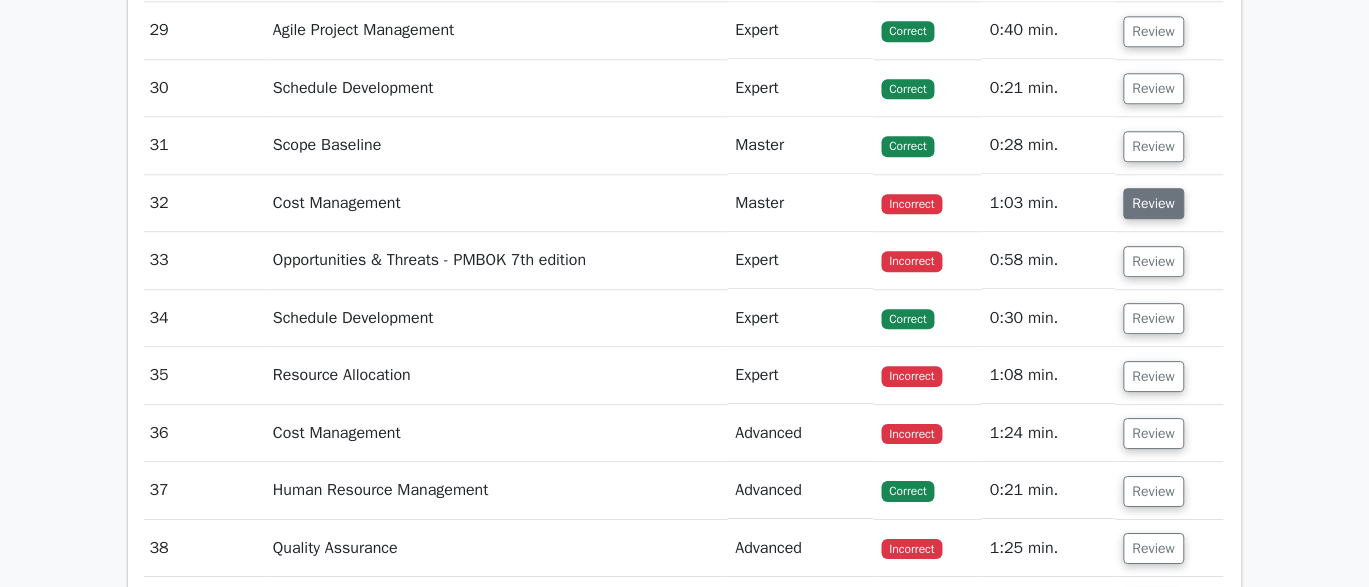 click on "Review" at bounding box center (1154, 203) 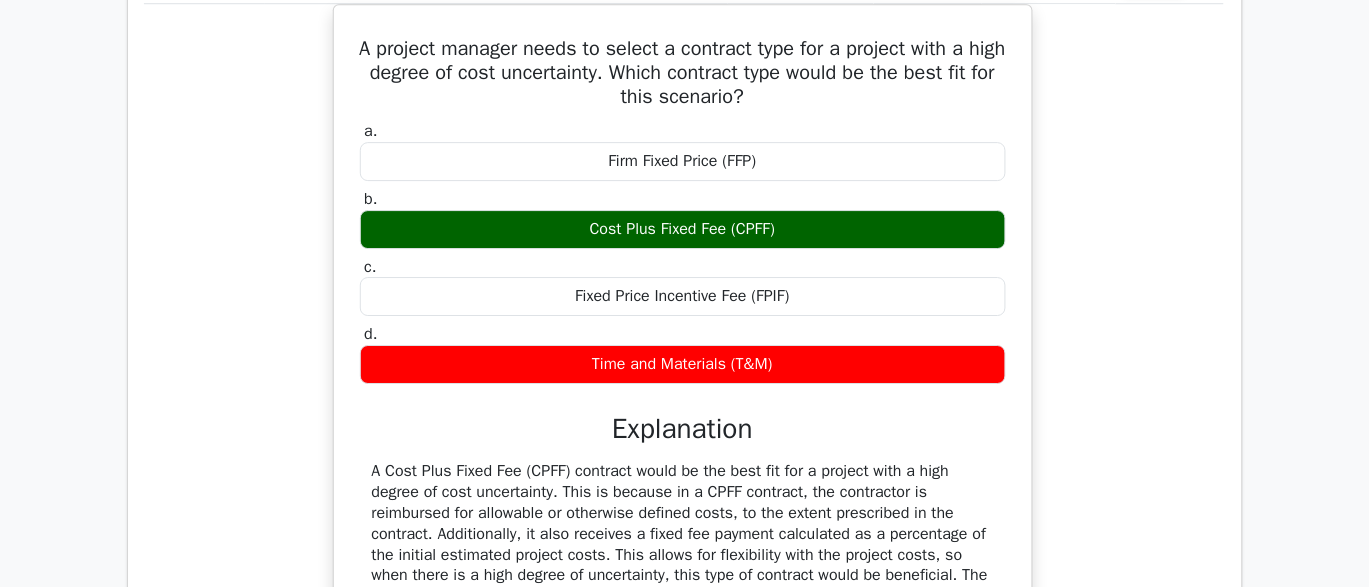 scroll, scrollTop: 9858, scrollLeft: 0, axis: vertical 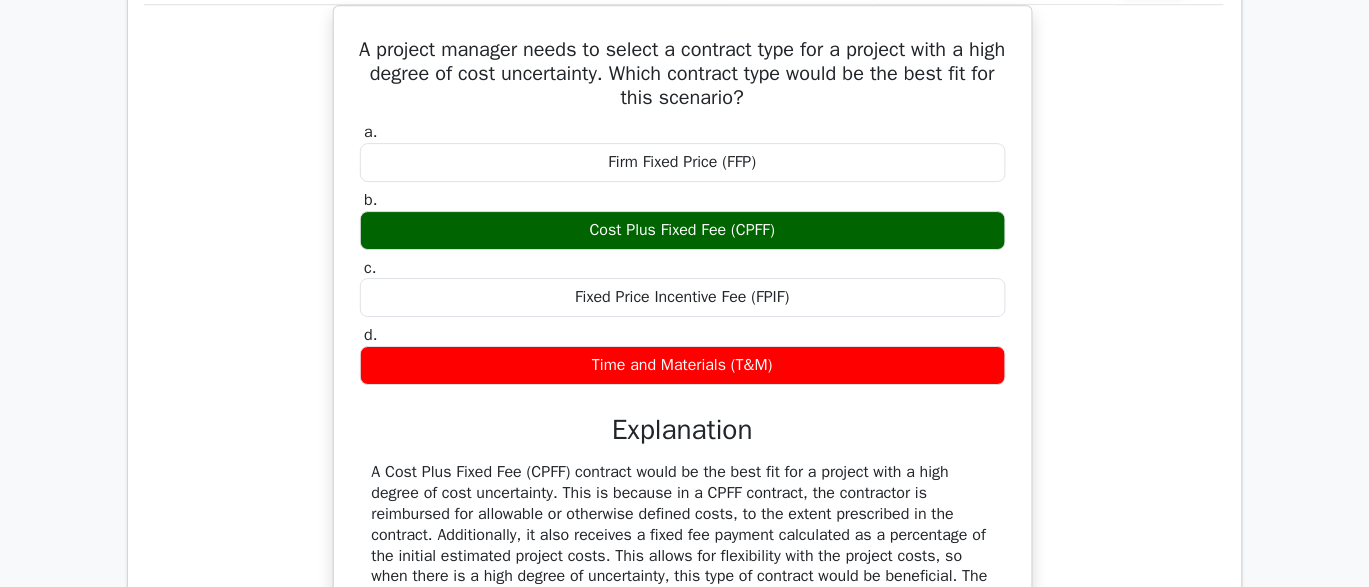 type 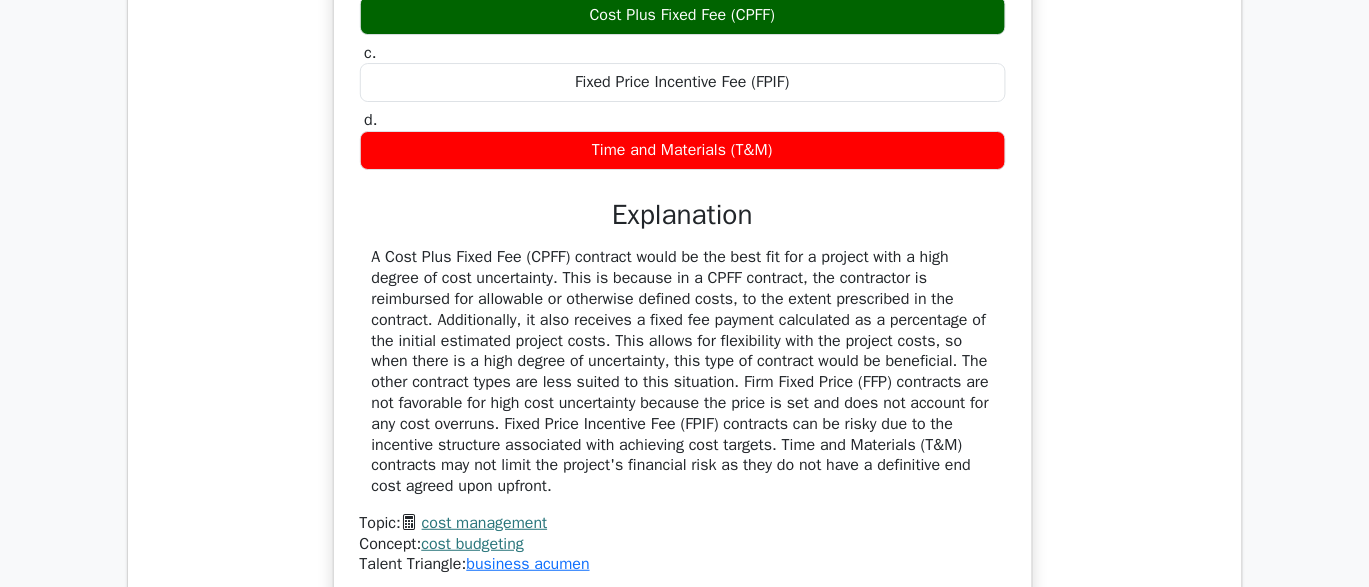 scroll, scrollTop: 10074, scrollLeft: 0, axis: vertical 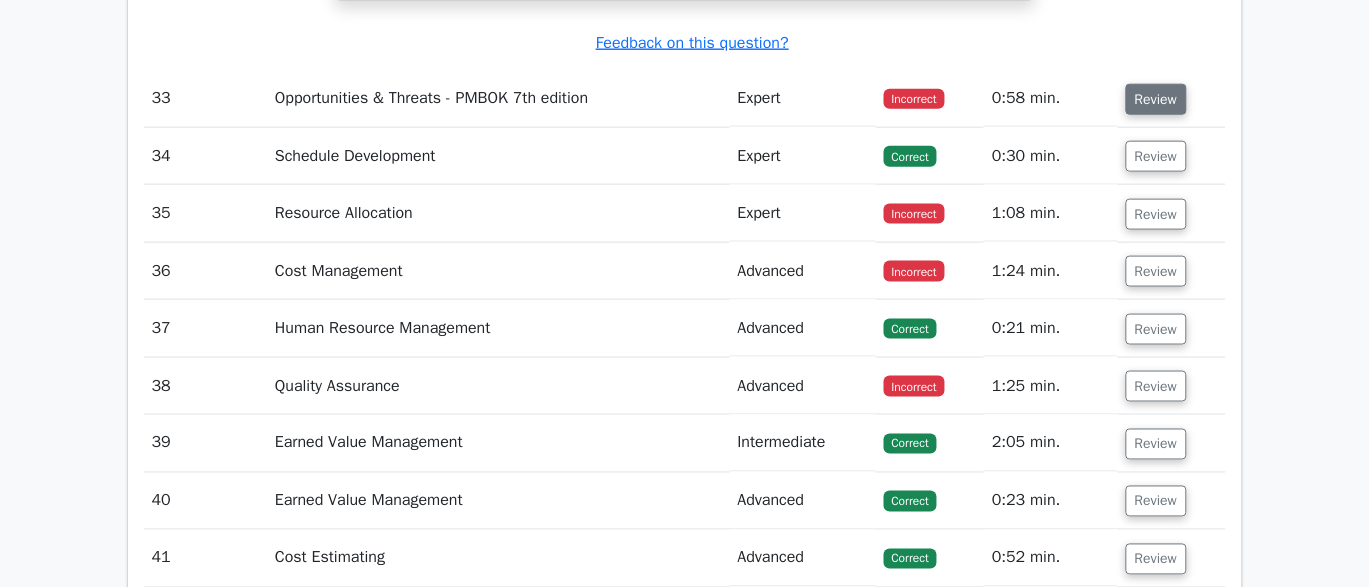 click on "Review" at bounding box center [1156, 99] 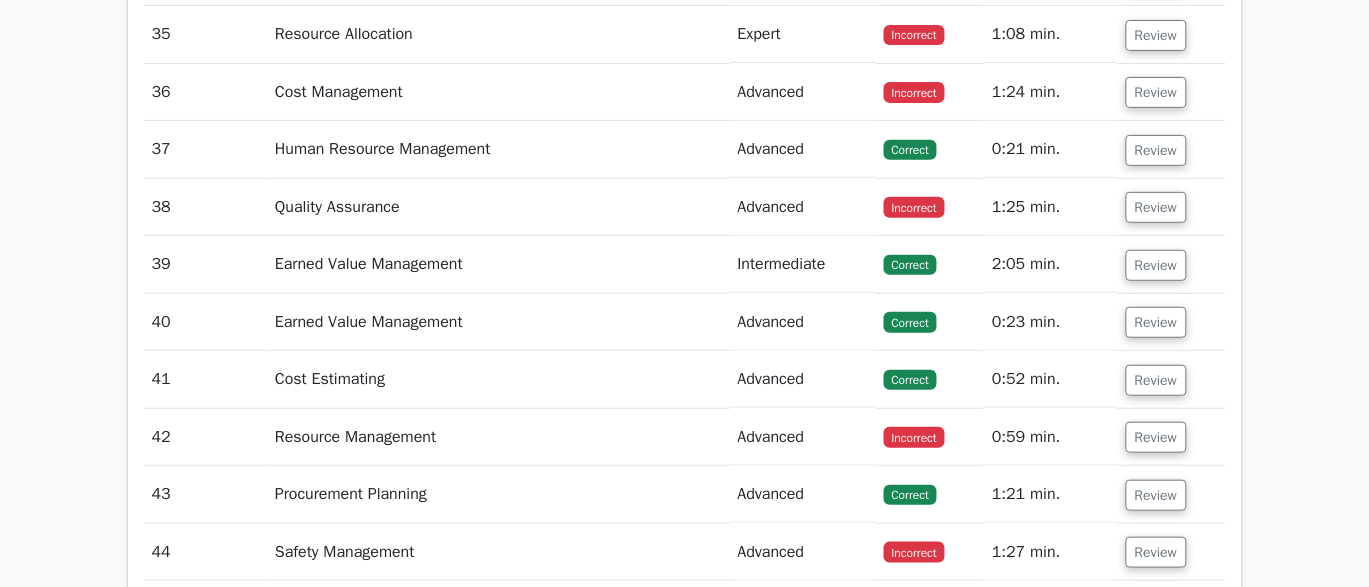 scroll, scrollTop: 12031, scrollLeft: 0, axis: vertical 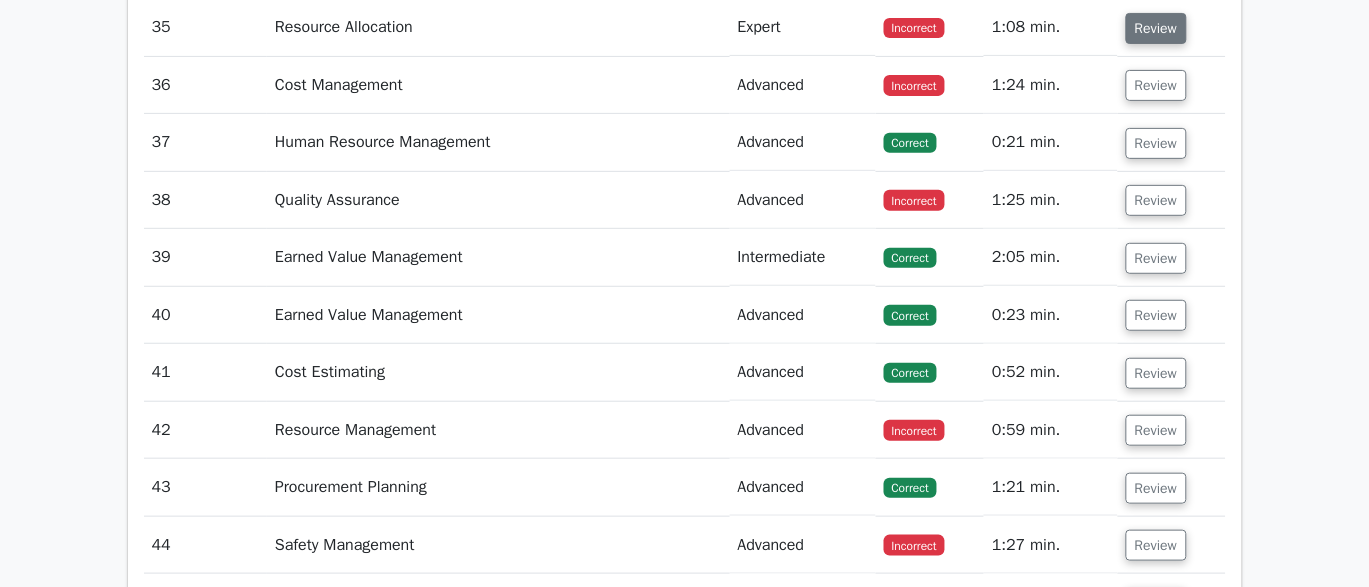 click on "Review" at bounding box center [1156, 28] 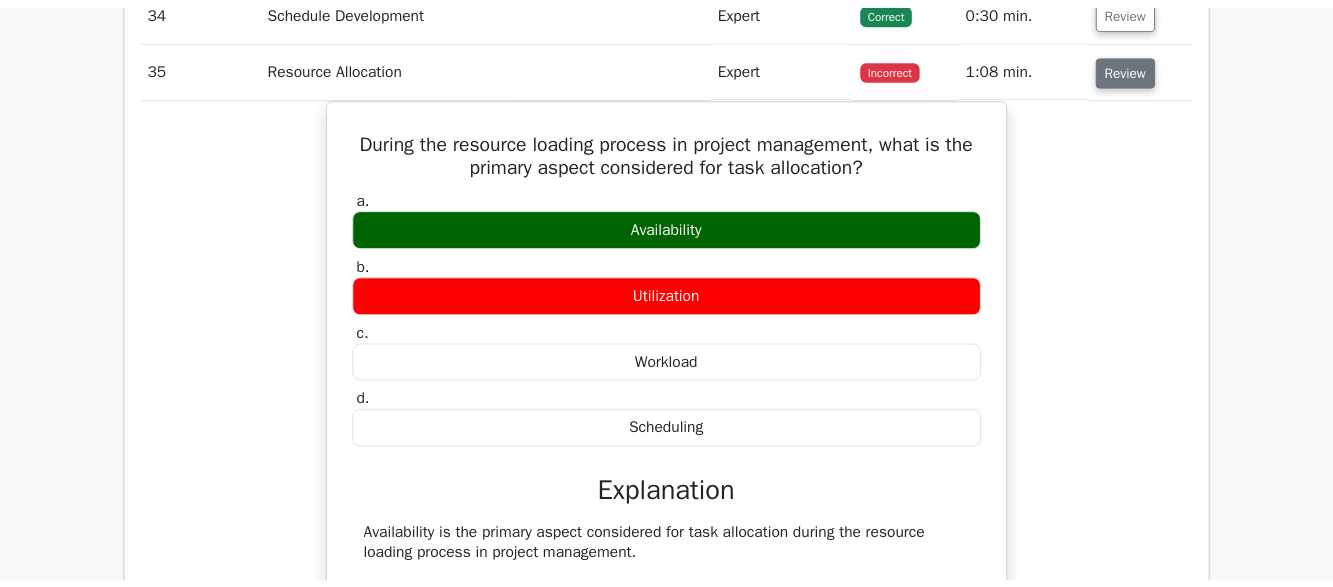 scroll, scrollTop: 11989, scrollLeft: 0, axis: vertical 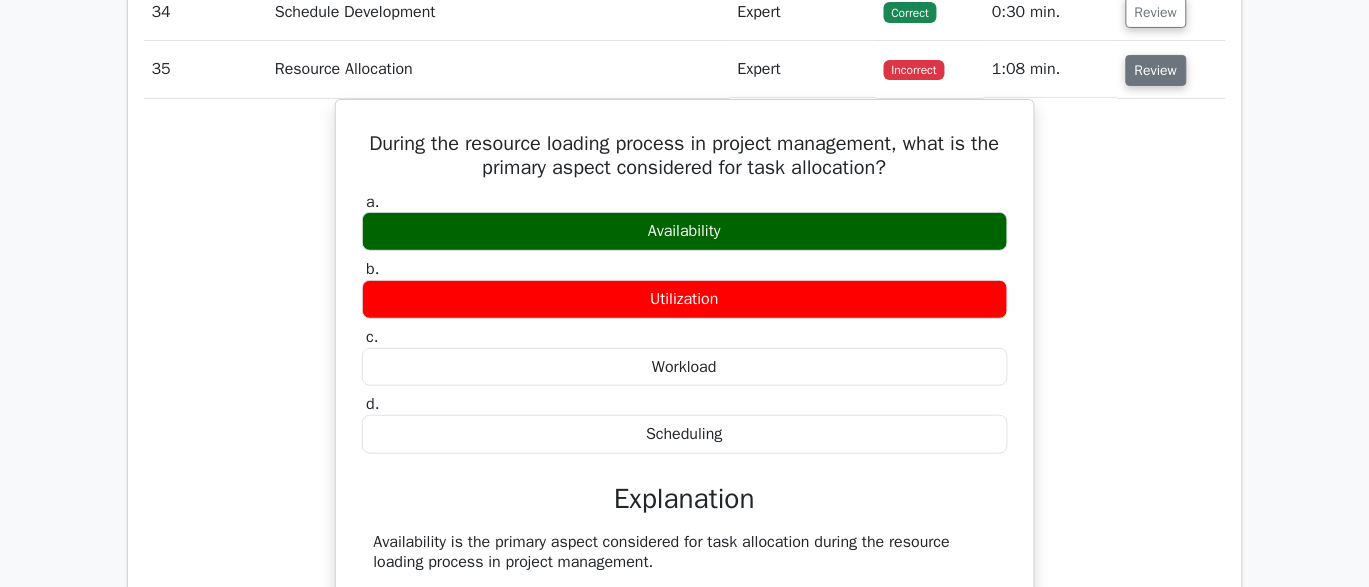 type 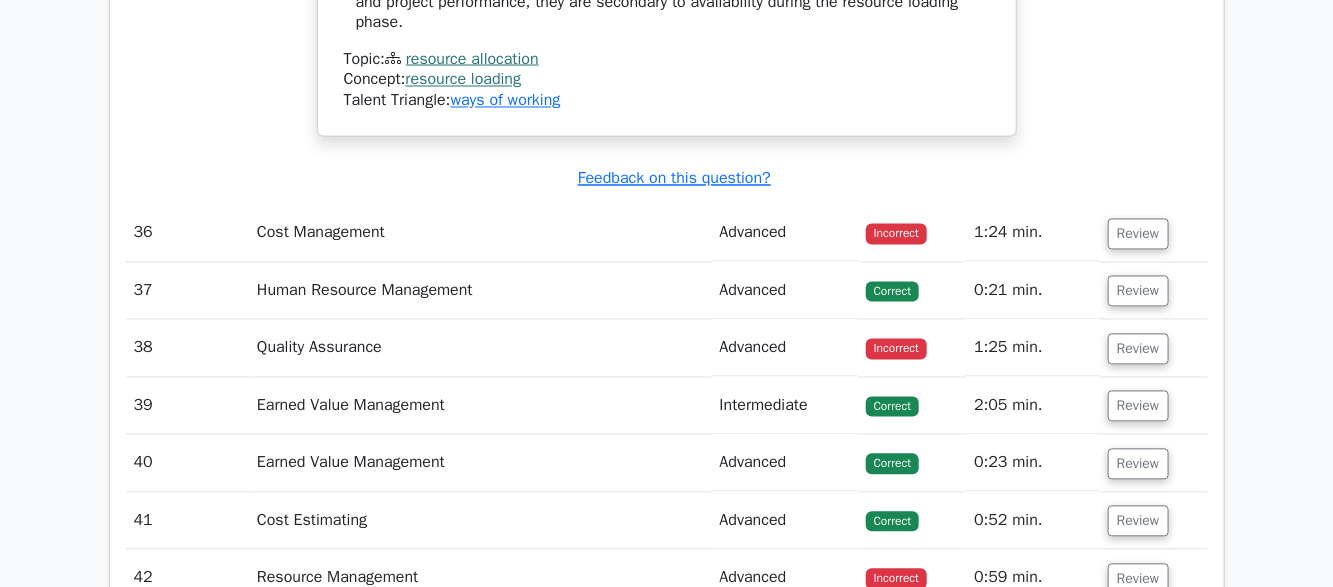scroll, scrollTop: 12843, scrollLeft: 0, axis: vertical 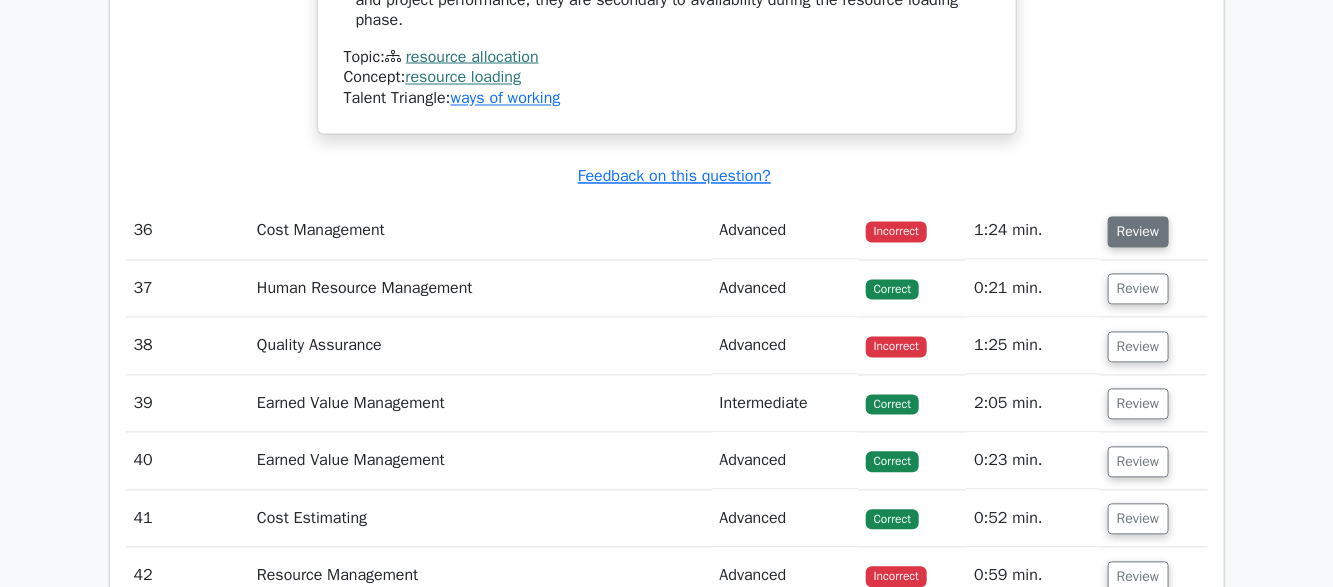 click on "Review" at bounding box center (1138, 232) 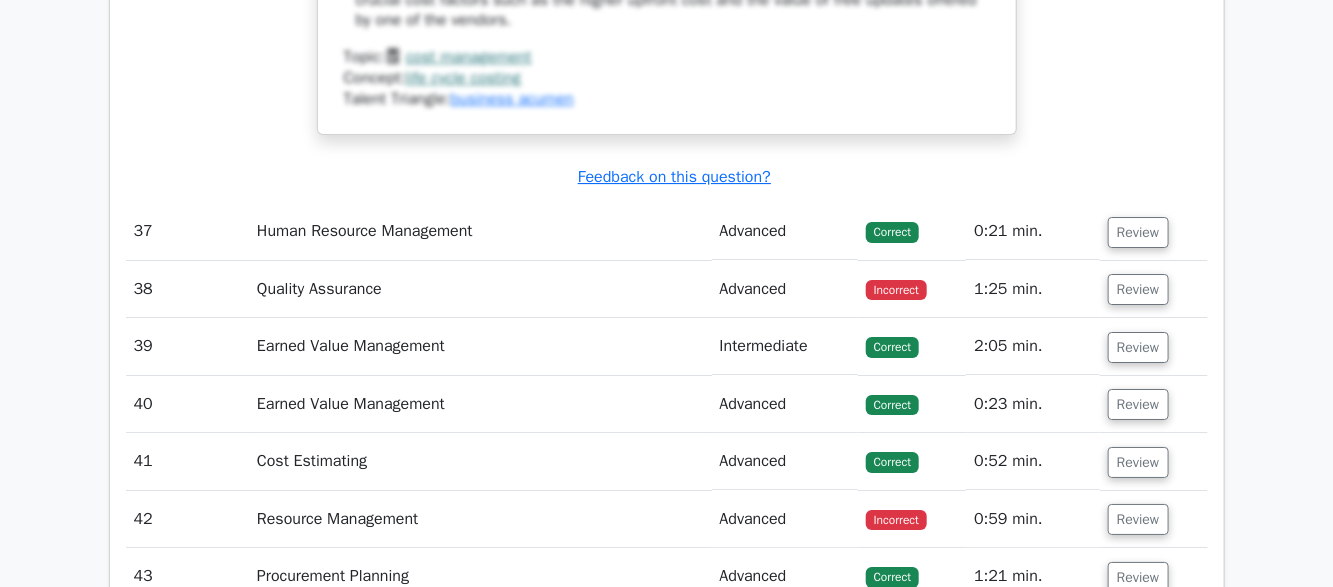 scroll, scrollTop: 14035, scrollLeft: 0, axis: vertical 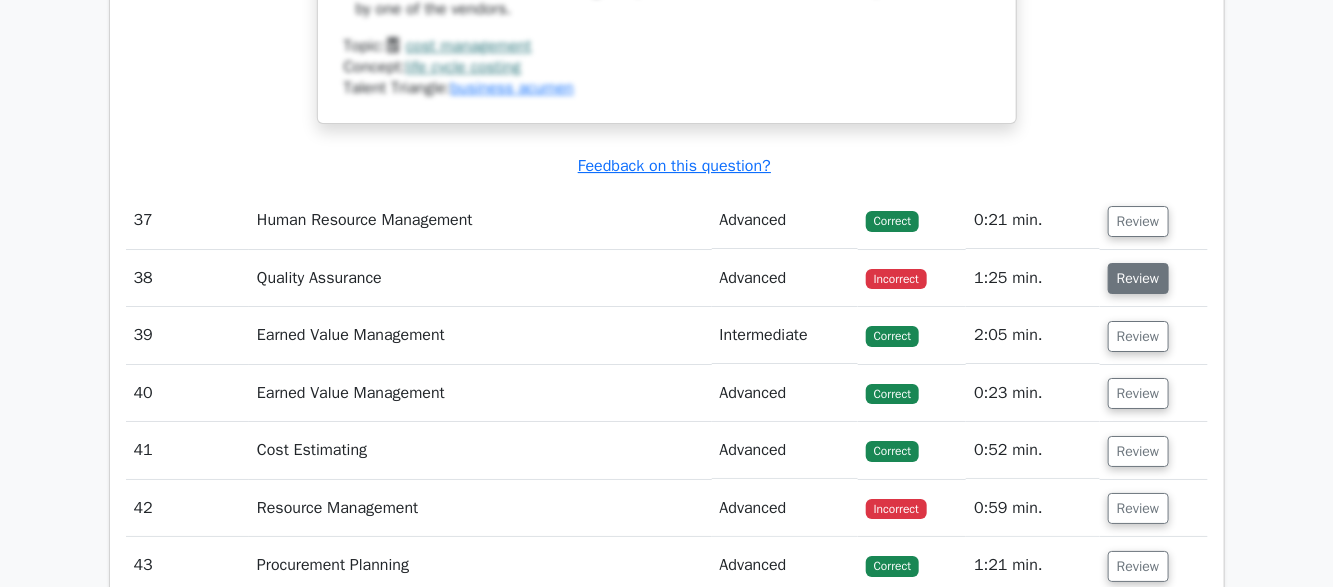 click on "Review" at bounding box center (1138, 278) 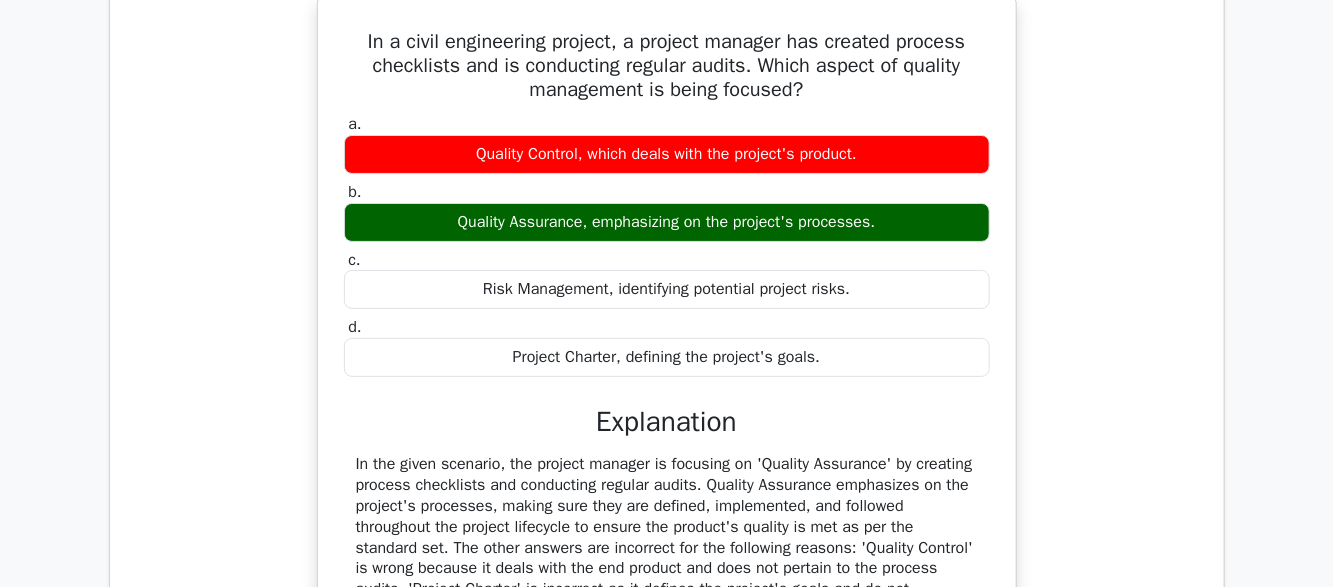 scroll, scrollTop: 14344, scrollLeft: 0, axis: vertical 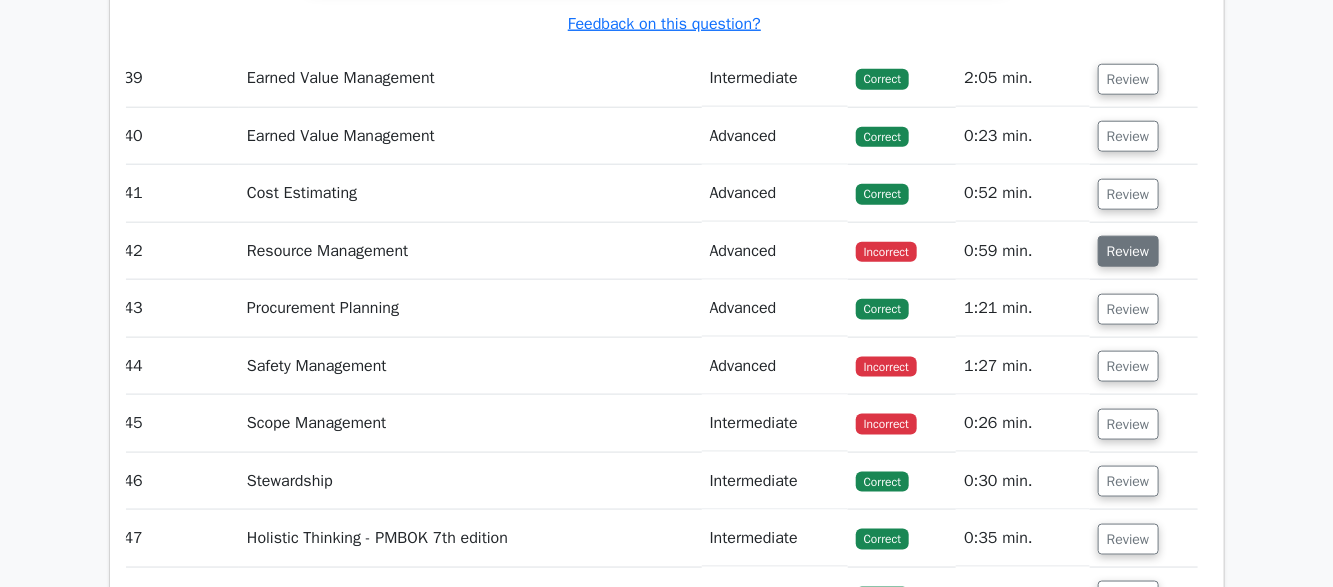 click on "Review" at bounding box center (1128, 251) 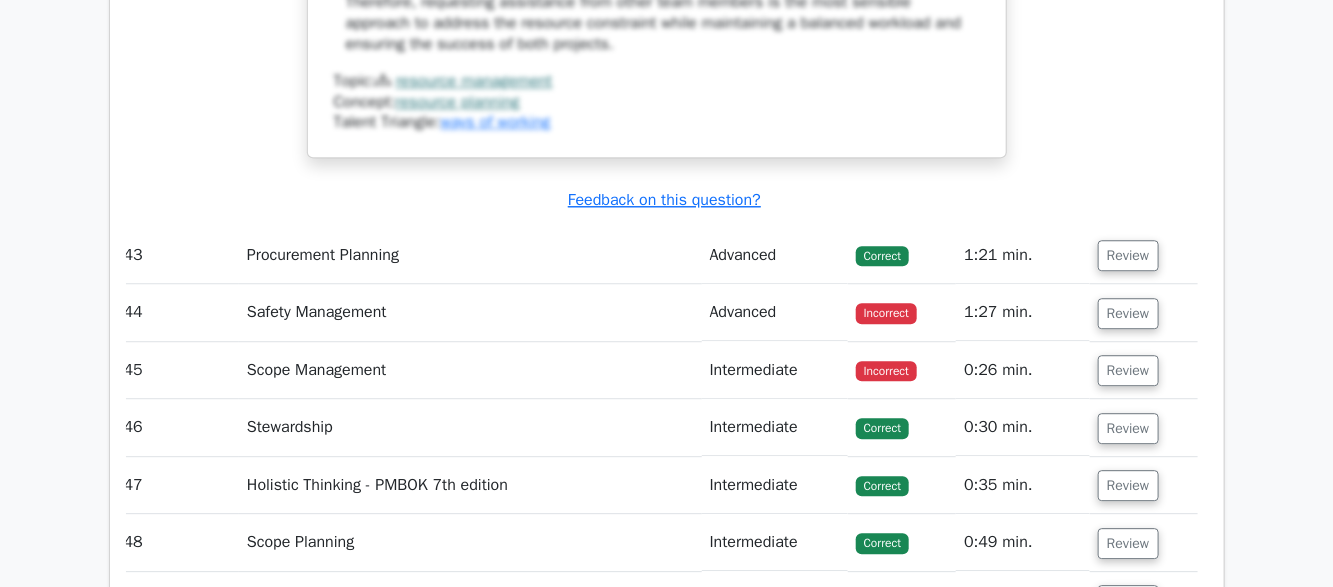 scroll, scrollTop: 16276, scrollLeft: 0, axis: vertical 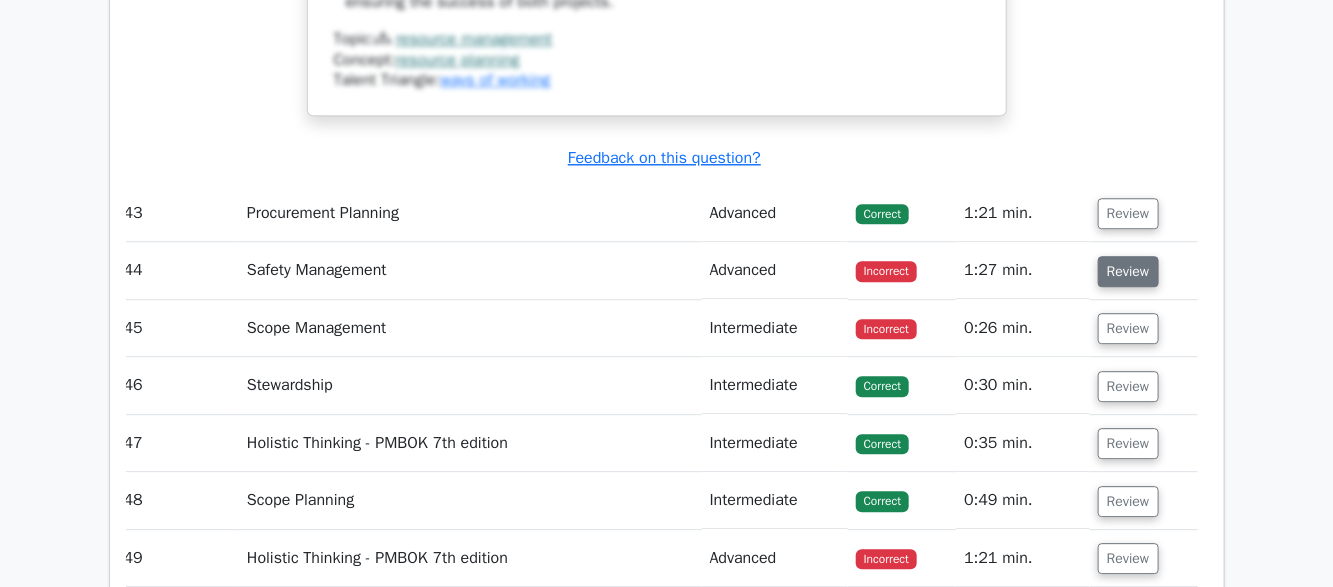 click on "Review" at bounding box center [1128, 271] 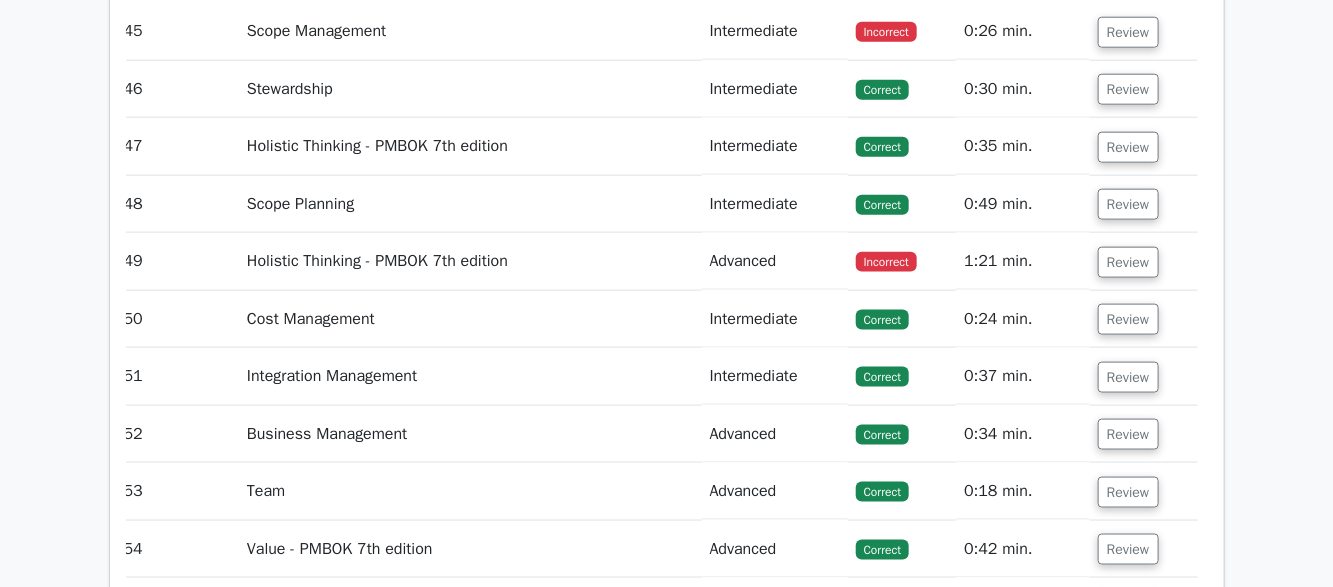 scroll, scrollTop: 18078, scrollLeft: 0, axis: vertical 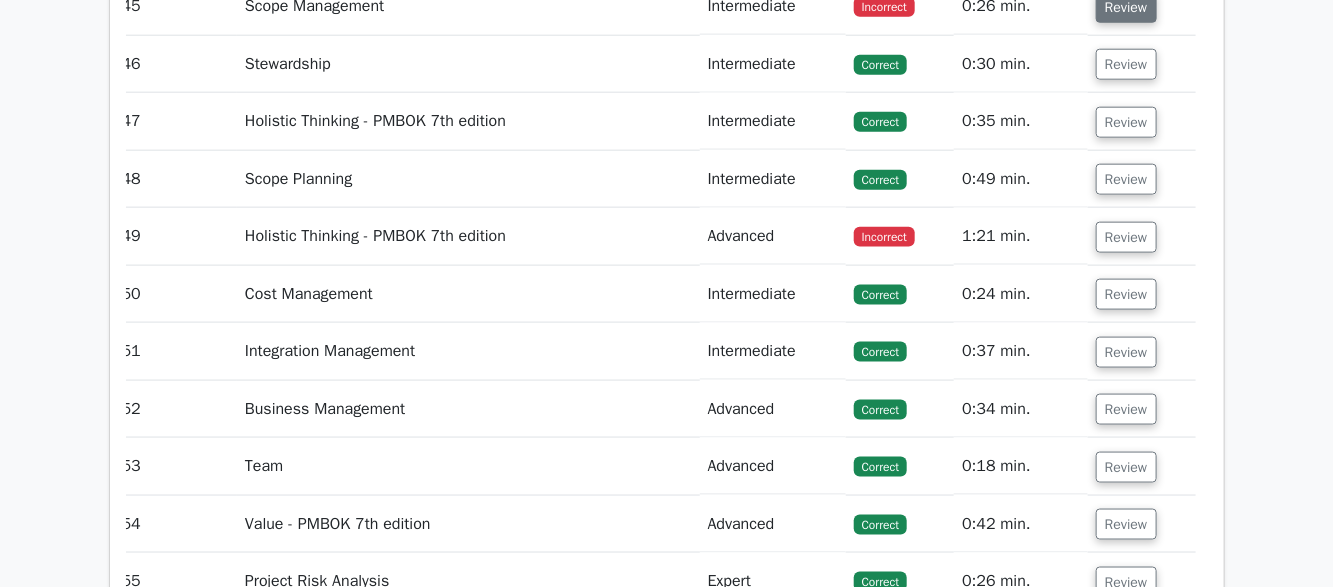 click on "Review" at bounding box center [1126, 7] 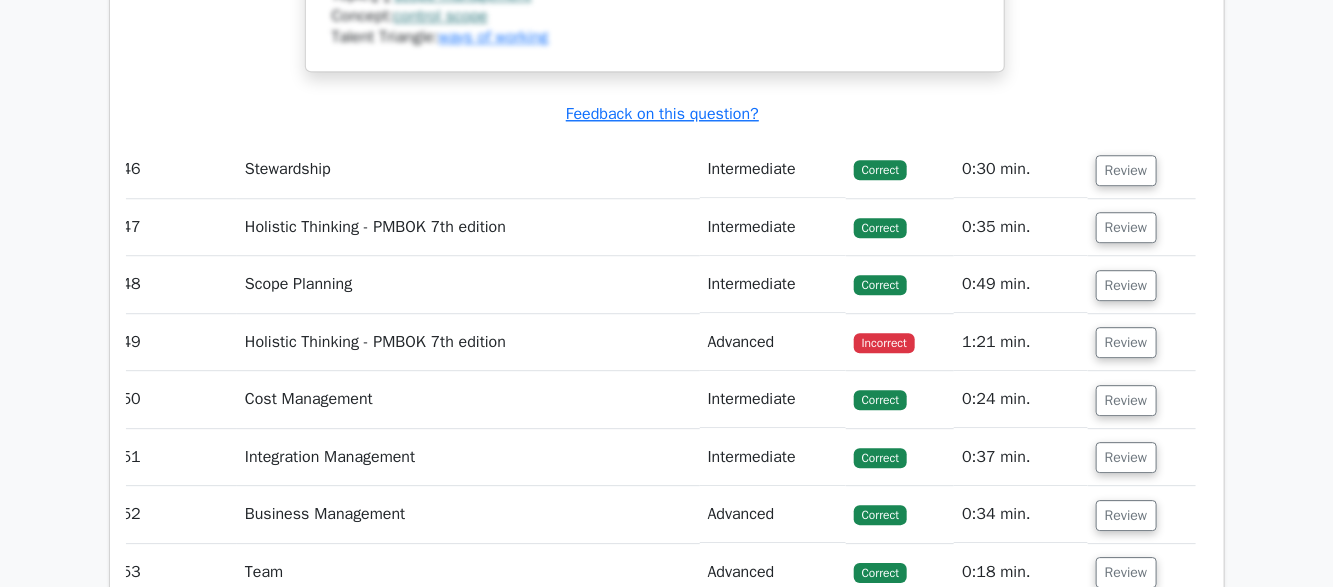 scroll, scrollTop: 19216, scrollLeft: 0, axis: vertical 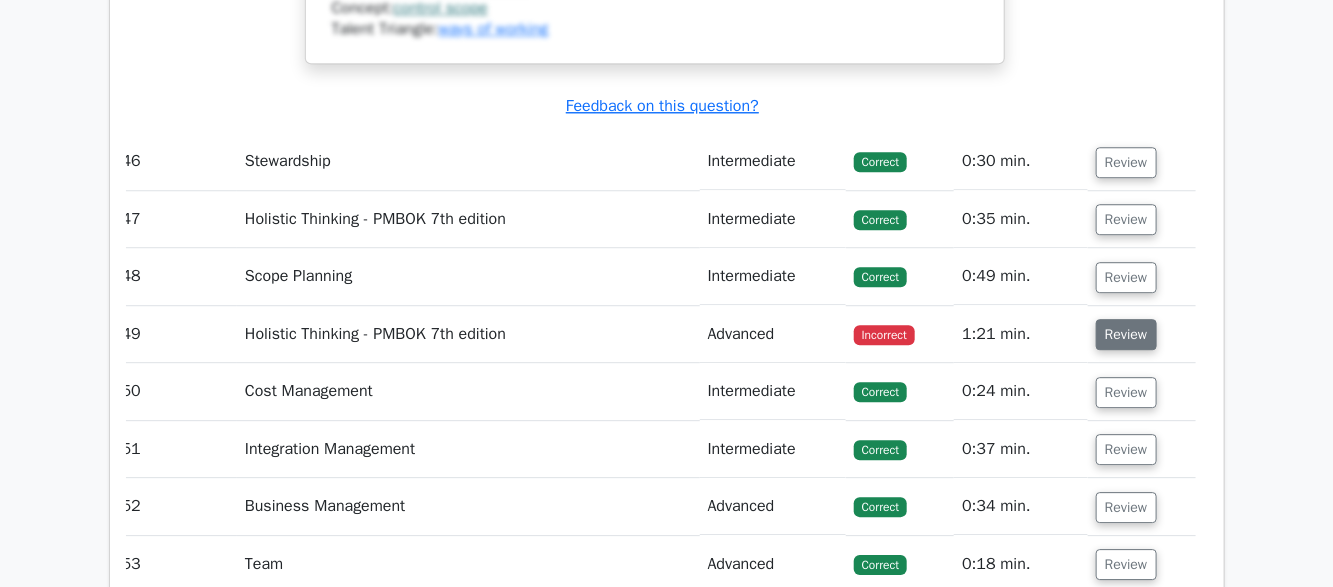 click on "Review" at bounding box center (1126, 334) 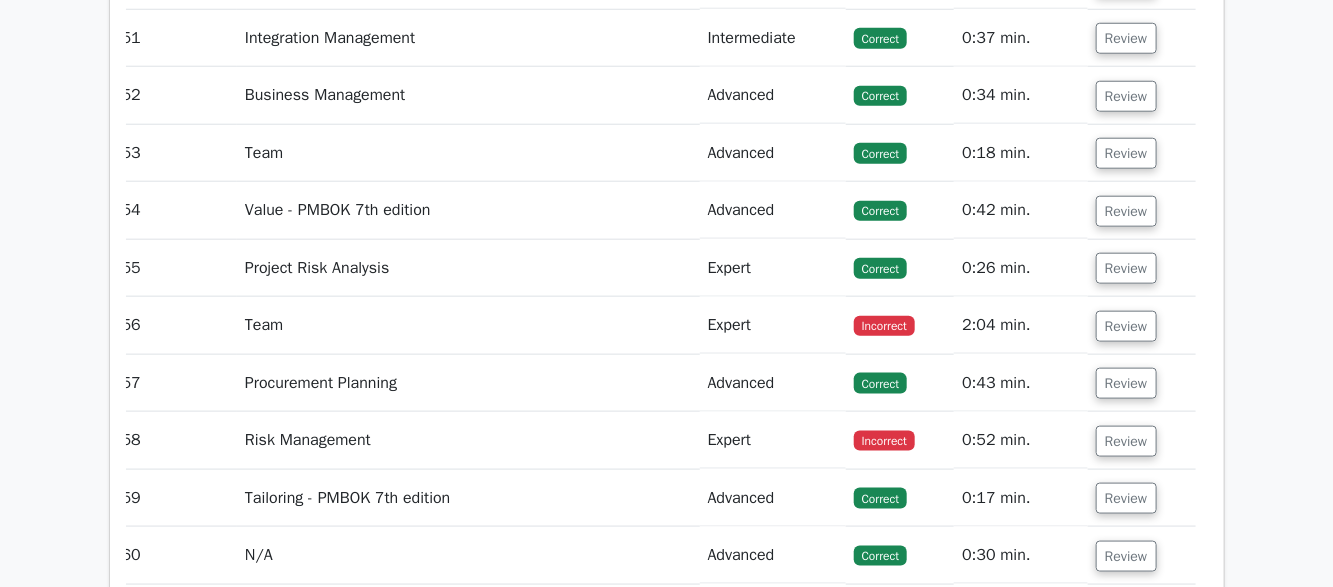 scroll, scrollTop: 20823, scrollLeft: 0, axis: vertical 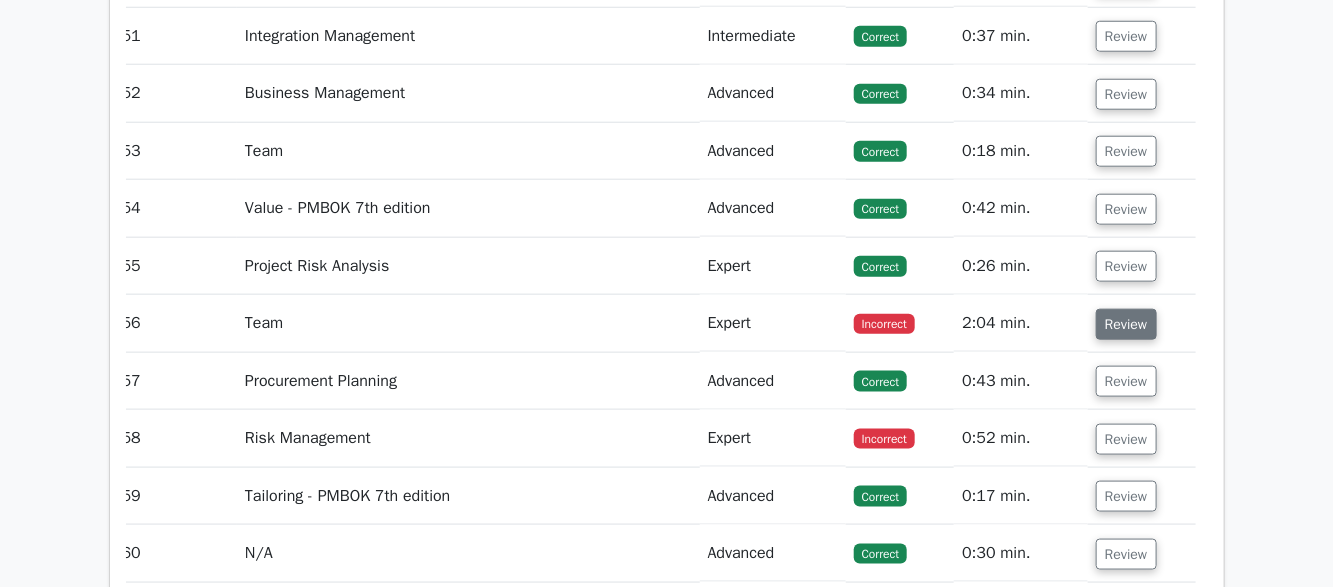 click on "Review" at bounding box center [1126, 324] 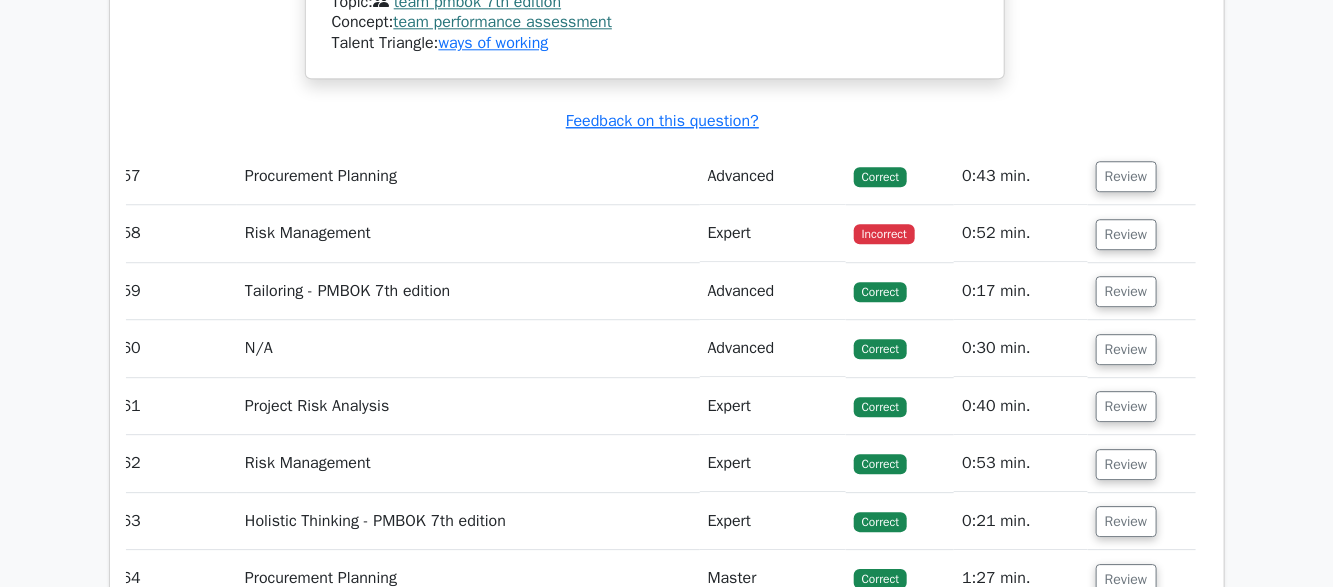 scroll, scrollTop: 22069, scrollLeft: 0, axis: vertical 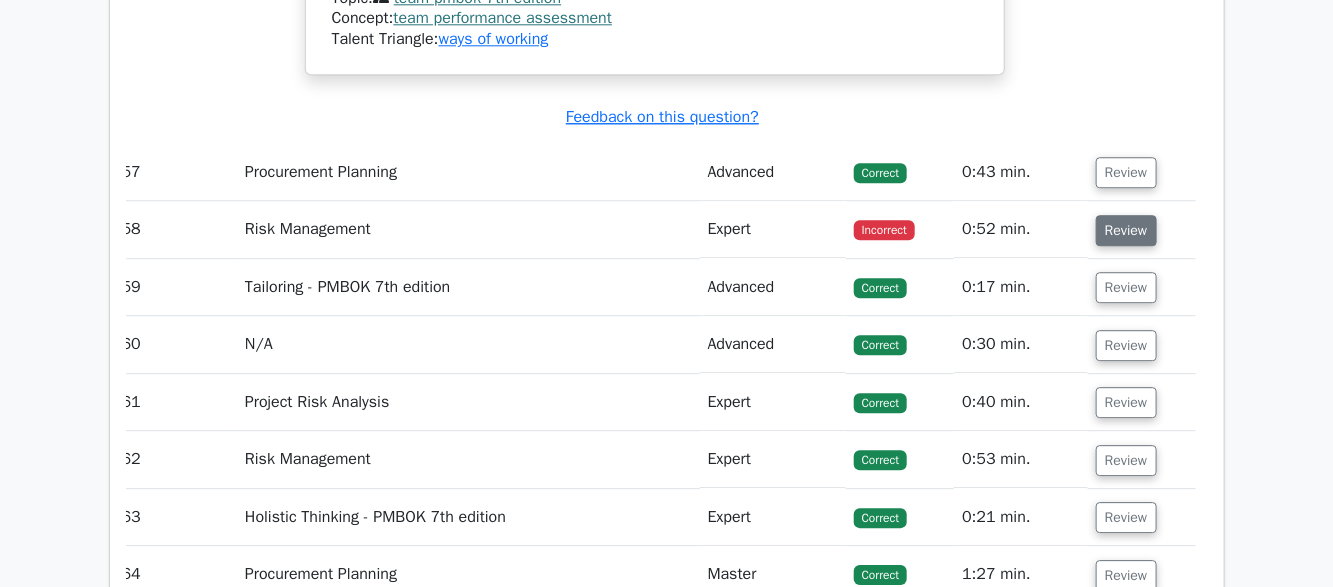 click on "Review" at bounding box center [1126, 230] 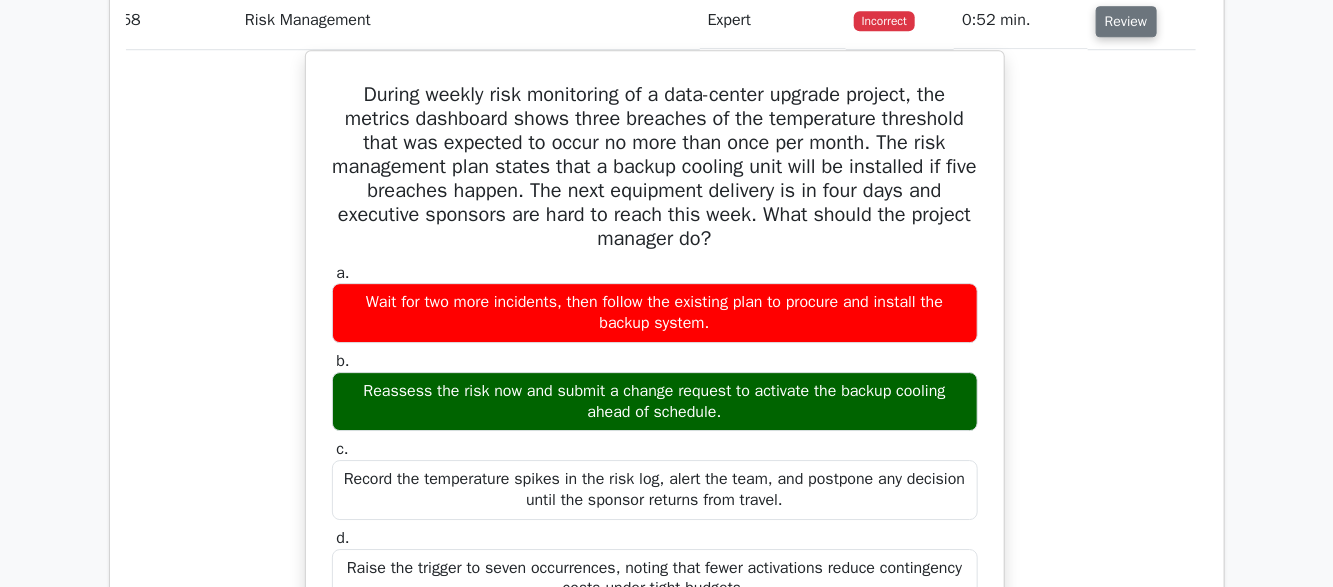 scroll, scrollTop: 22279, scrollLeft: 0, axis: vertical 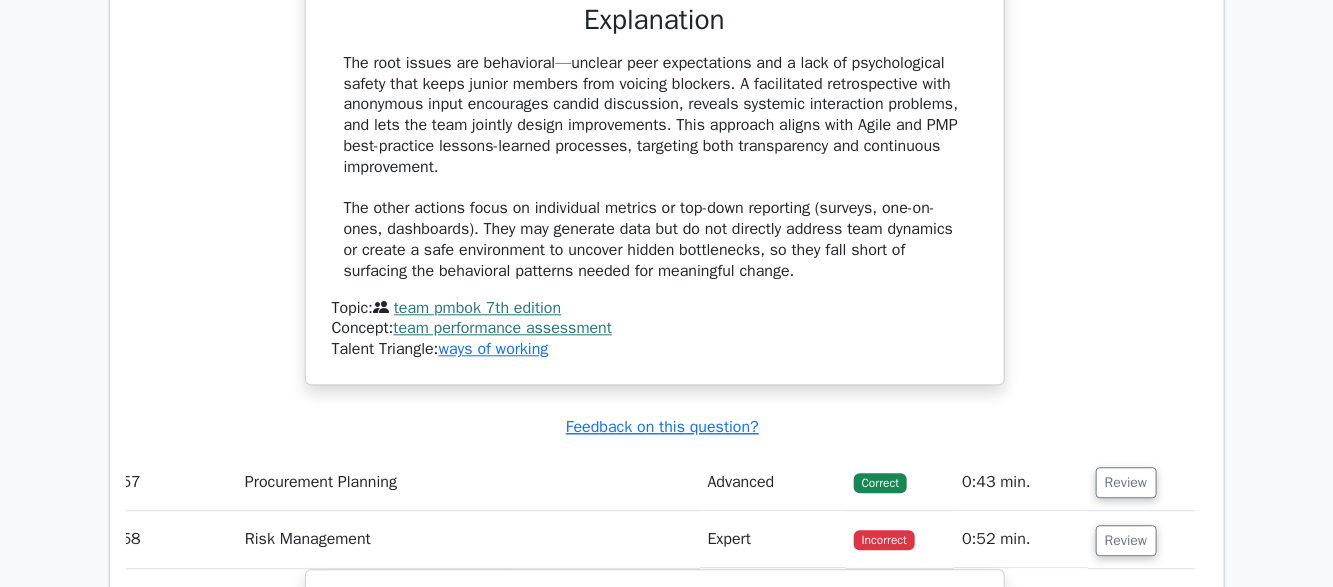 click on "The health-tech platform rollout team recently met its milestone, yet unit test rework and dual reporting suggest hidden bottlenecks. Senior developers hint that unclear peer expectations slow code reviews, while junior staff feel hesitant to raise blockers during stand-ups. As project manager preparing a team performance assessment, which action best surfaces the behavioral patterns affecting output and guides next improvement steps?
a.
b.
c. d." at bounding box center (655, -65) 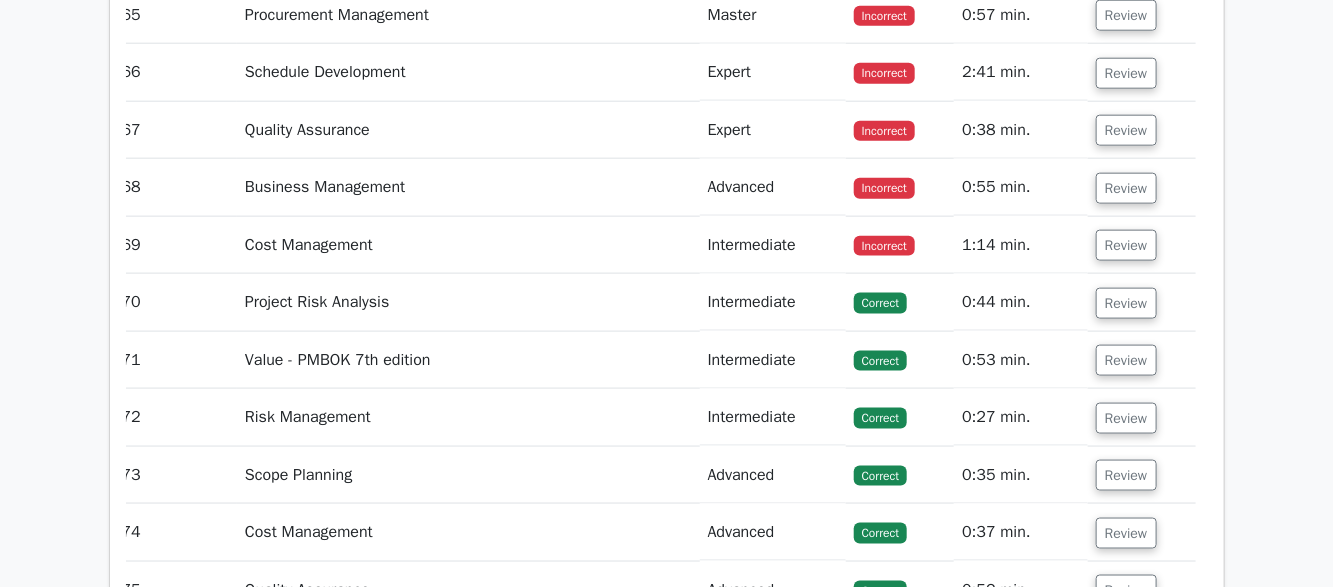 scroll, scrollTop: 23829, scrollLeft: 0, axis: vertical 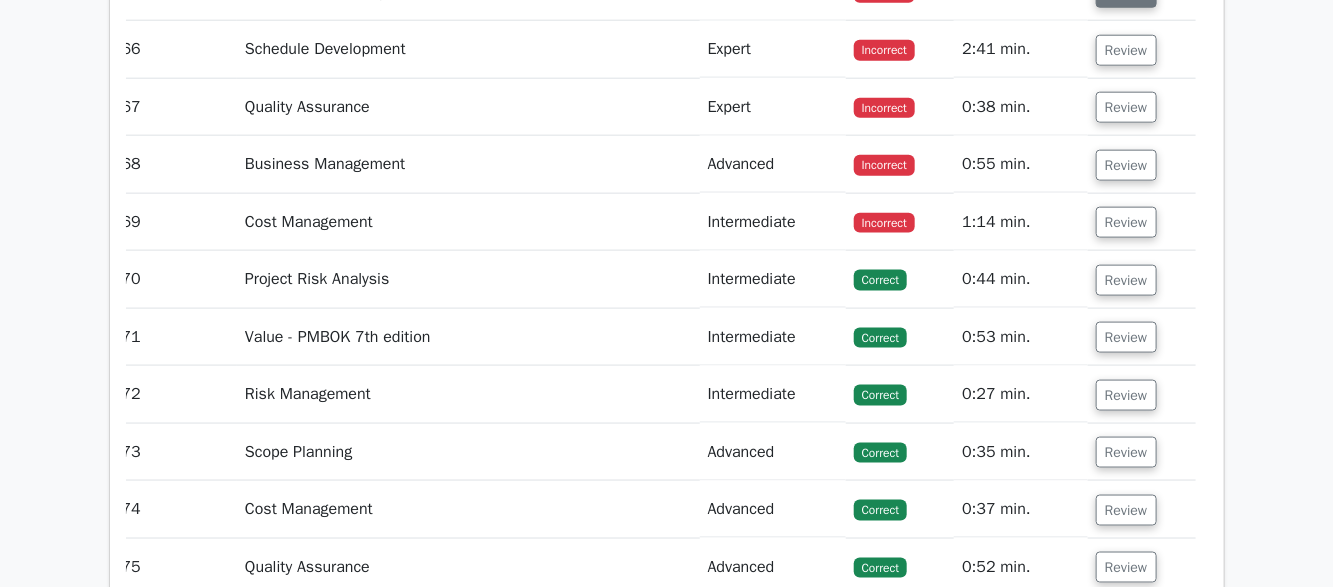 click on "Review" at bounding box center (1126, -8) 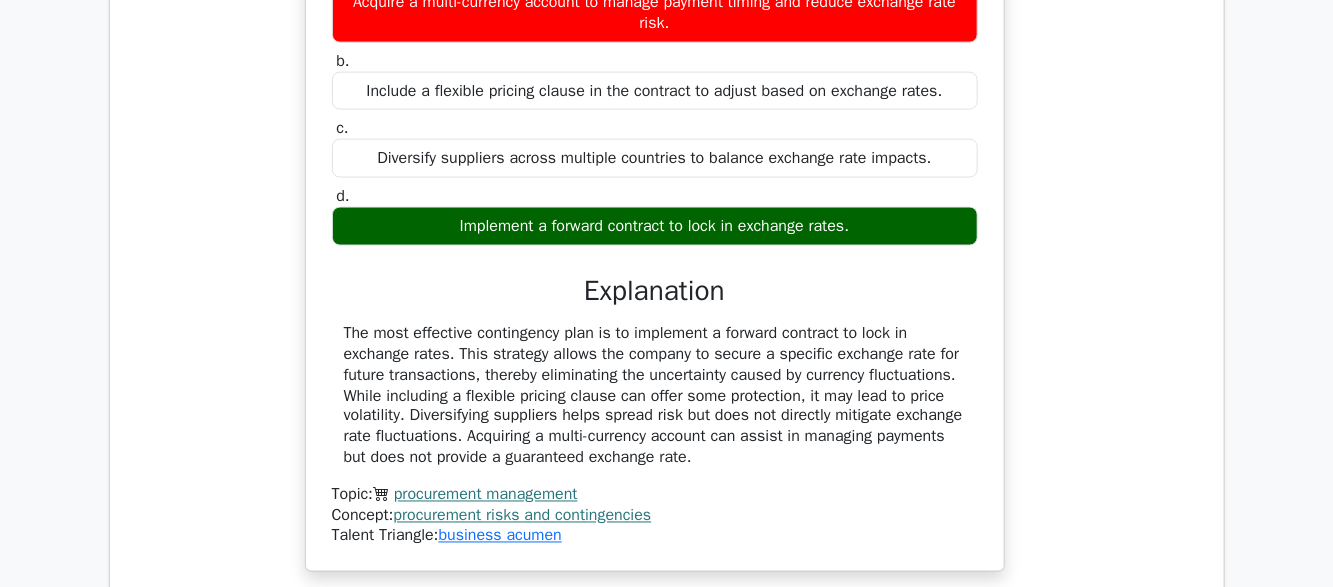 scroll, scrollTop: 24006, scrollLeft: 0, axis: vertical 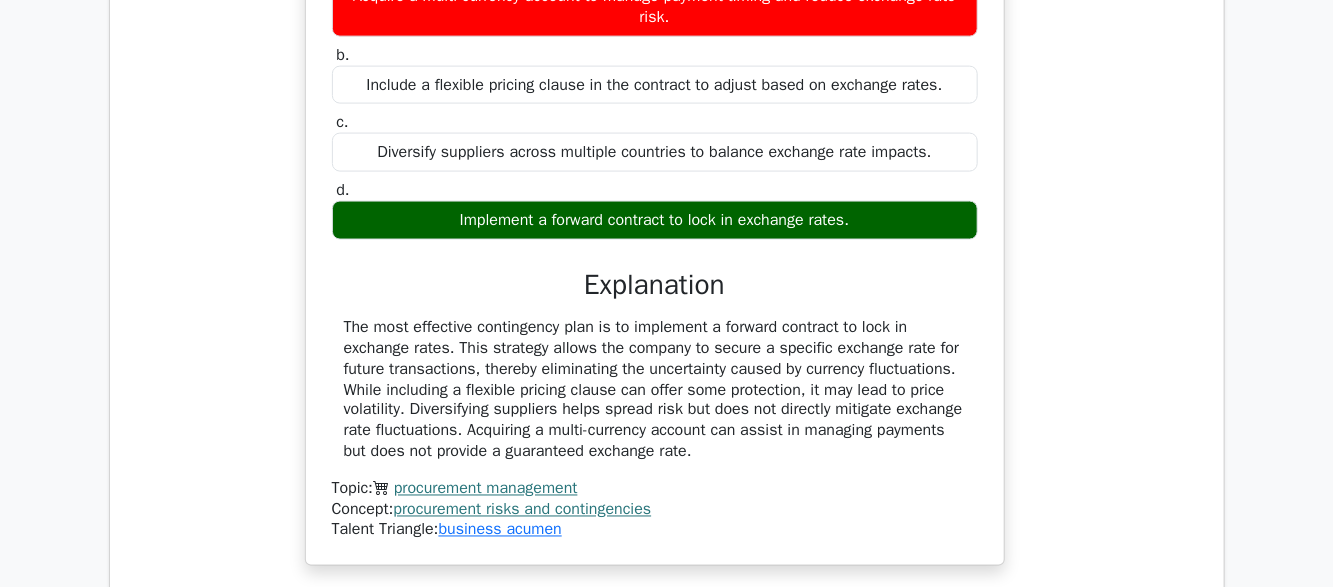 click on "a.
Acquire a multi-currency account to manage payment timing and reduce exchange rate risk.
b.
c.
d." at bounding box center [655, 246] 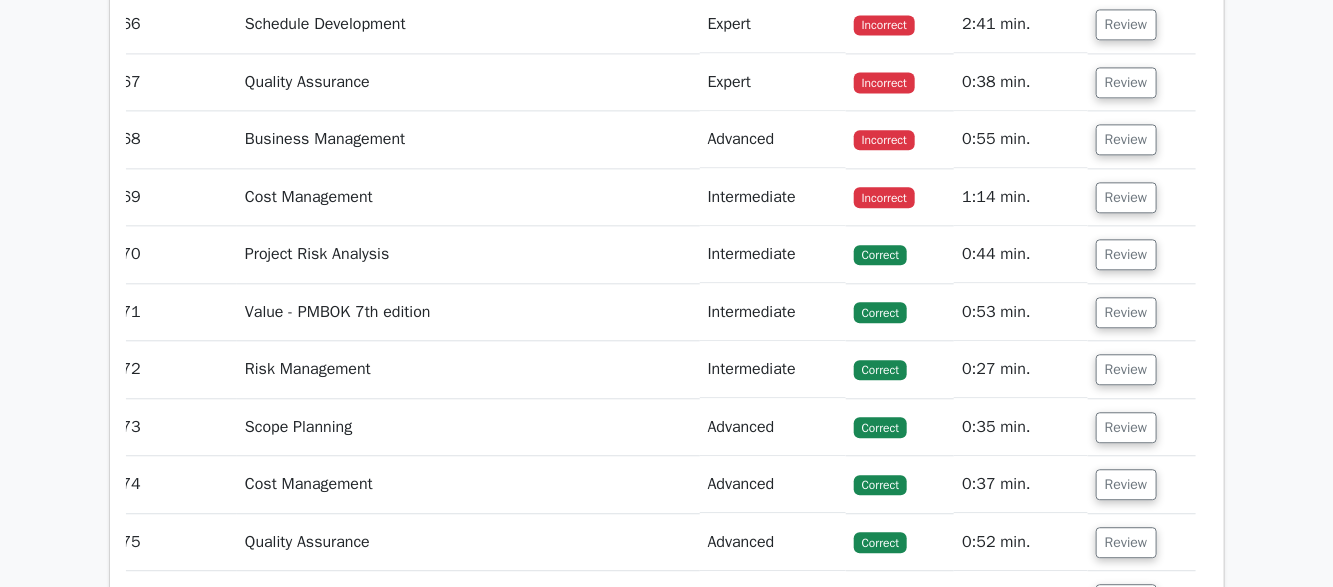 scroll, scrollTop: 24636, scrollLeft: 0, axis: vertical 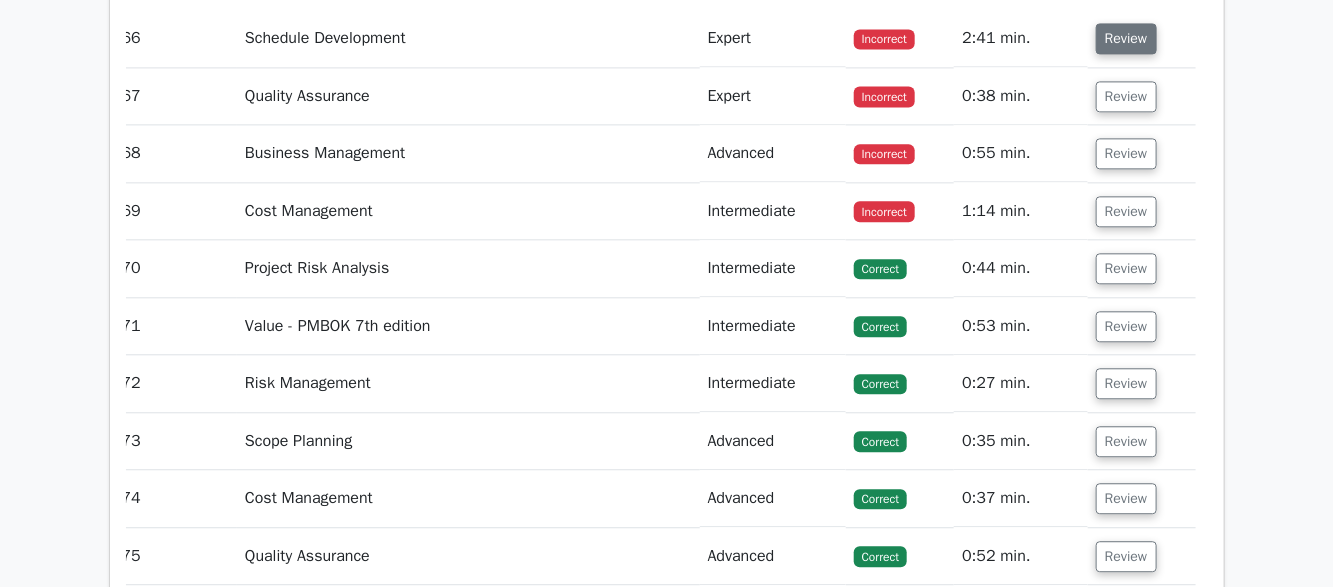 click on "Review" at bounding box center [1126, 38] 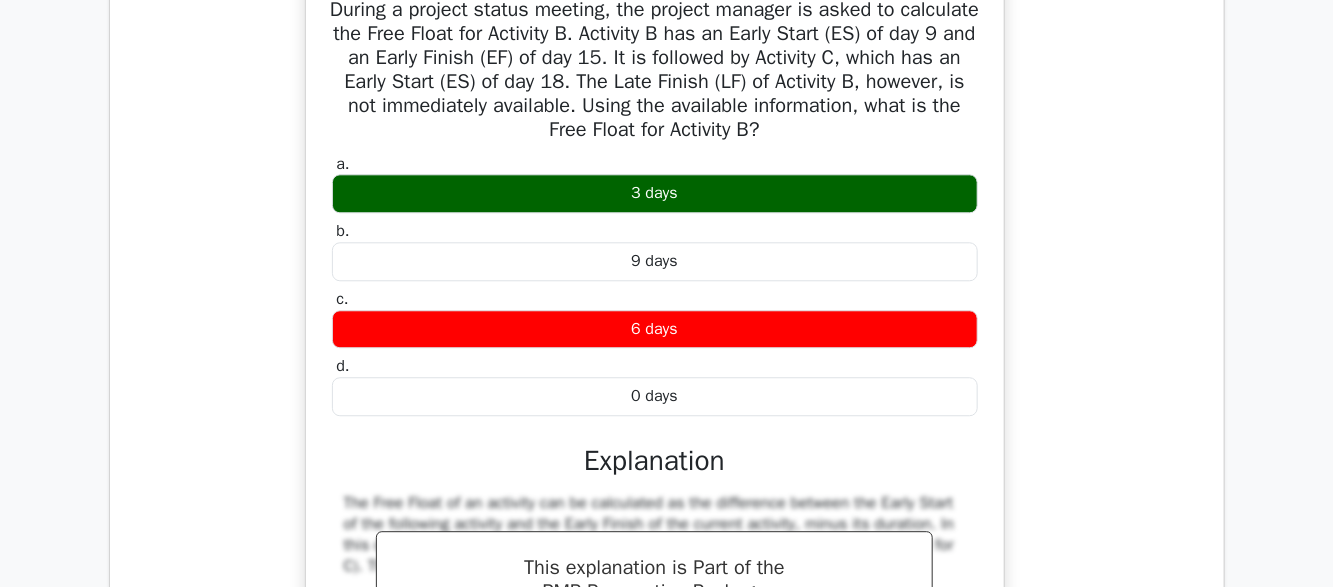 scroll, scrollTop: 24738, scrollLeft: 0, axis: vertical 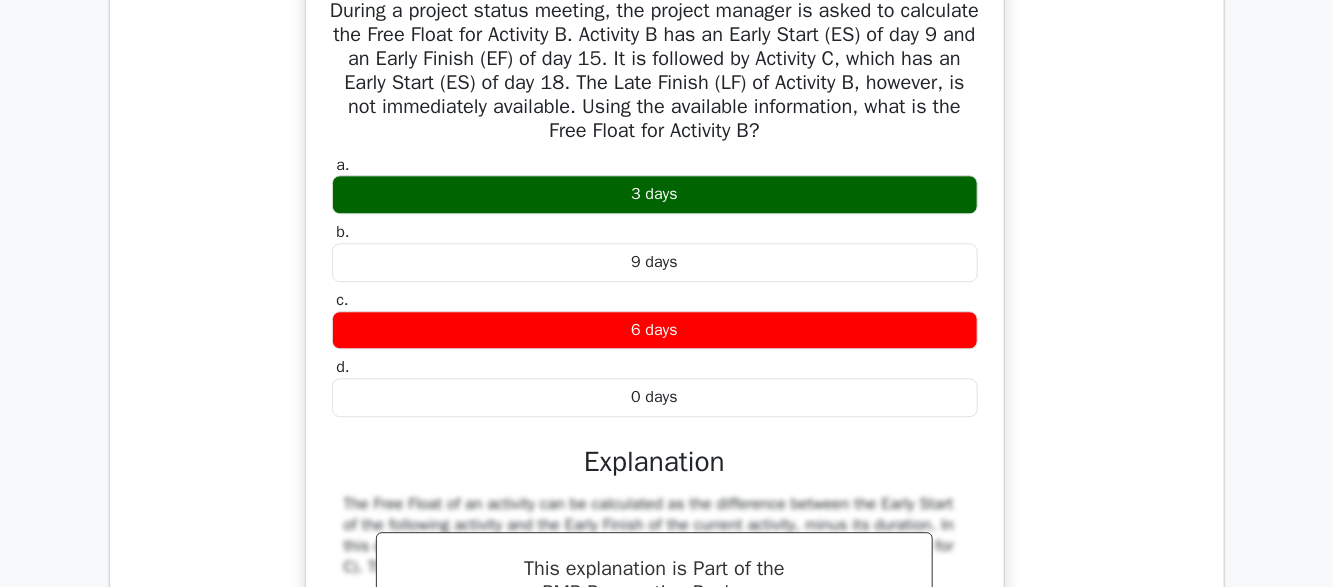 type 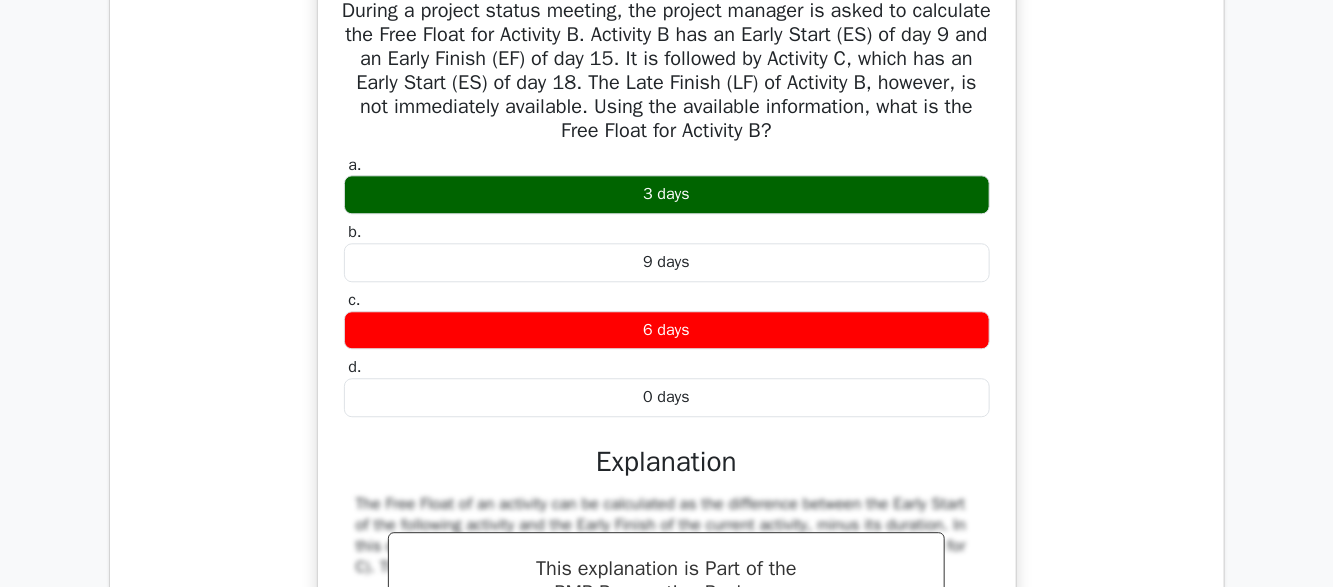 scroll, scrollTop: 0, scrollLeft: 12, axis: horizontal 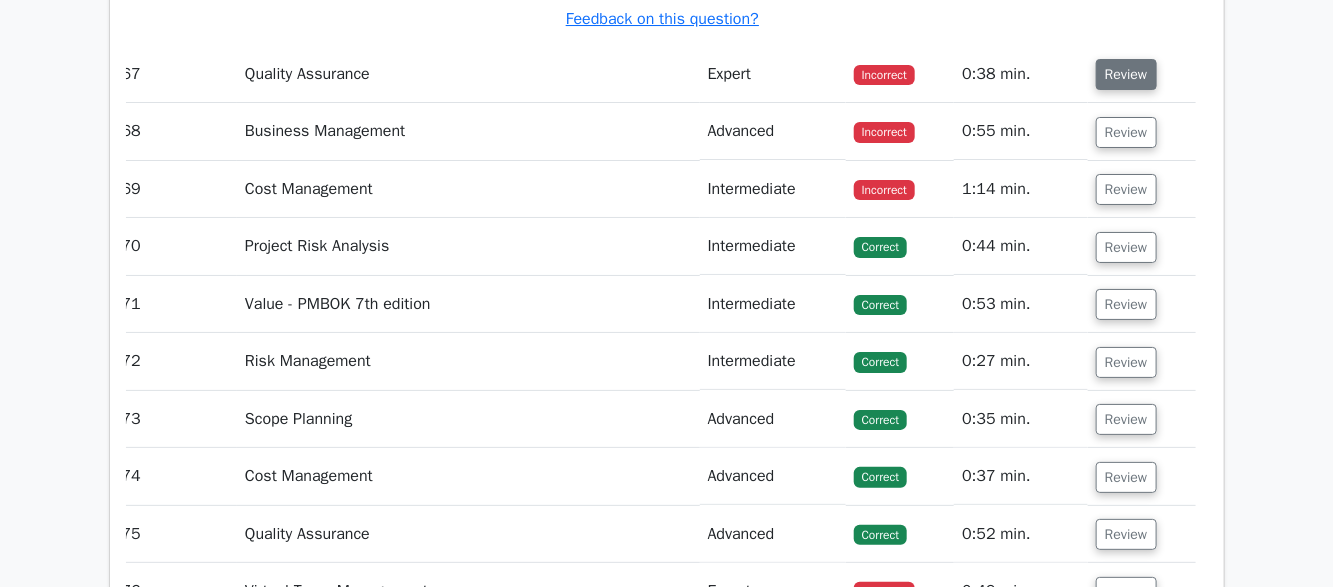 click on "Review" at bounding box center [1126, 74] 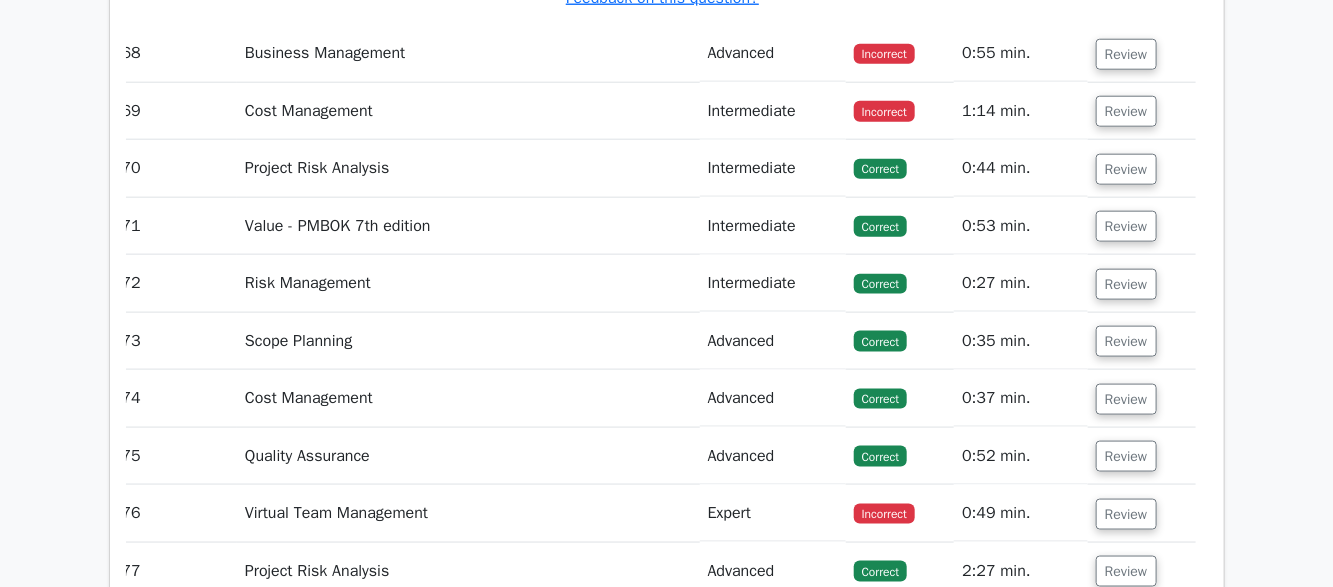 scroll, scrollTop: 26656, scrollLeft: 0, axis: vertical 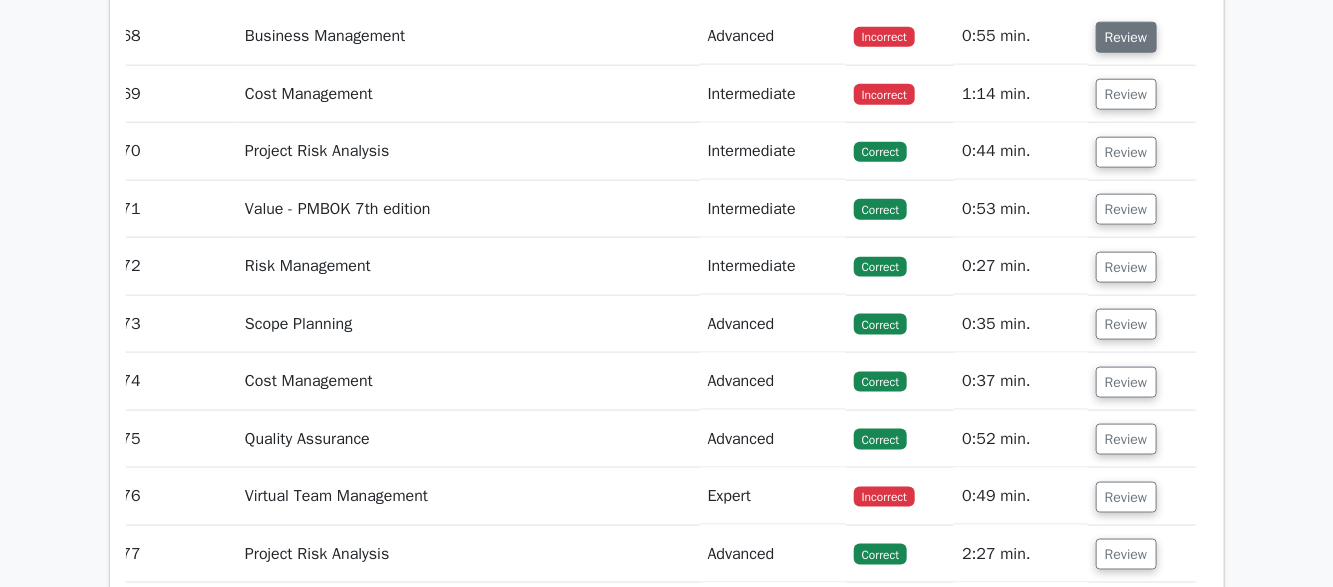 click on "Review" at bounding box center (1126, 37) 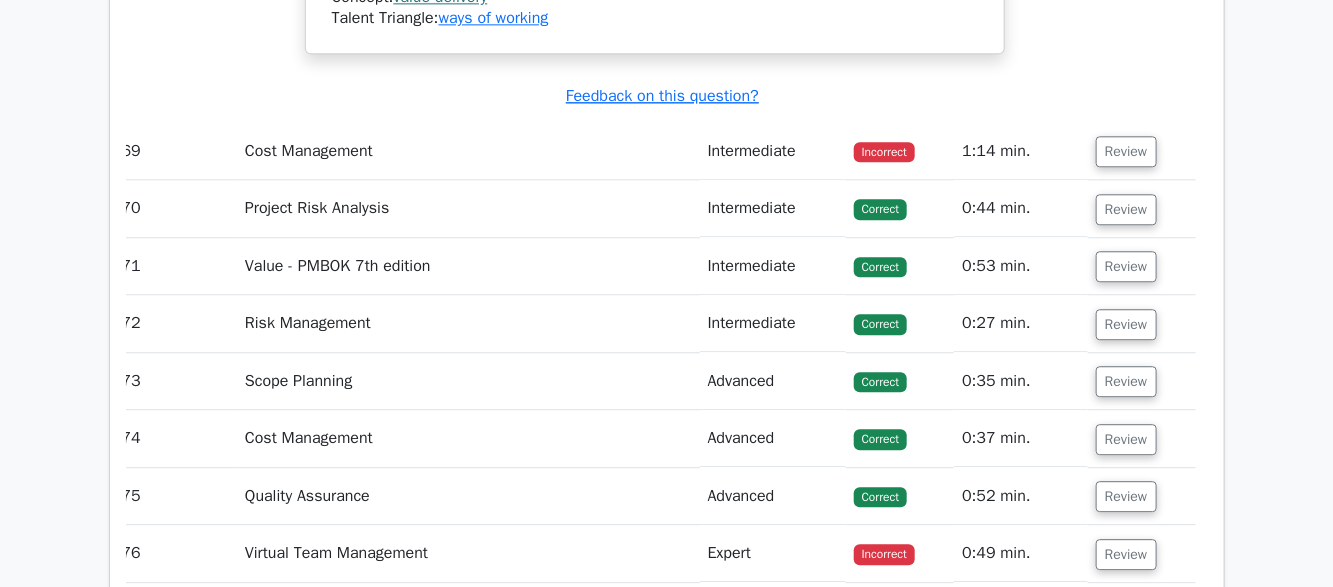 scroll, scrollTop: 27763, scrollLeft: 0, axis: vertical 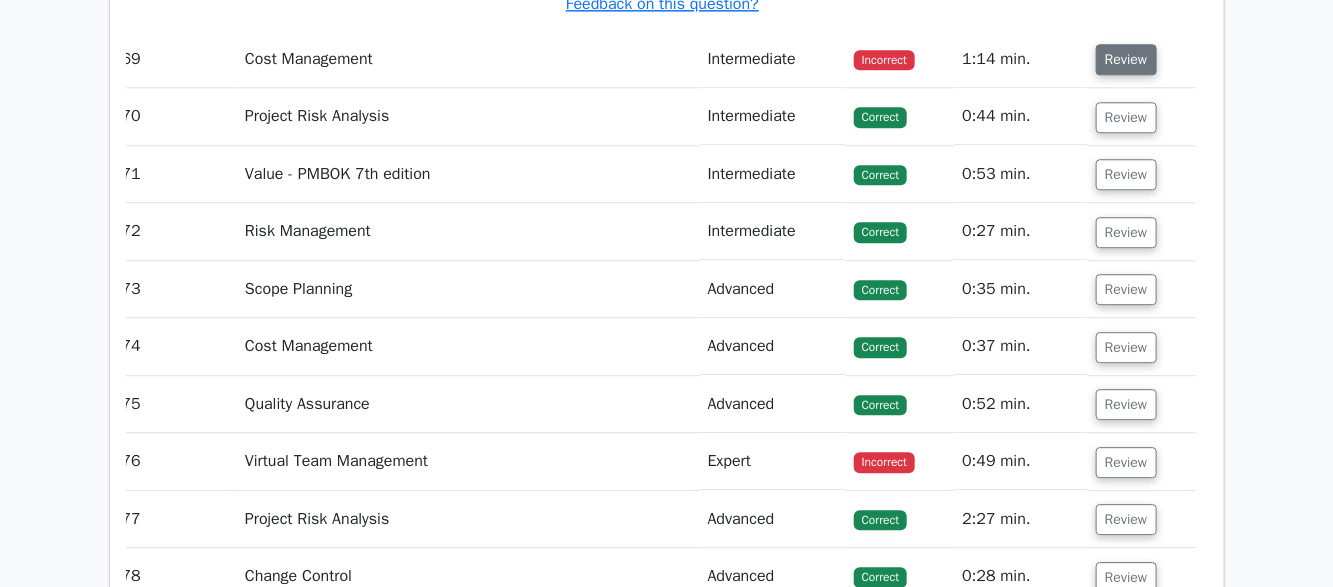 click on "Review" at bounding box center (1126, 59) 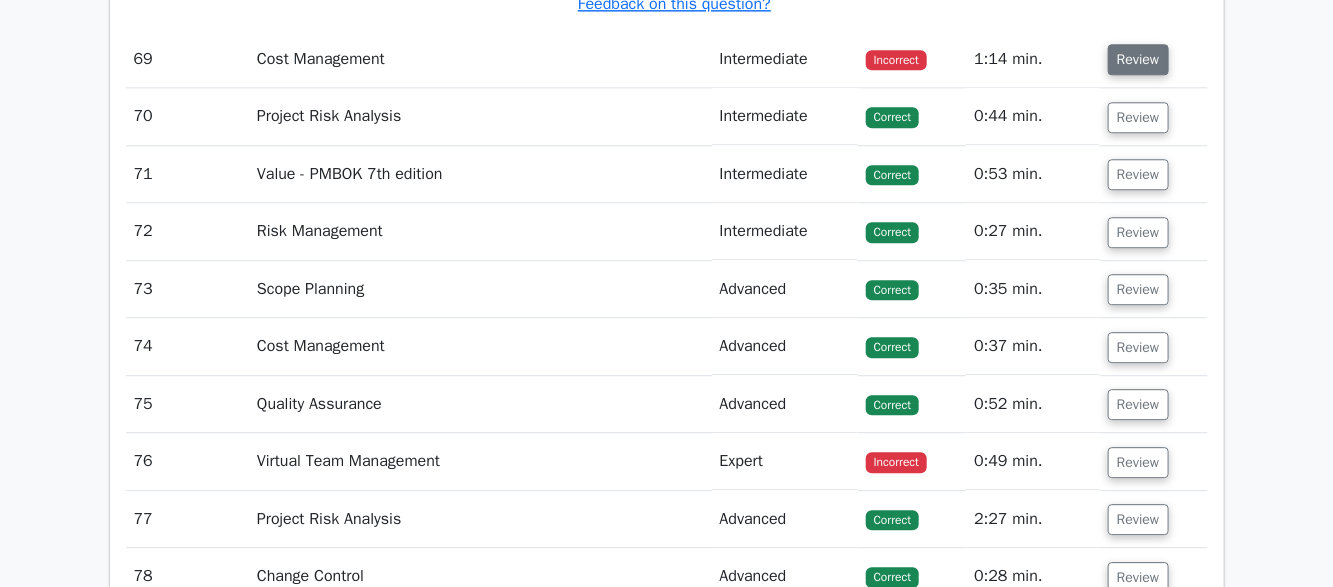 scroll, scrollTop: 0, scrollLeft: 12, axis: horizontal 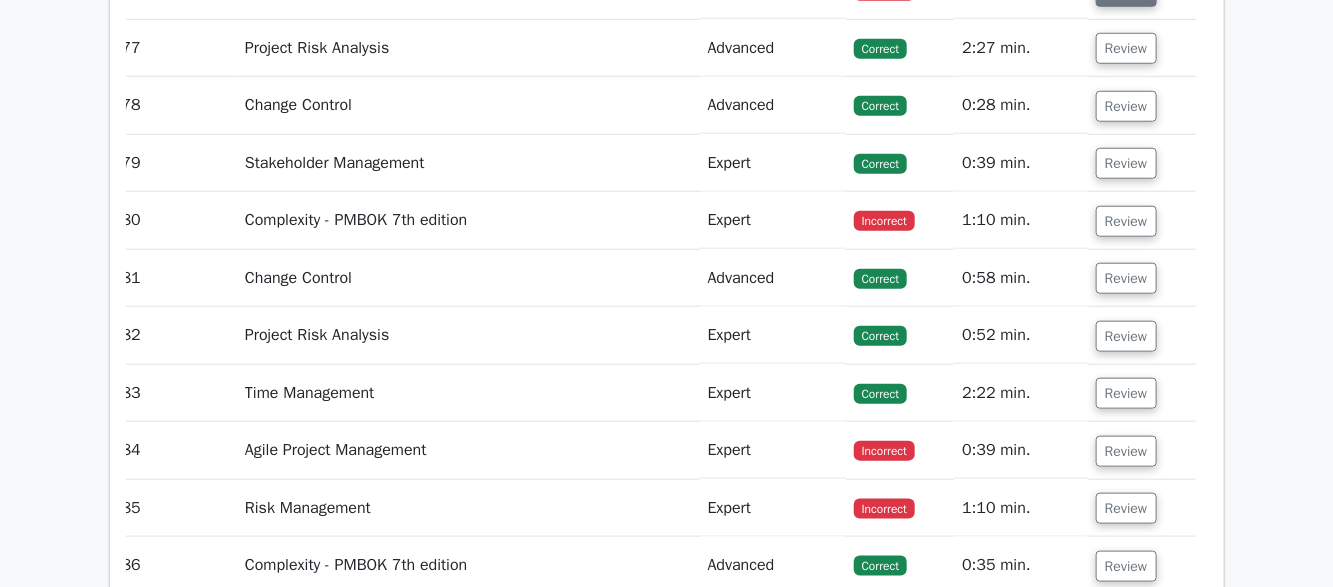 click on "Review" at bounding box center (1126, -9) 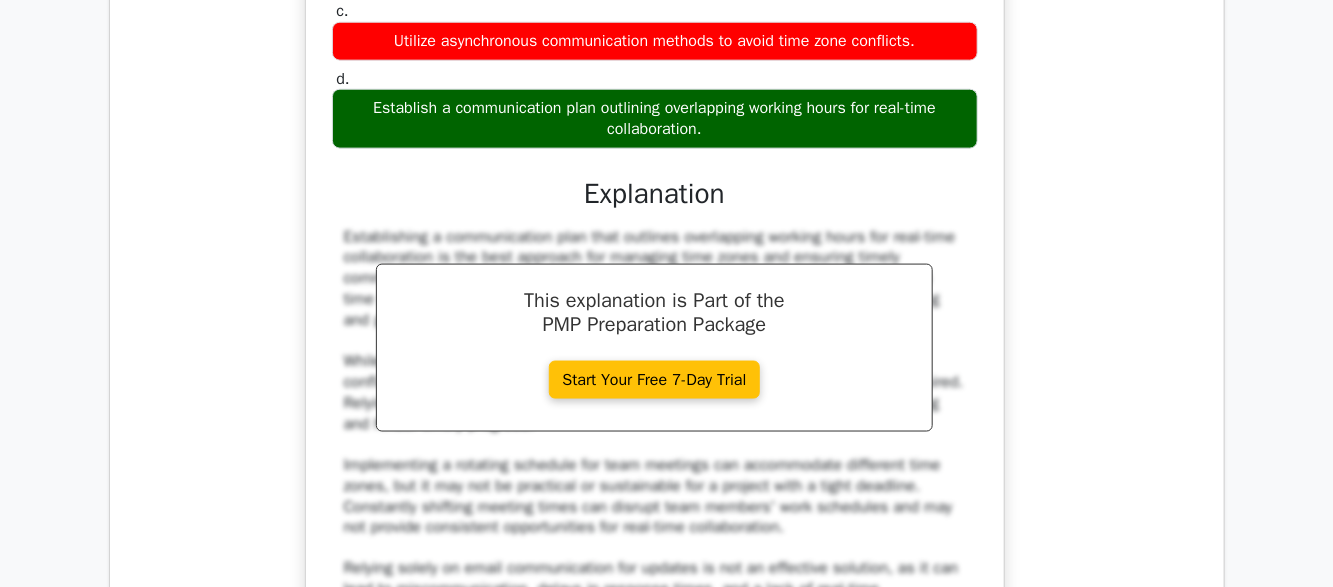 scroll, scrollTop: 29634, scrollLeft: 0, axis: vertical 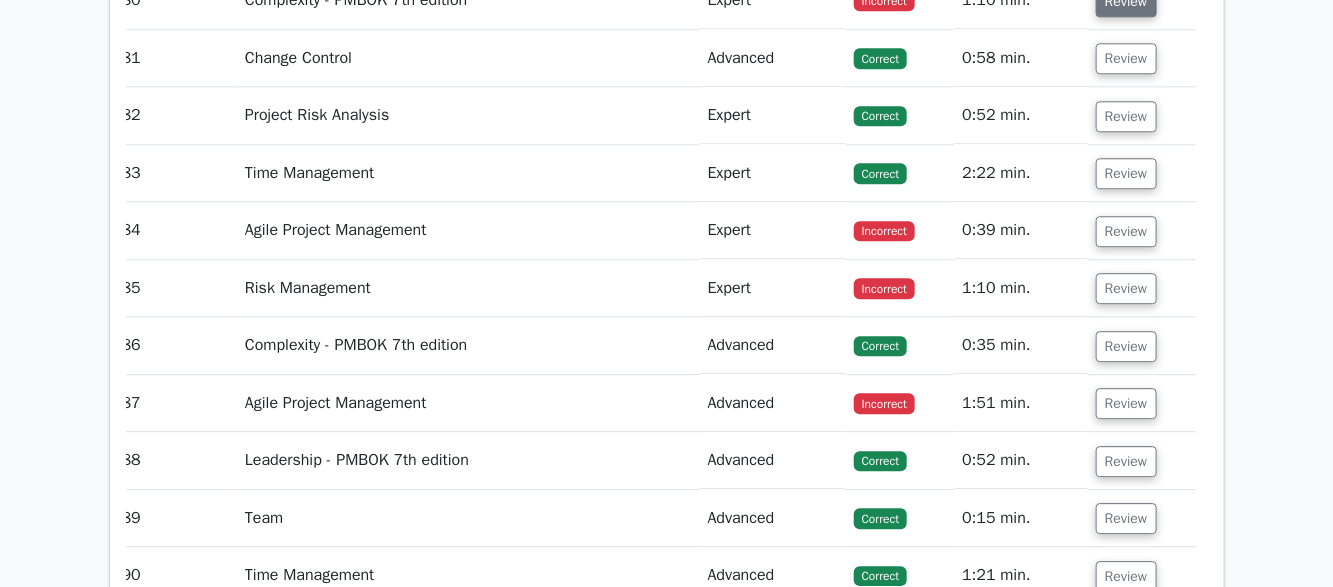 click on "Review" at bounding box center (1126, 1) 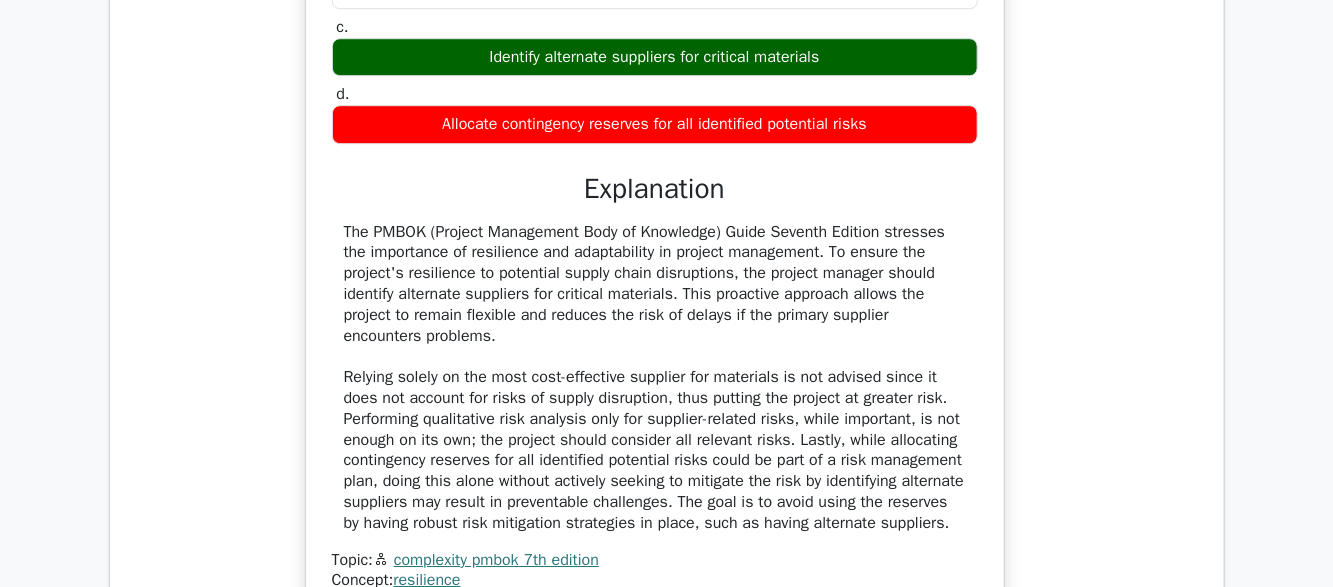scroll, scrollTop: 30938, scrollLeft: 0, axis: vertical 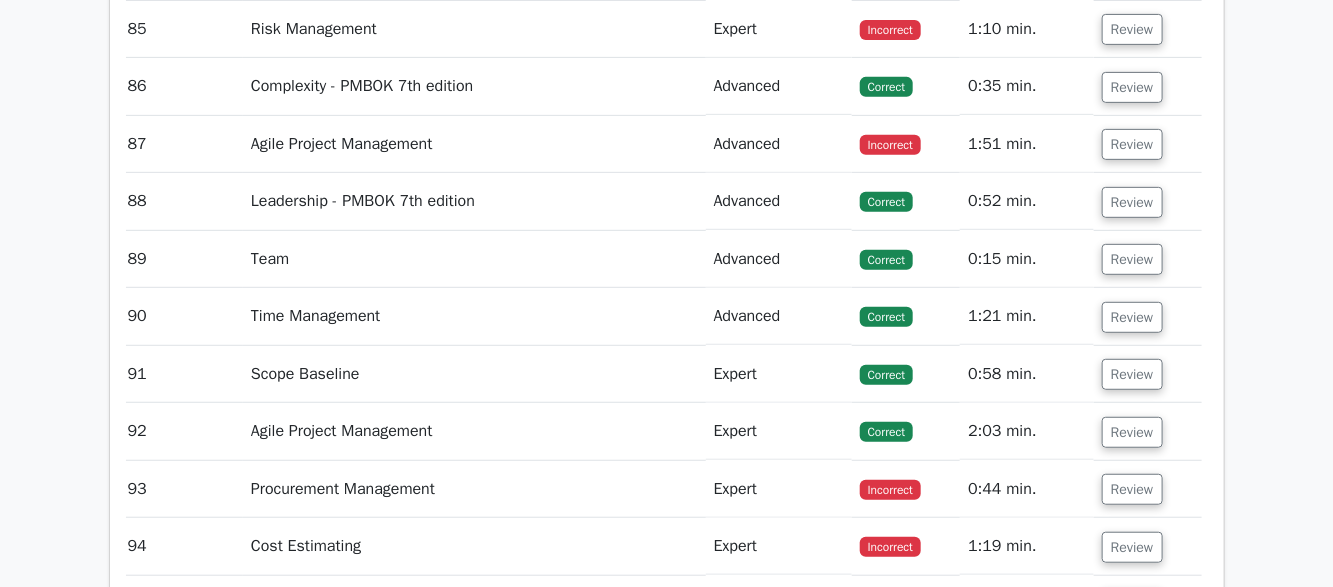 click on "Review" at bounding box center (1132, -28) 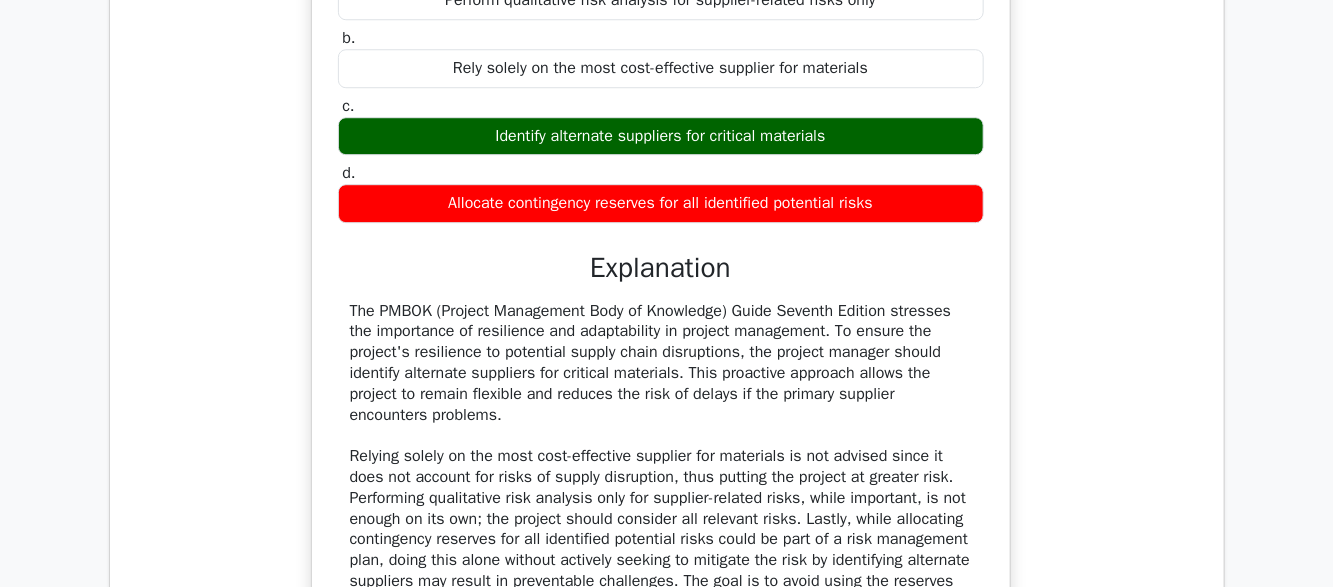 scroll, scrollTop: 30817, scrollLeft: 0, axis: vertical 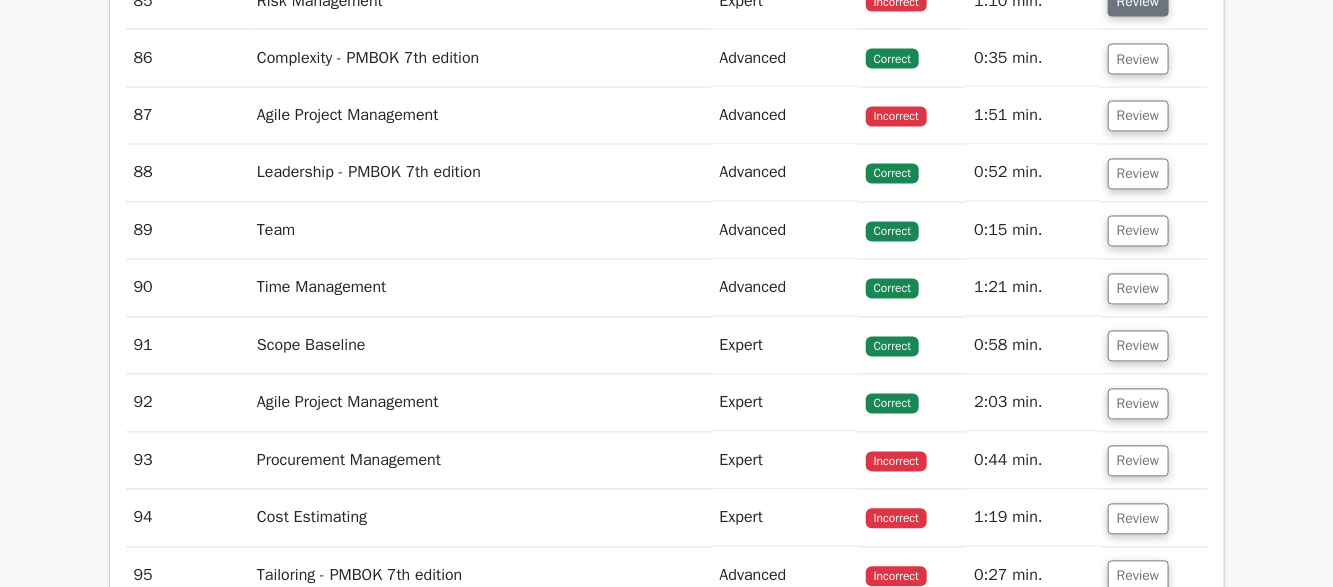 click on "Review" at bounding box center [1138, 1] 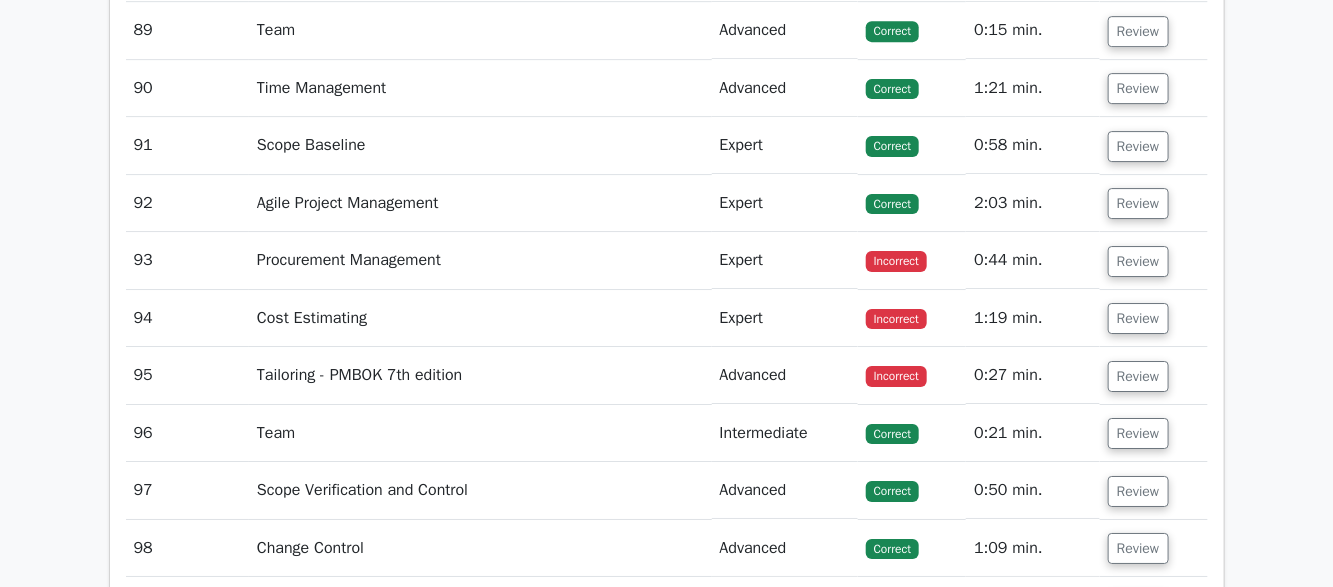 scroll, scrollTop: 34043, scrollLeft: 0, axis: vertical 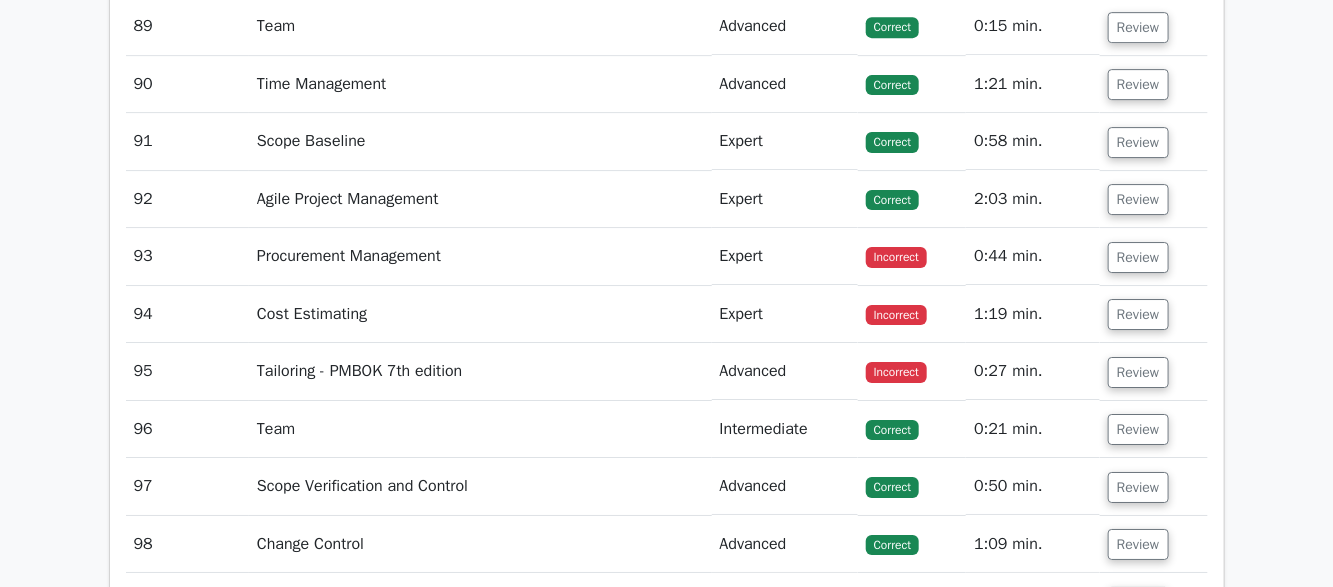 click on "Review" at bounding box center (1138, -88) 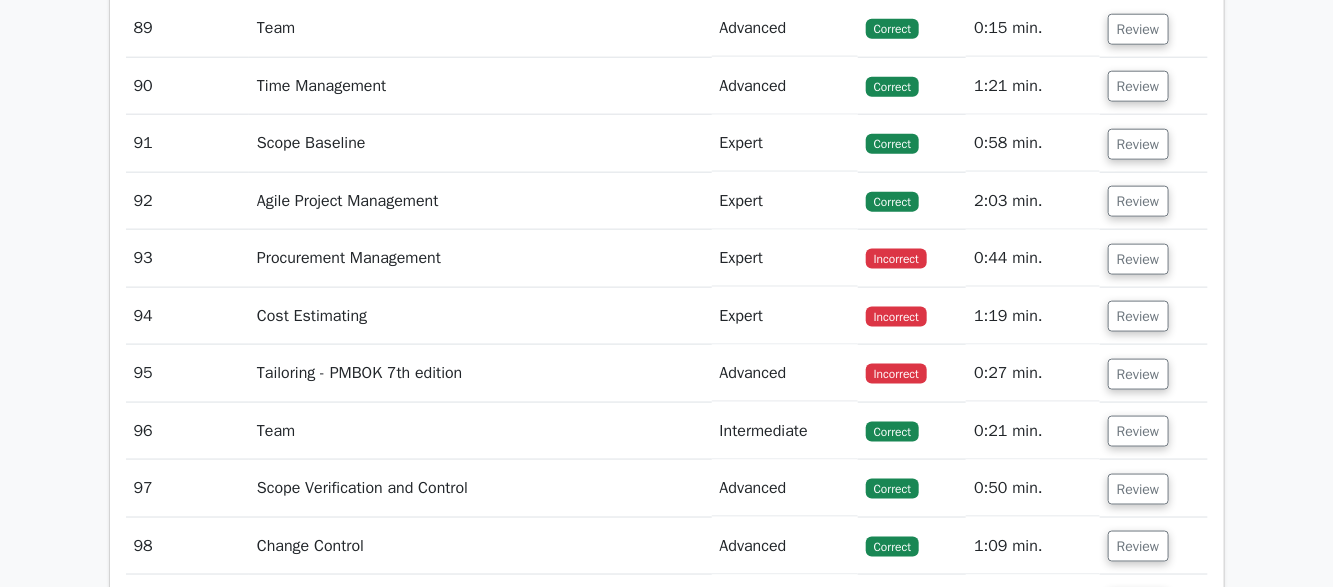 scroll, scrollTop: 35330, scrollLeft: 0, axis: vertical 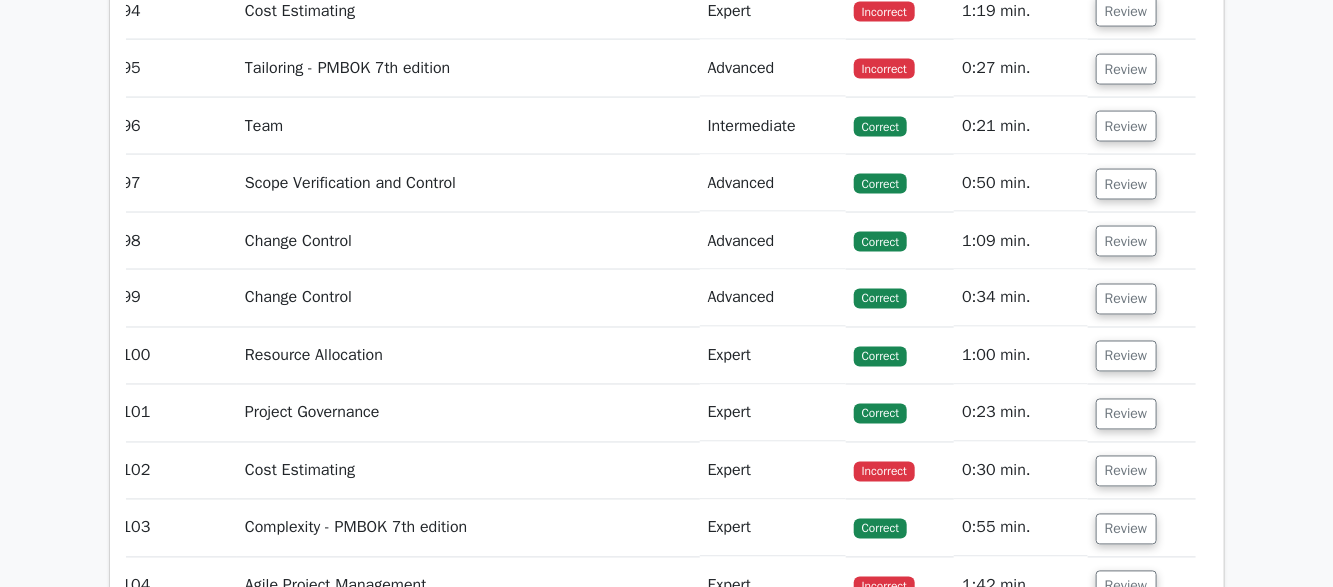 click on "Review" at bounding box center (1126, -46) 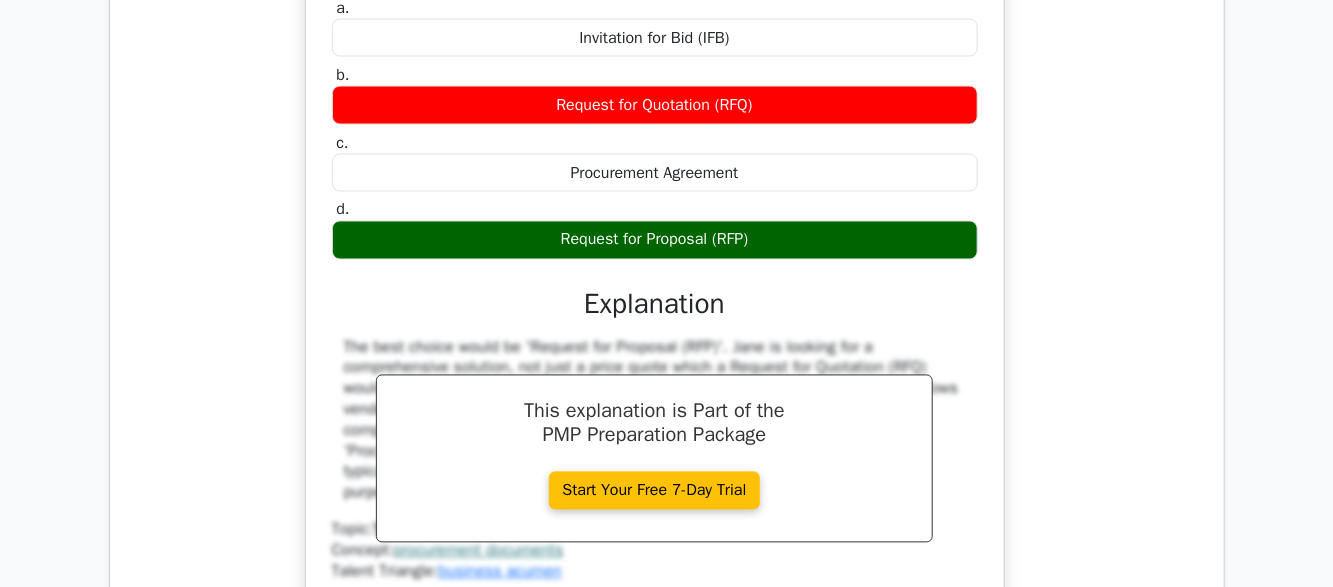 scroll, scrollTop: 35720, scrollLeft: 0, axis: vertical 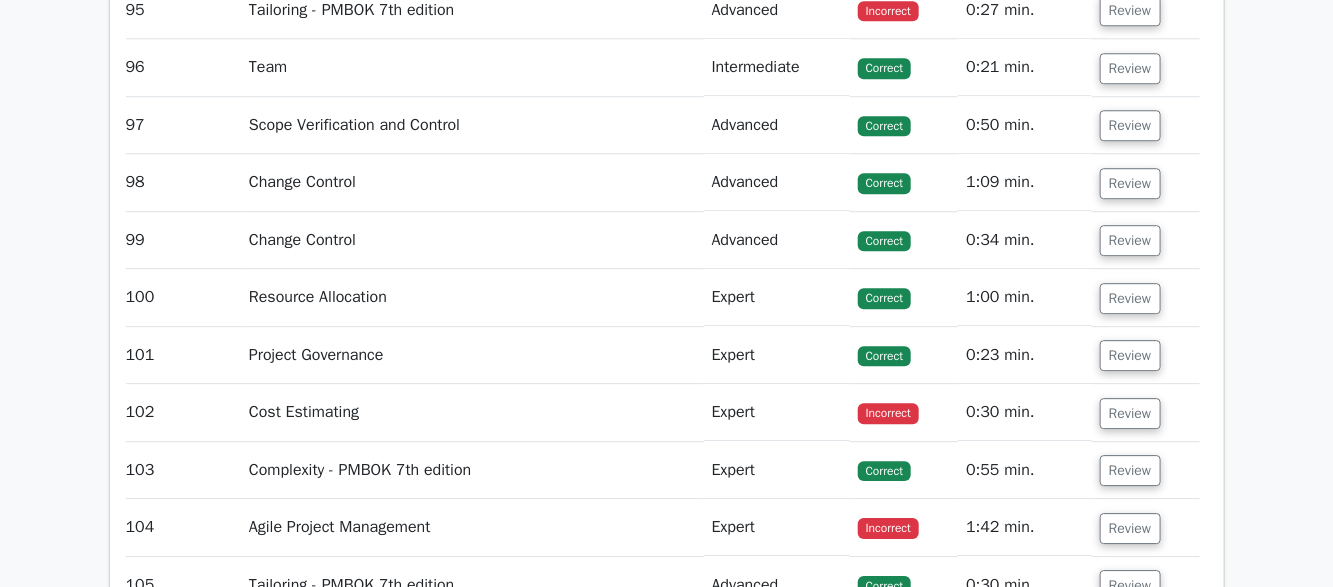 click on "Review" at bounding box center (1130, -47) 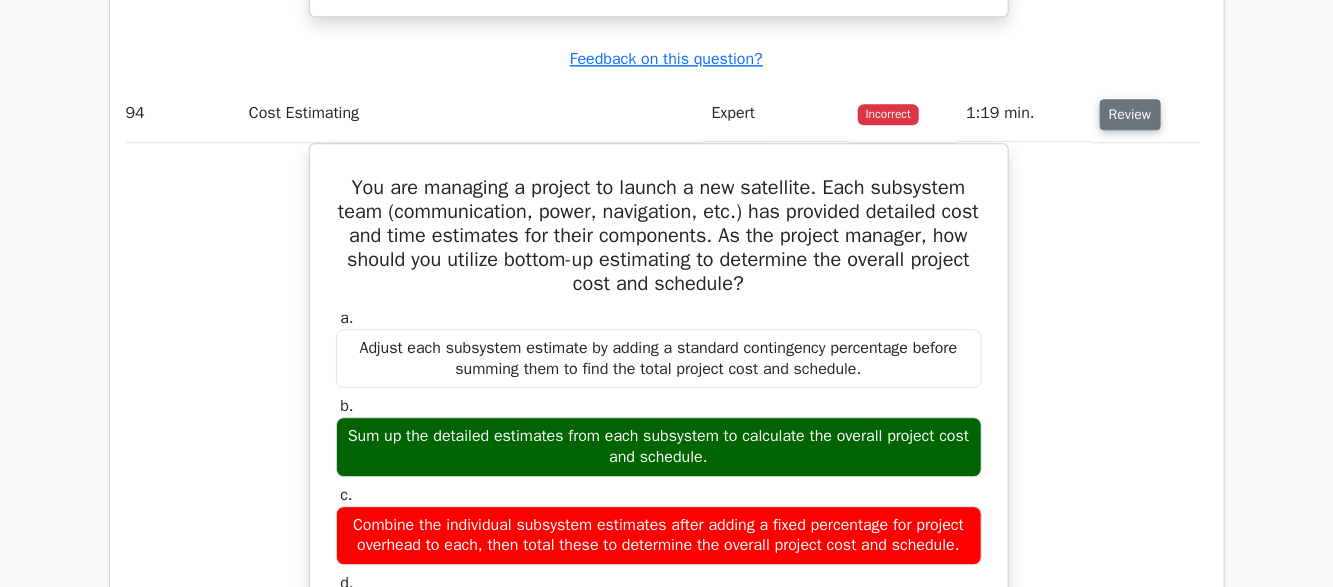 scroll, scrollTop: 36175, scrollLeft: 0, axis: vertical 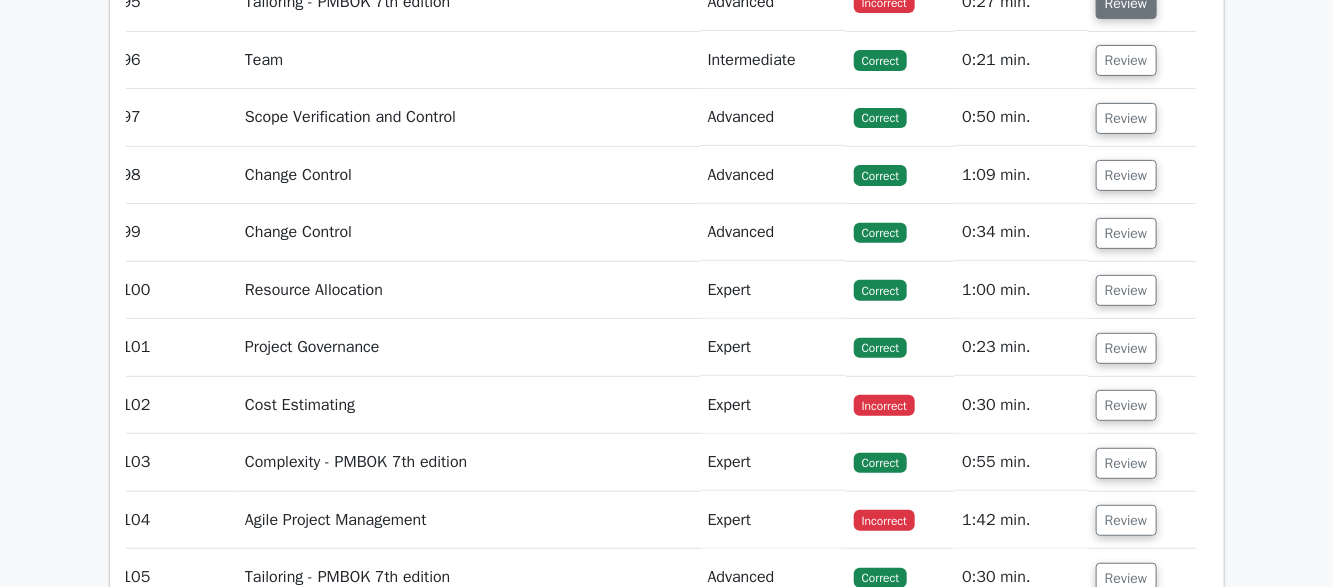 click on "Review" at bounding box center [1126, 3] 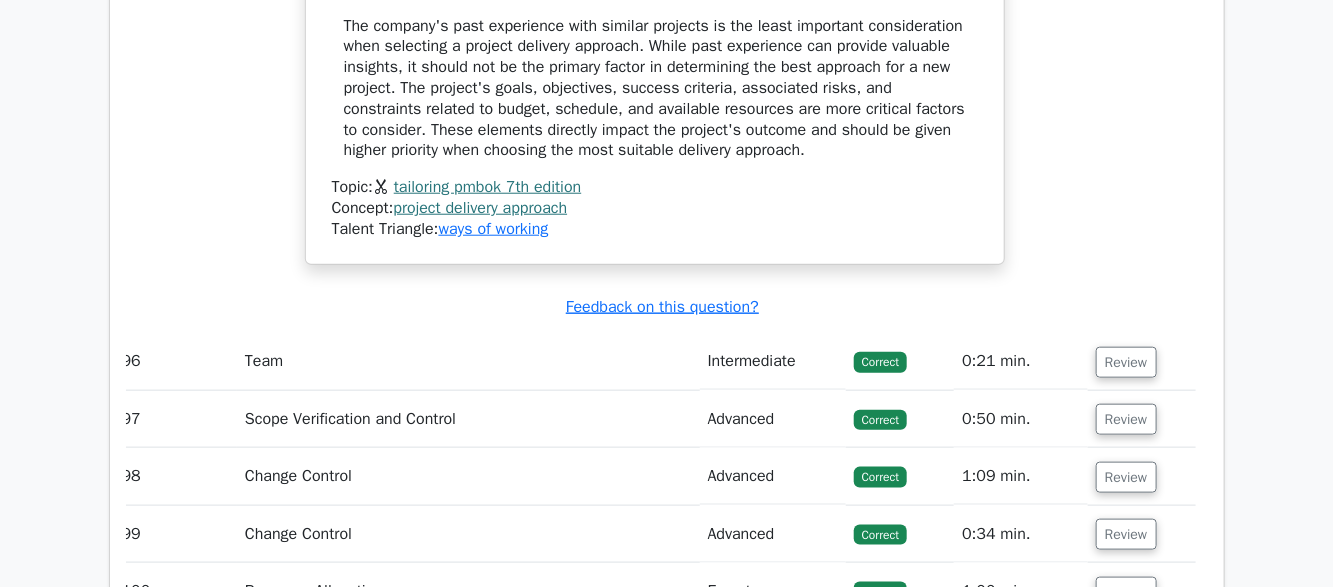 scroll, scrollTop: 37955, scrollLeft: 0, axis: vertical 